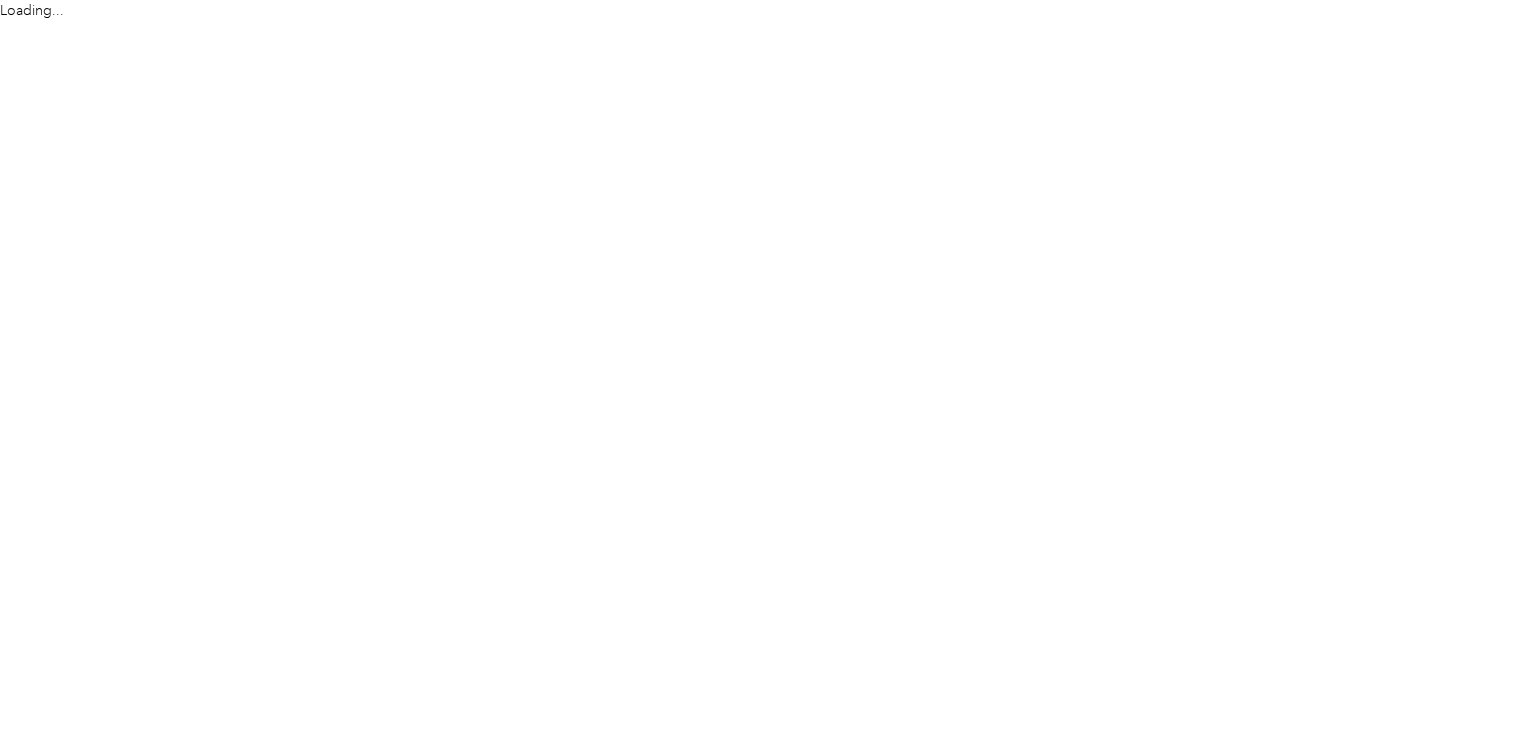 scroll, scrollTop: 0, scrollLeft: 0, axis: both 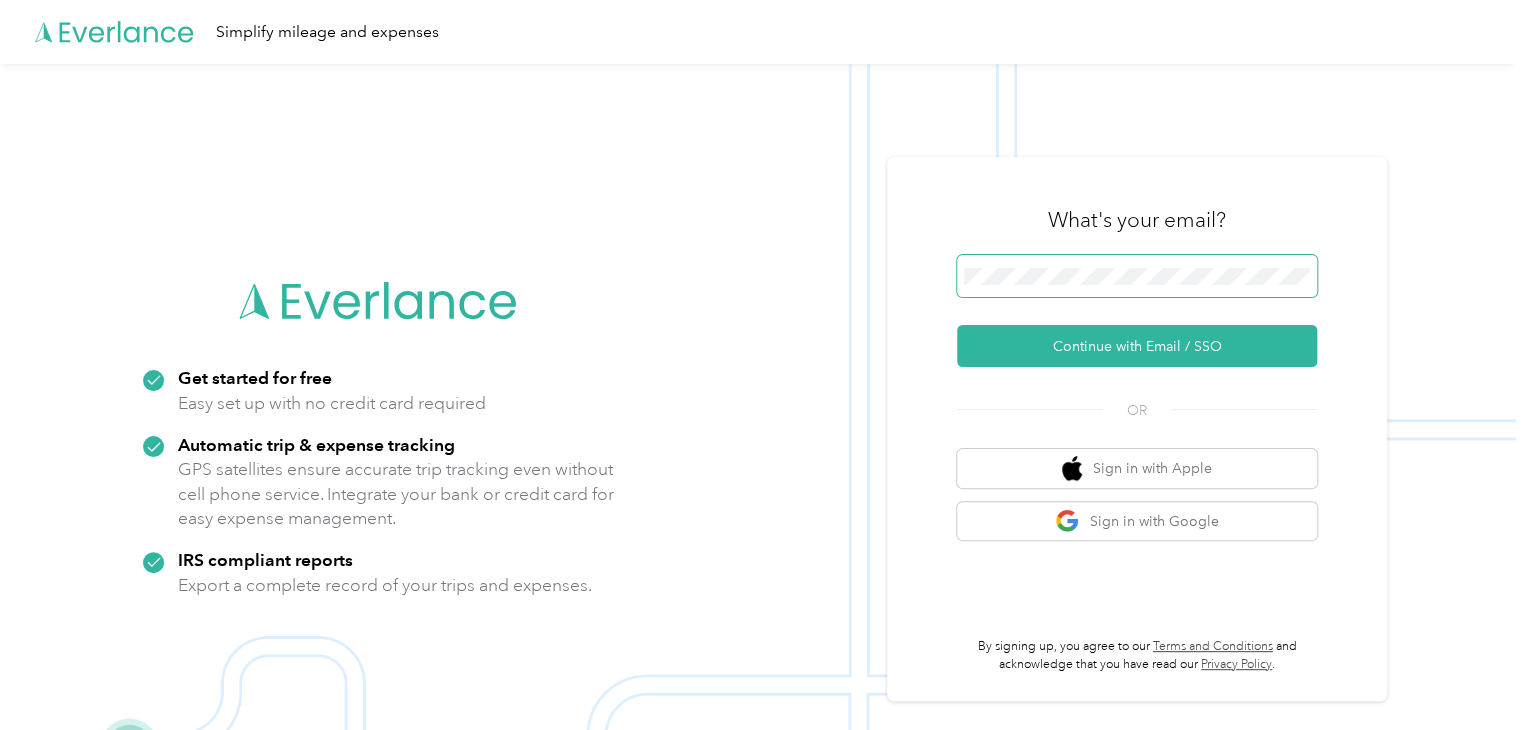 click at bounding box center [1137, 276] 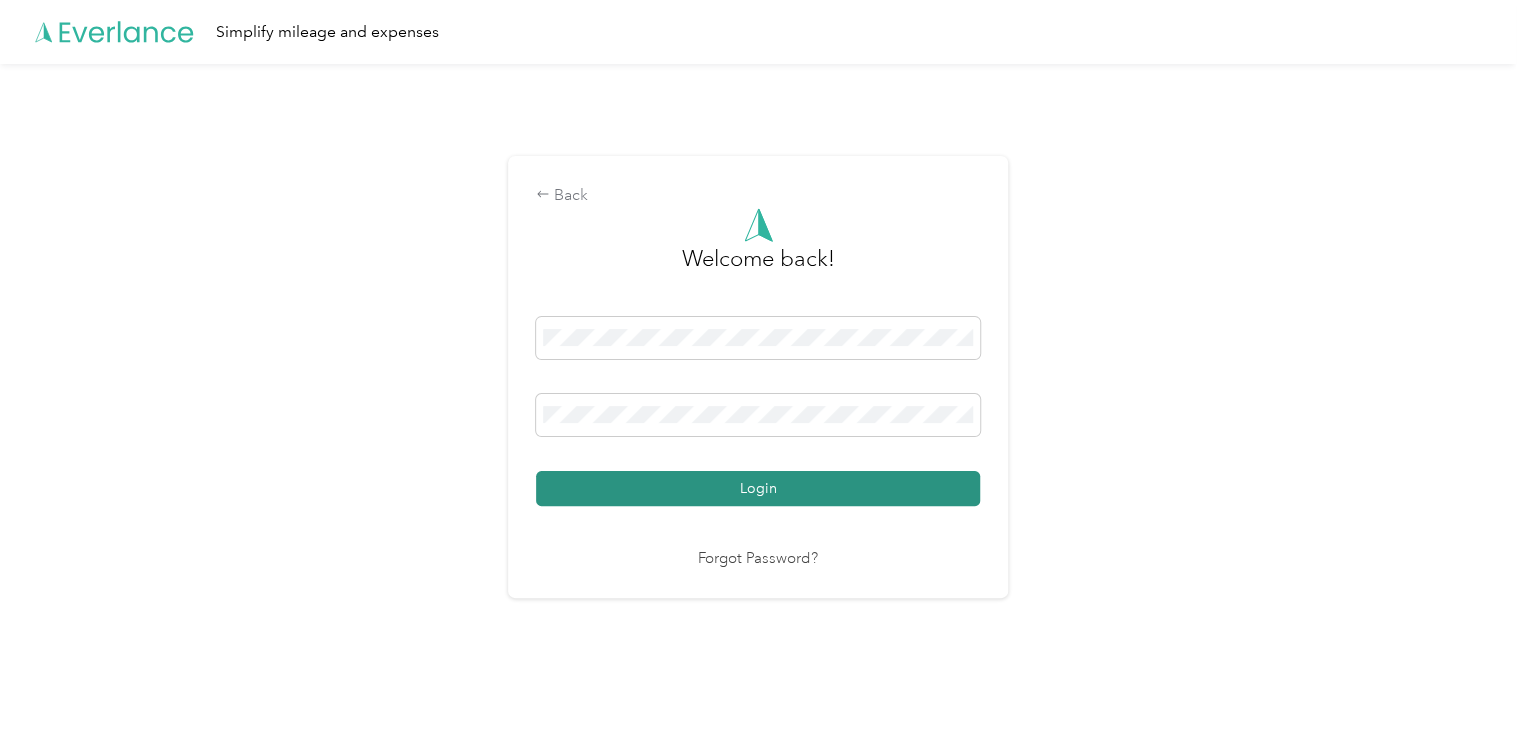 click on "Login" at bounding box center (758, 488) 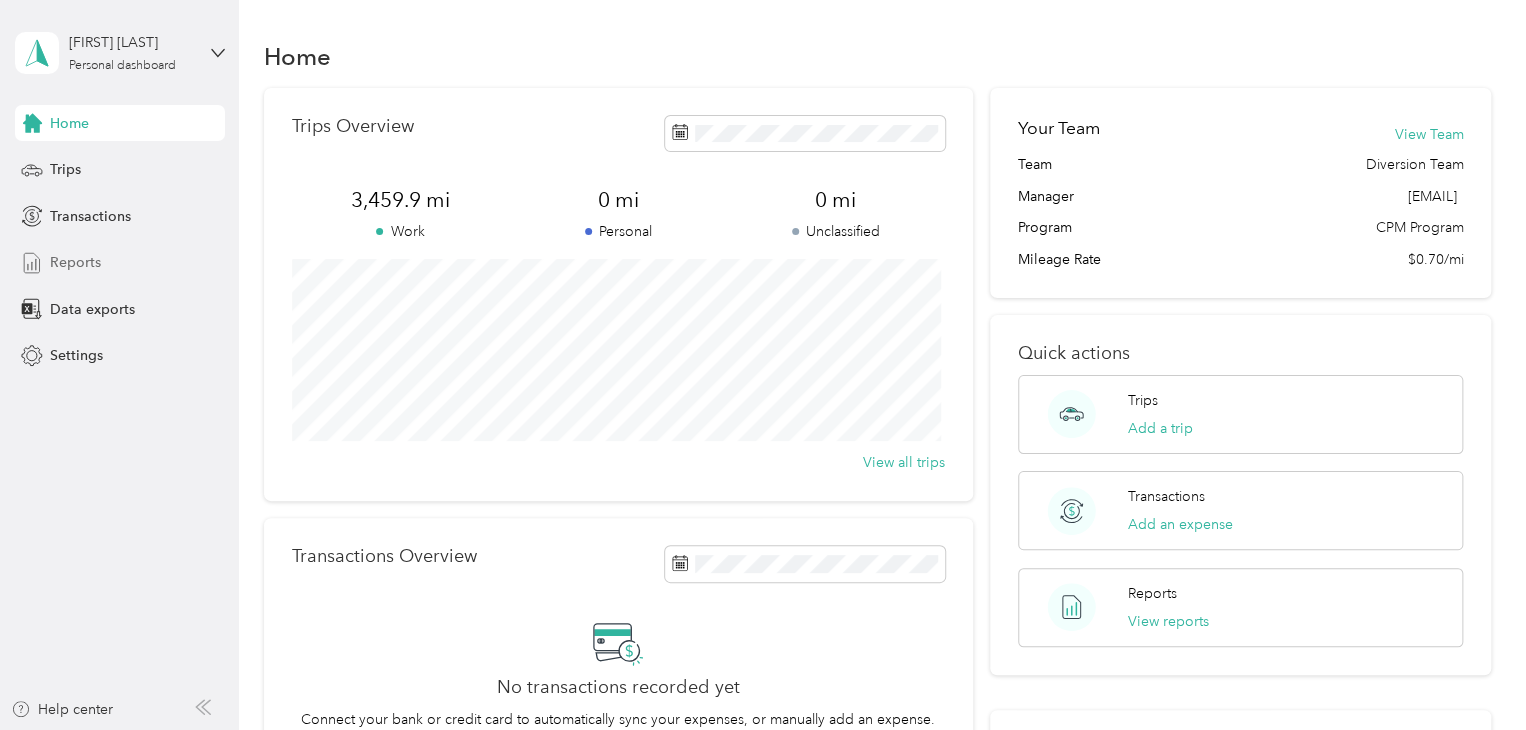 click on "Reports" at bounding box center (75, 262) 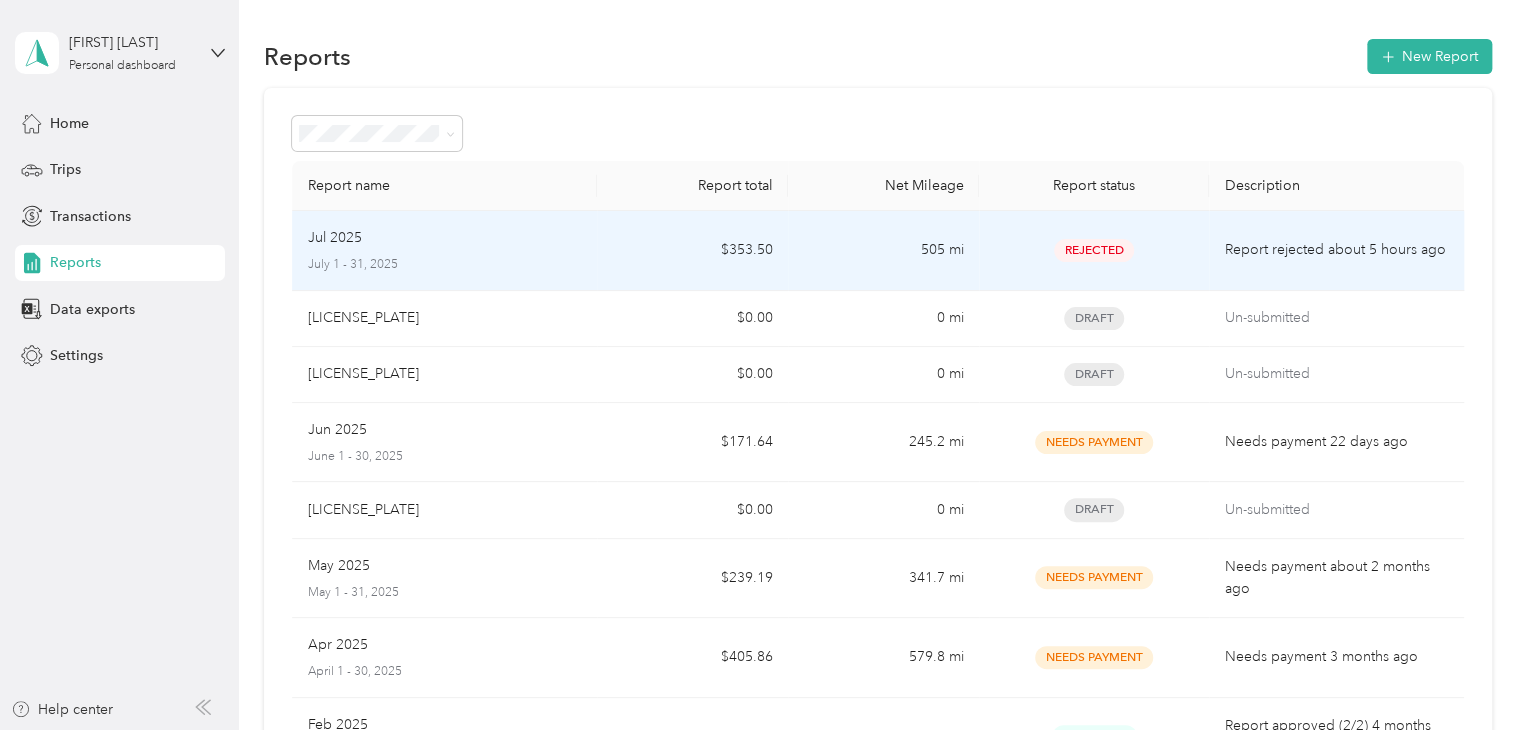 click on "Jul 2025" at bounding box center [445, 238] 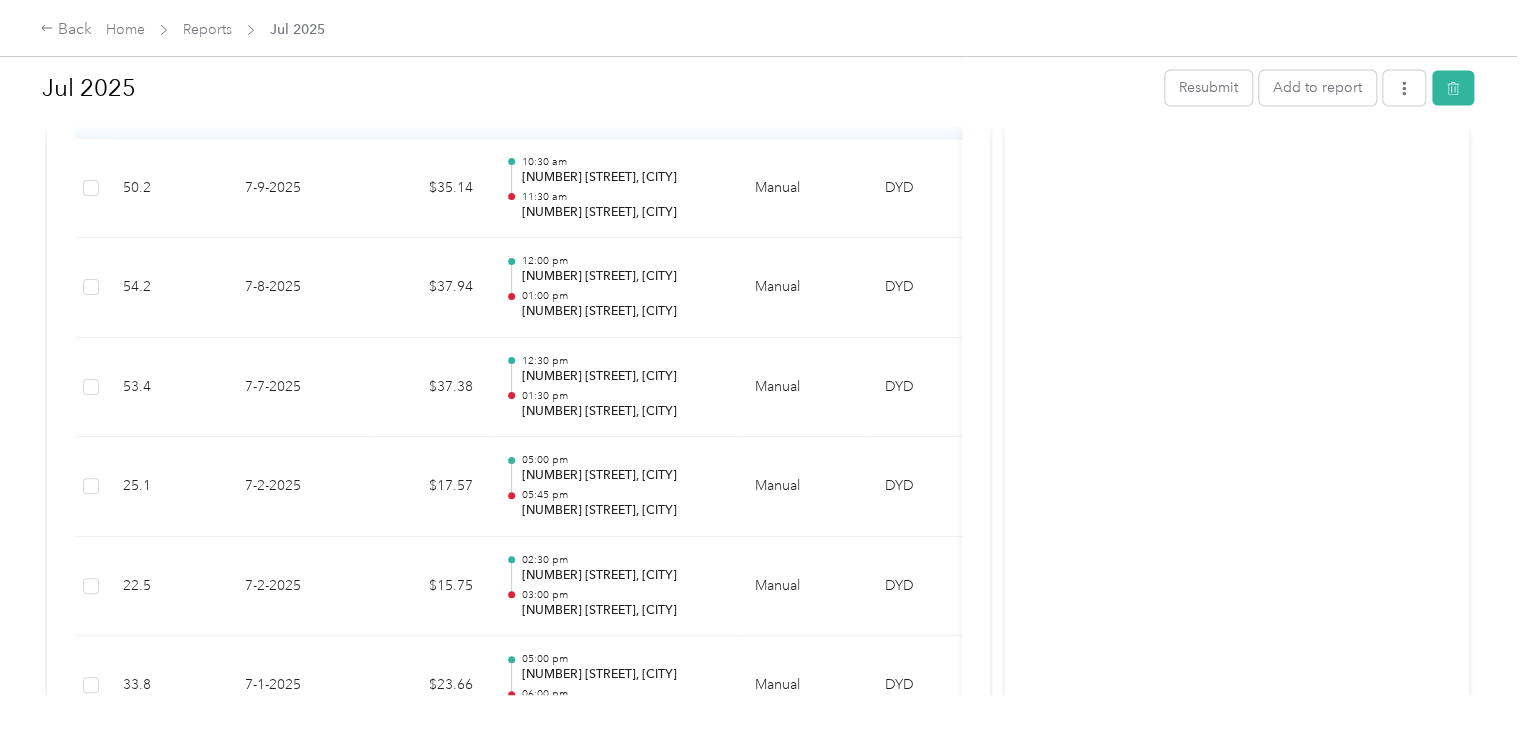 scroll, scrollTop: 2000, scrollLeft: 0, axis: vertical 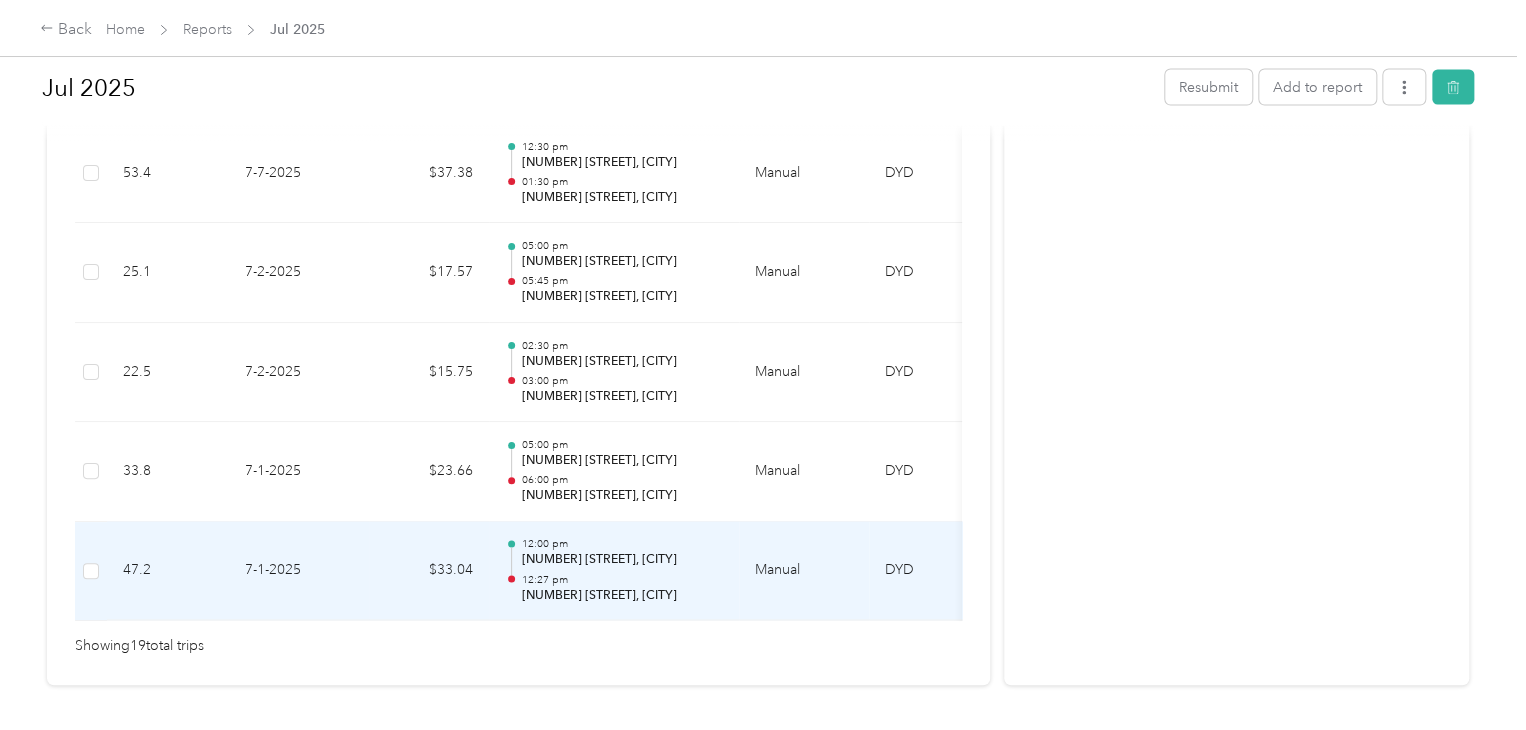 click on "$33.04" at bounding box center (429, 572) 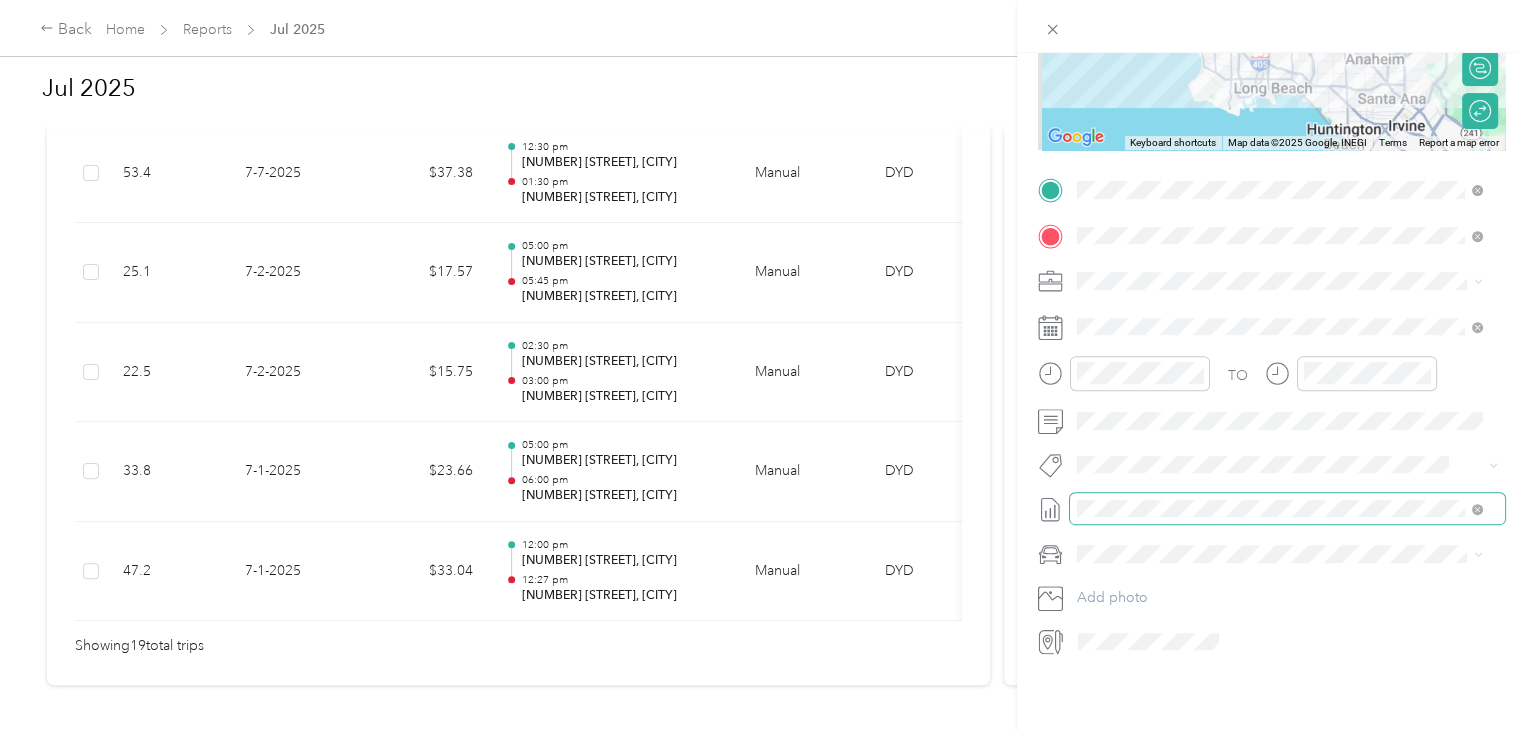 scroll, scrollTop: 320, scrollLeft: 0, axis: vertical 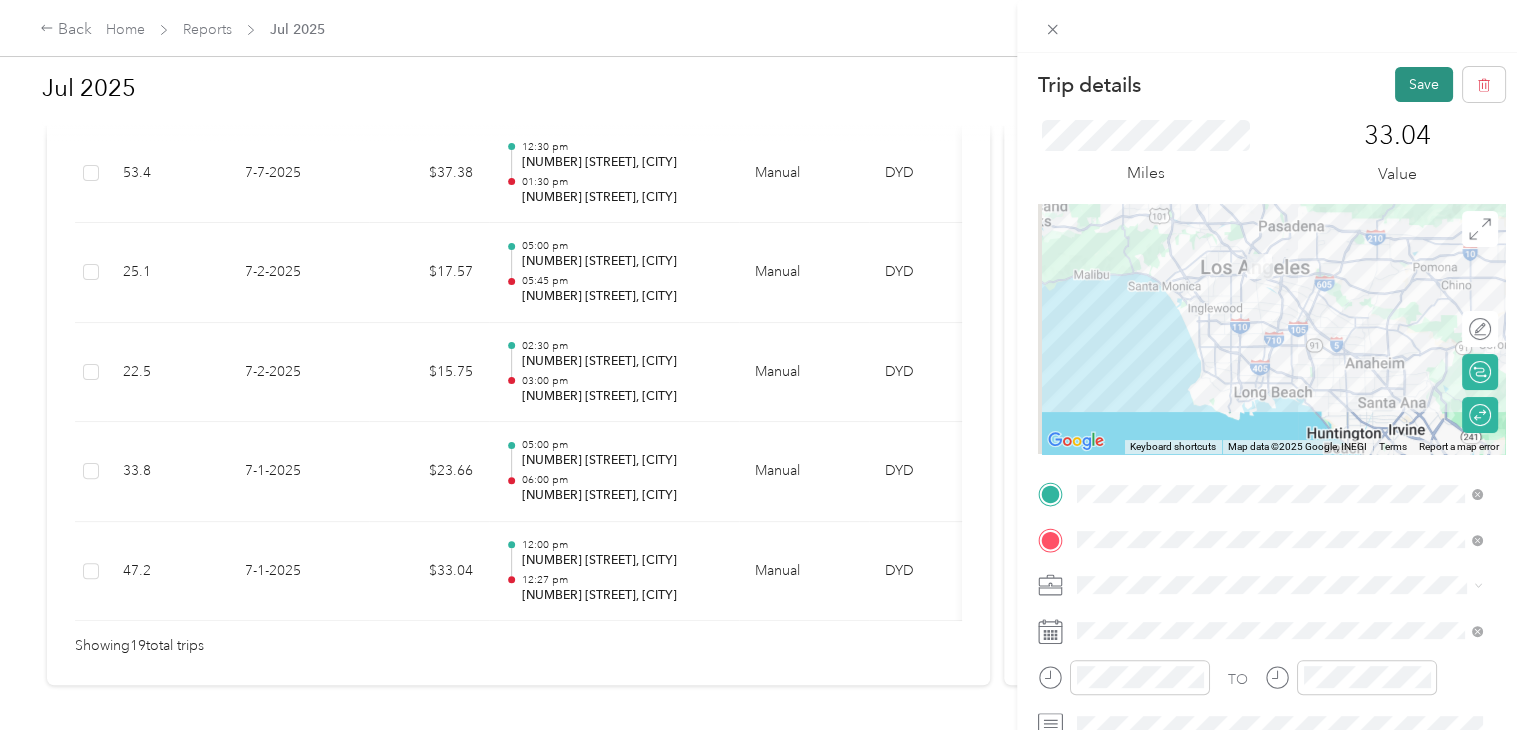 click on "Save" at bounding box center [1424, 84] 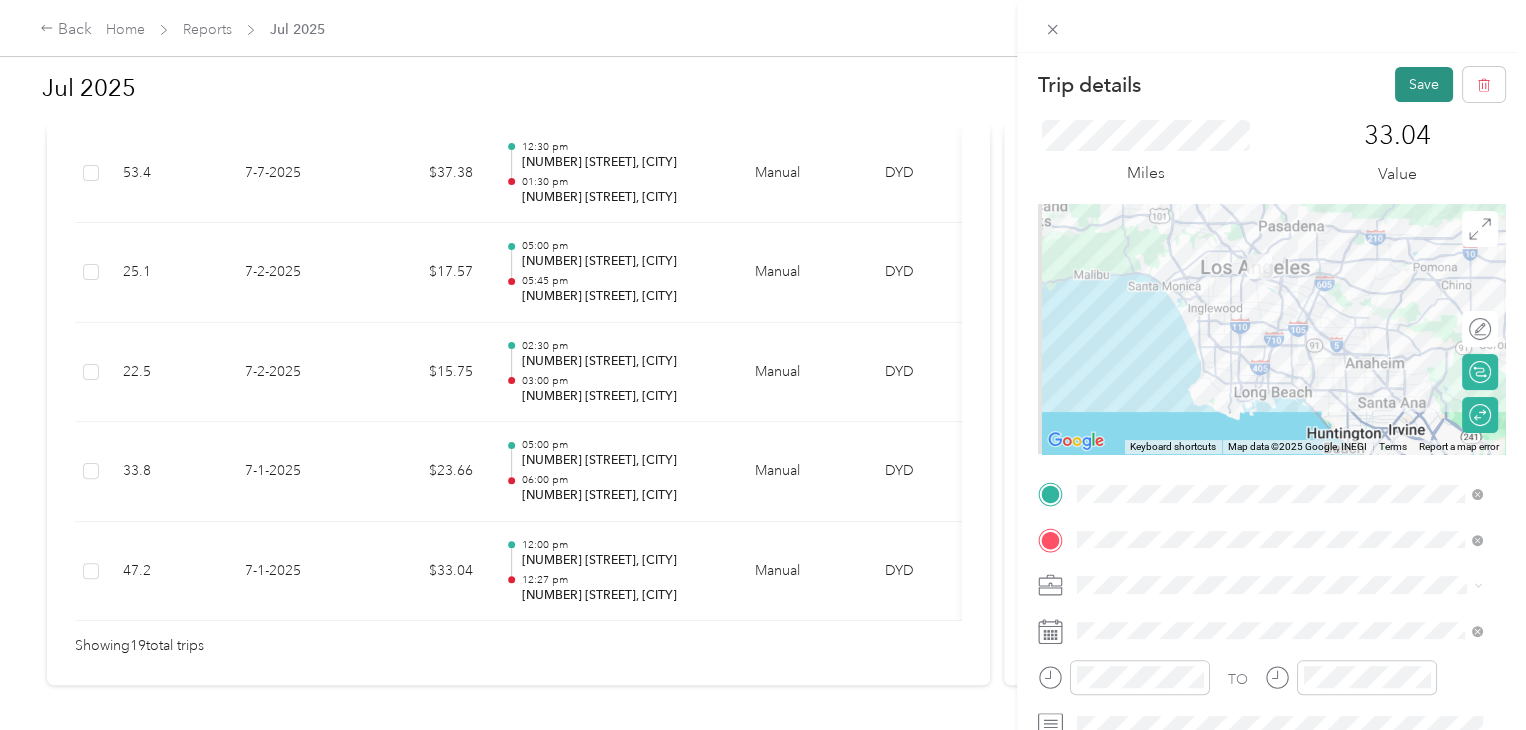 click on "Save" at bounding box center [1424, 84] 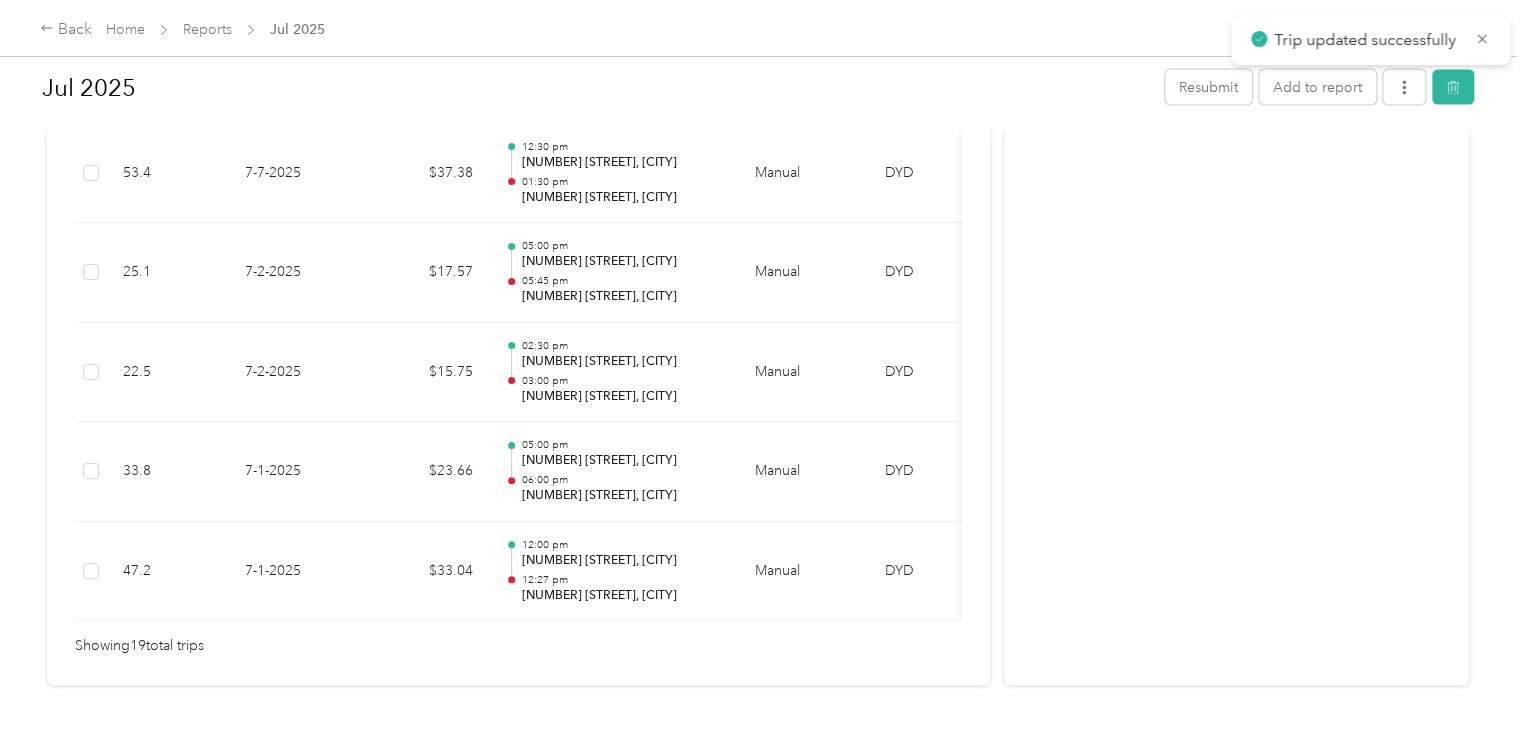 click on "Trip details Save This trip cannot be edited because it is either under review, approved, or paid. Contact your Team Manager to edit it. Miles 33.04 Value  ← Move left → Move right ↑ Move up ↓ Move down + Zoom in - Zoom out Home Jump left by 75% End Jump right by 75% Page Up Jump up by 75% Page Down Jump down by 75% Keyboard shortcuts Map Data Map data ©2025 Google, INEGI Map data ©2025 Google, INEGI 20 km  Click to toggle between metric and imperial units Terms Report a map error Edit route Calculate route Round trip TO Add photo" at bounding box center [758, 730] 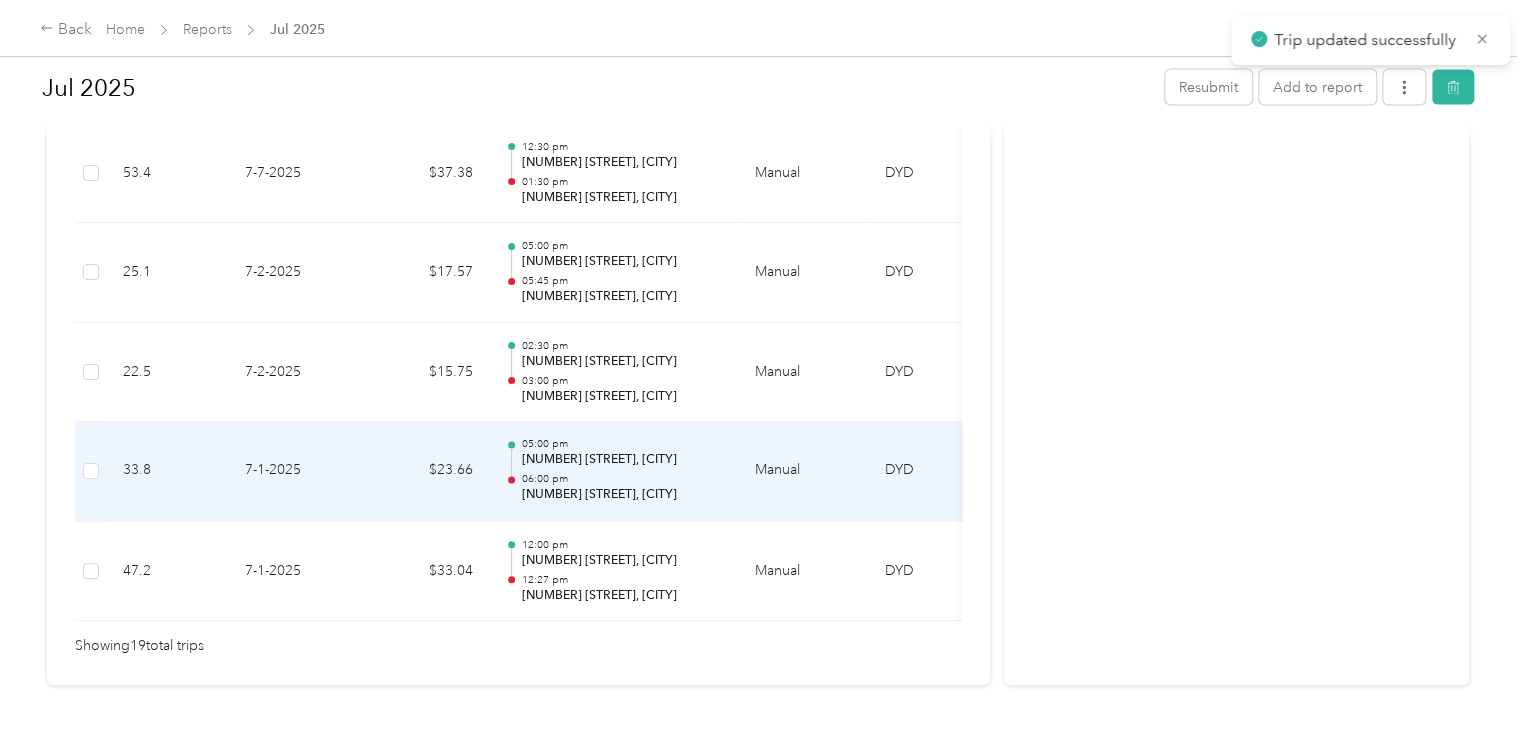 click on "7-1-2025" at bounding box center [299, 472] 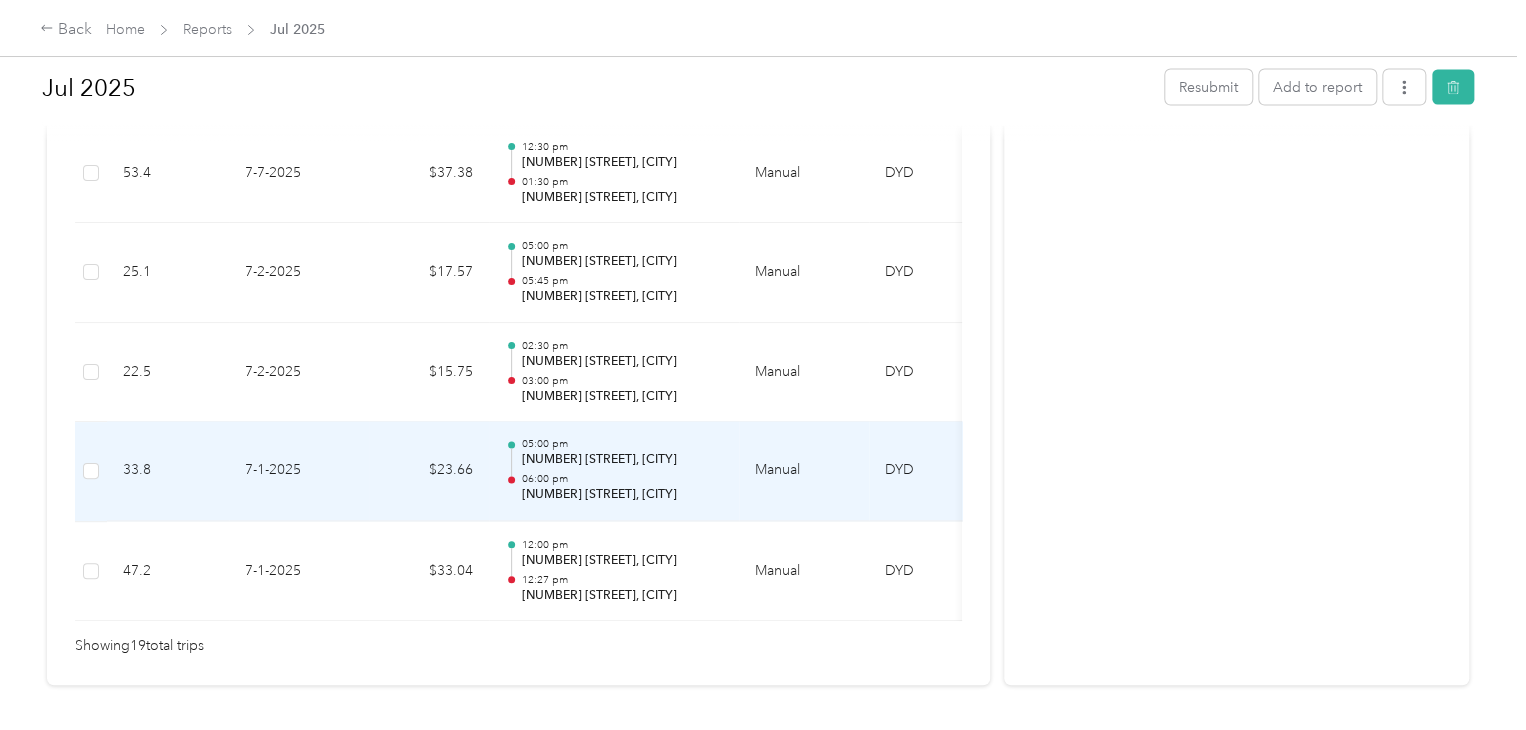 click on "7-1-2025" at bounding box center [299, 472] 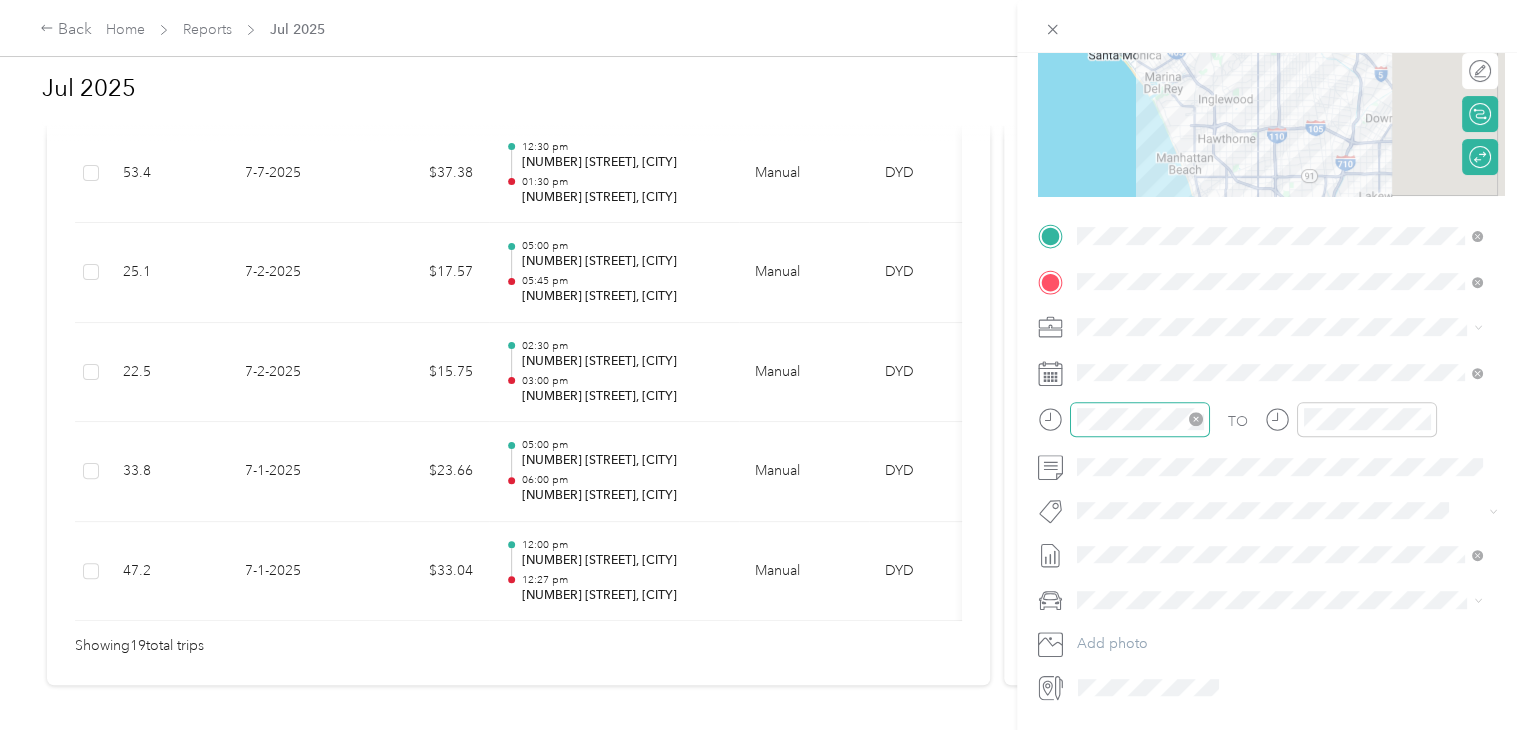 scroll, scrollTop: 320, scrollLeft: 0, axis: vertical 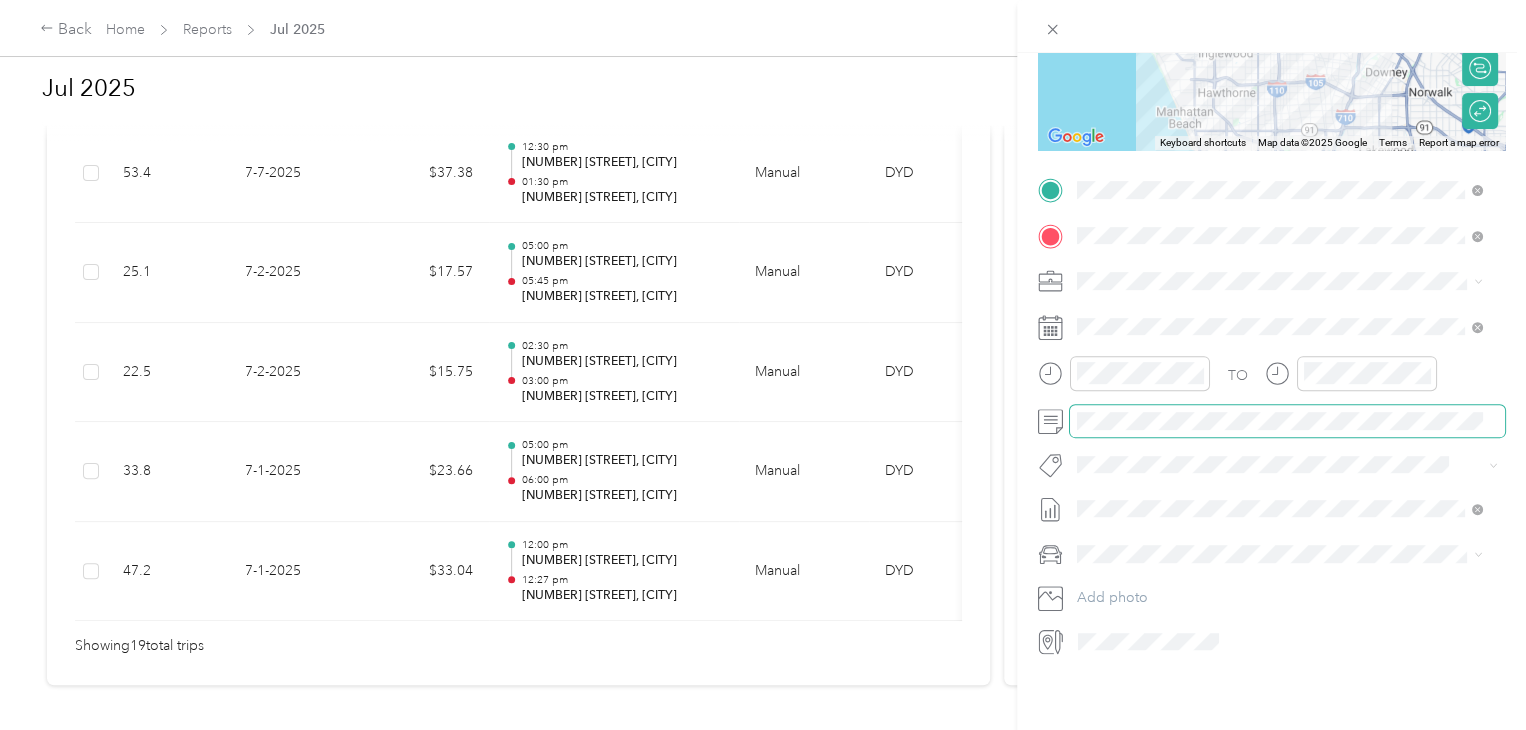 click at bounding box center (1287, 421) 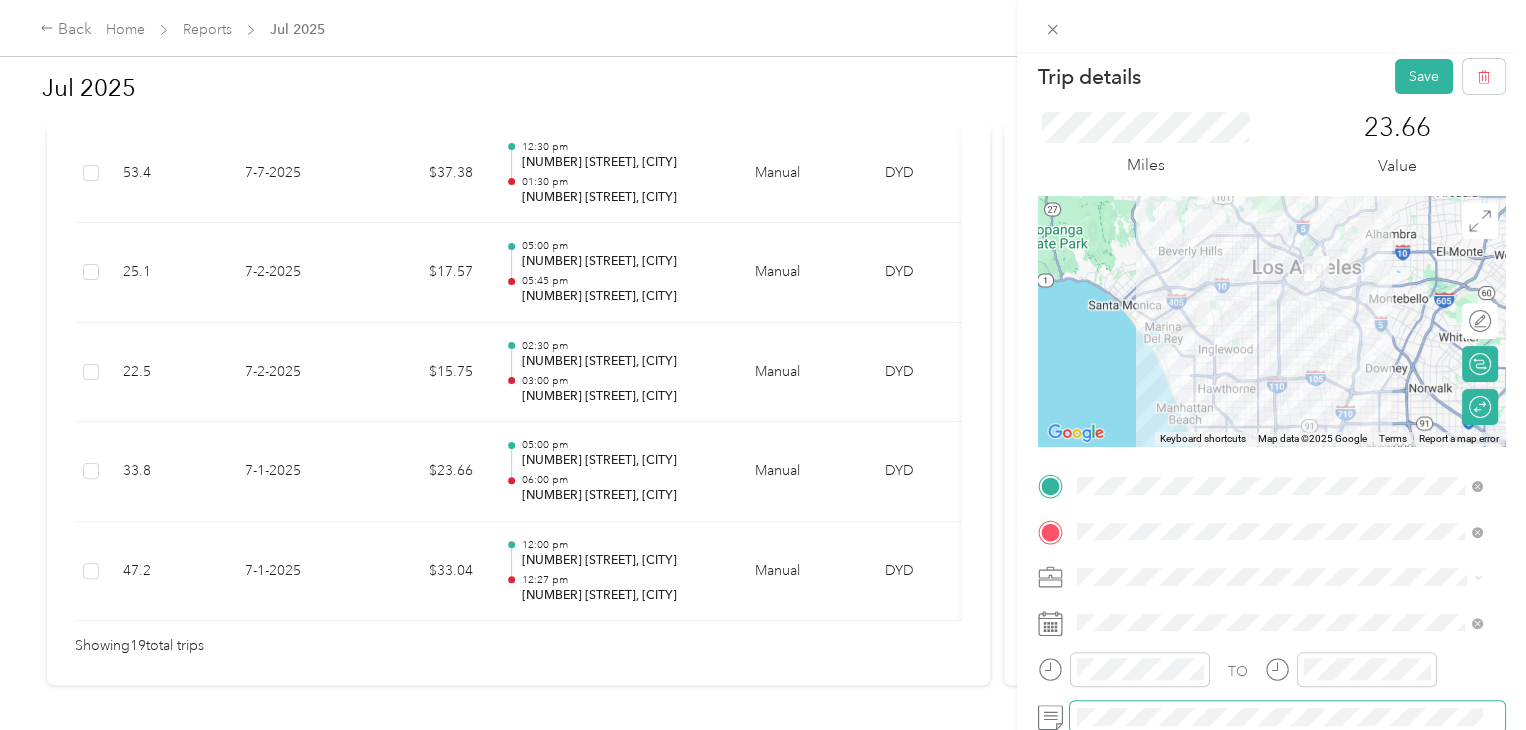scroll, scrollTop: 0, scrollLeft: 0, axis: both 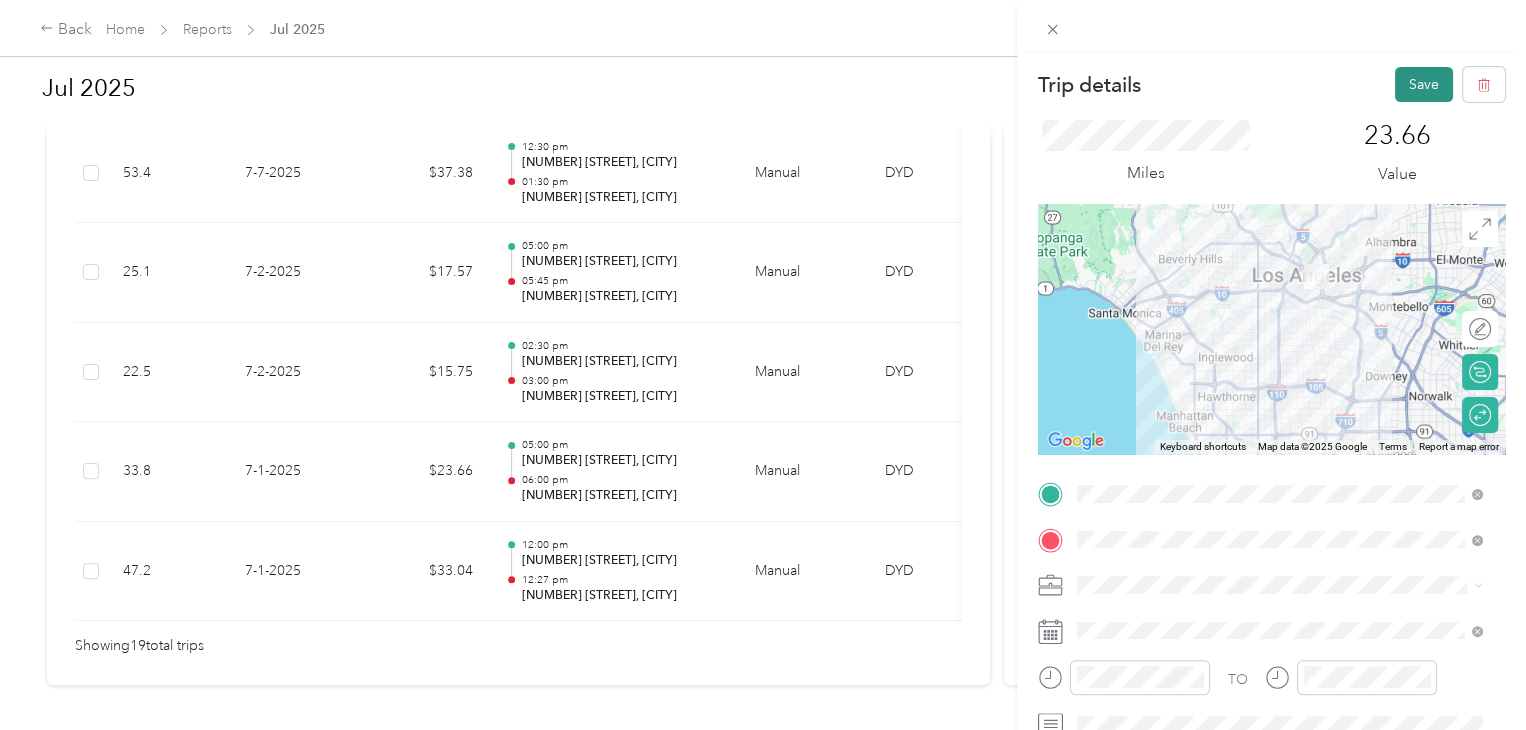 click on "Save" at bounding box center (1424, 84) 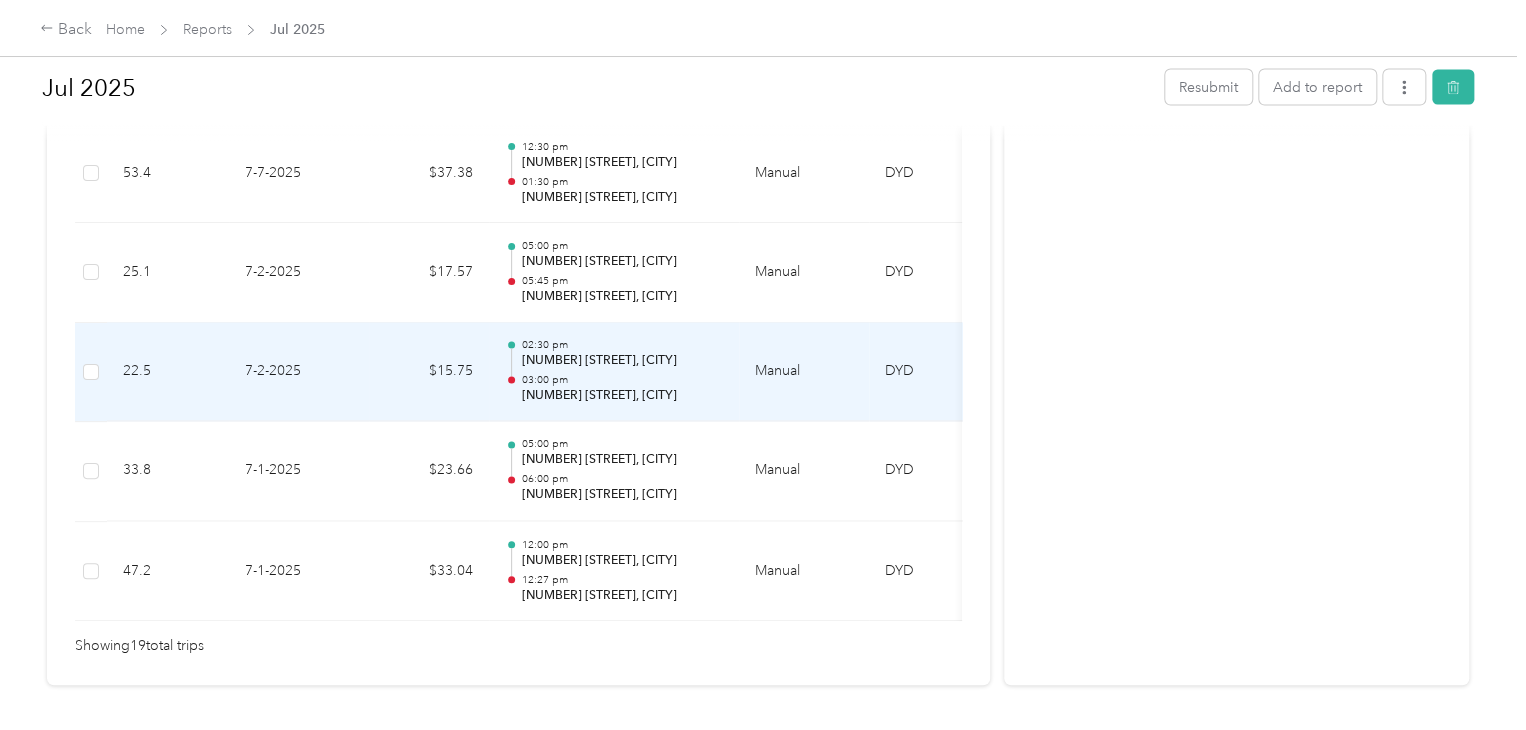 click on "03:00 pm" at bounding box center [622, 381] 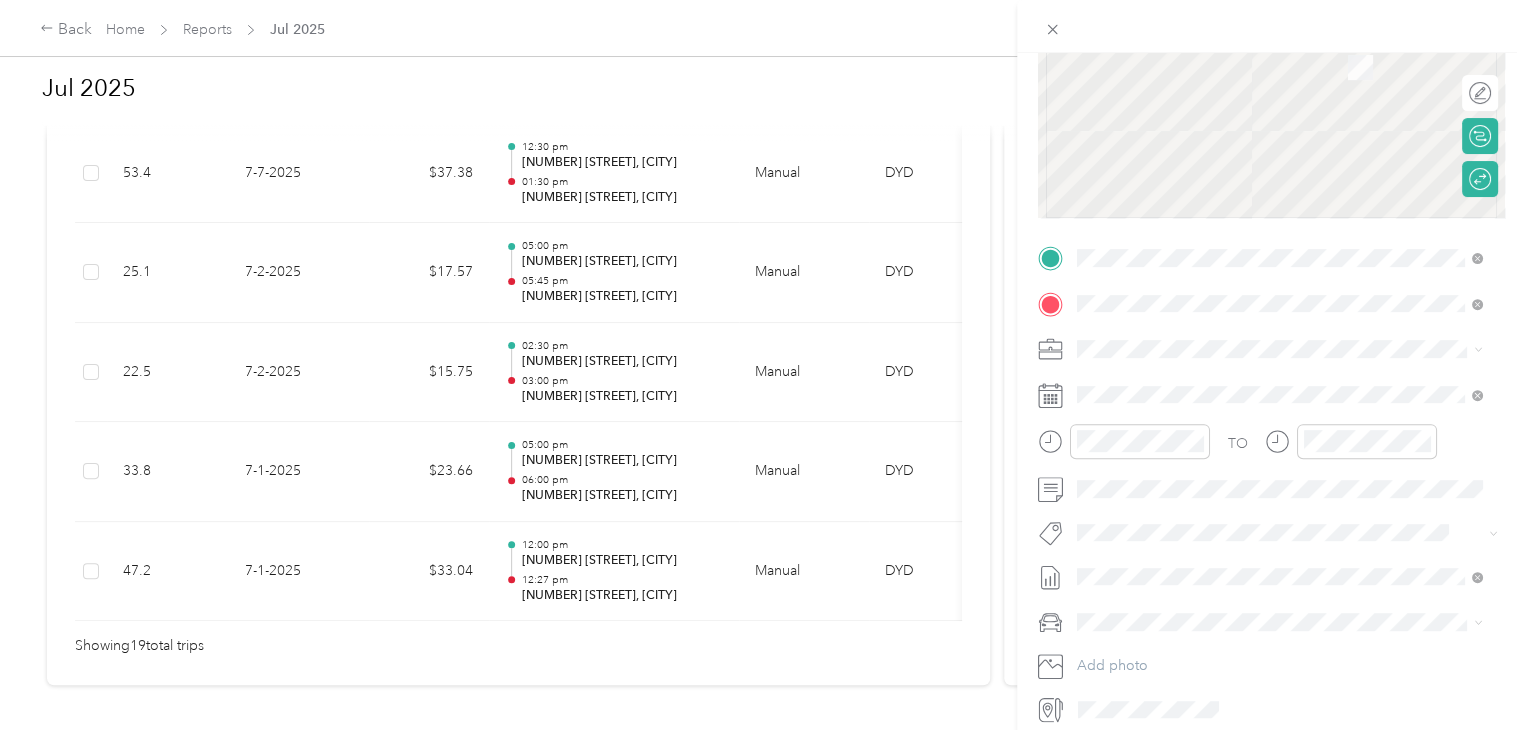 scroll, scrollTop: 300, scrollLeft: 0, axis: vertical 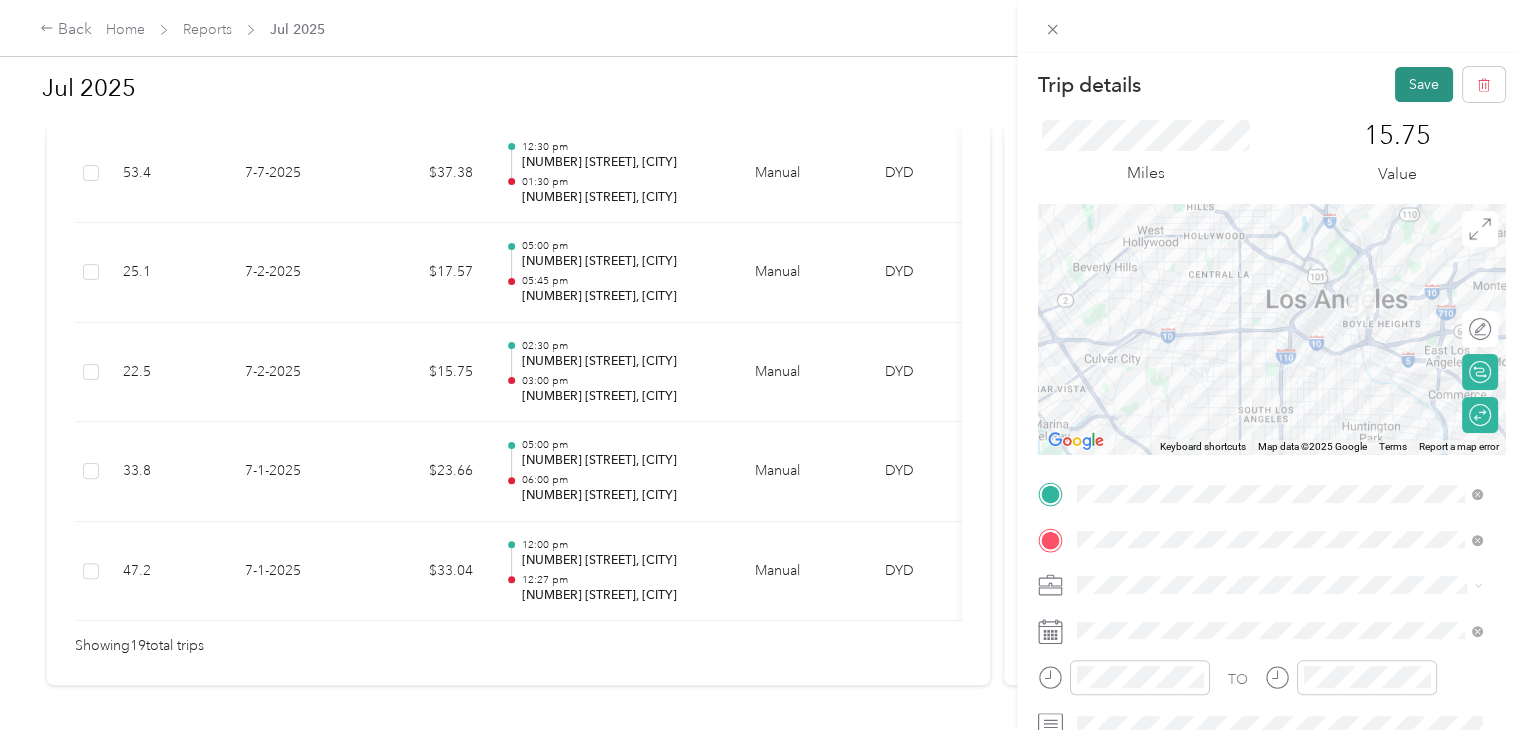 click on "Save" at bounding box center [1424, 84] 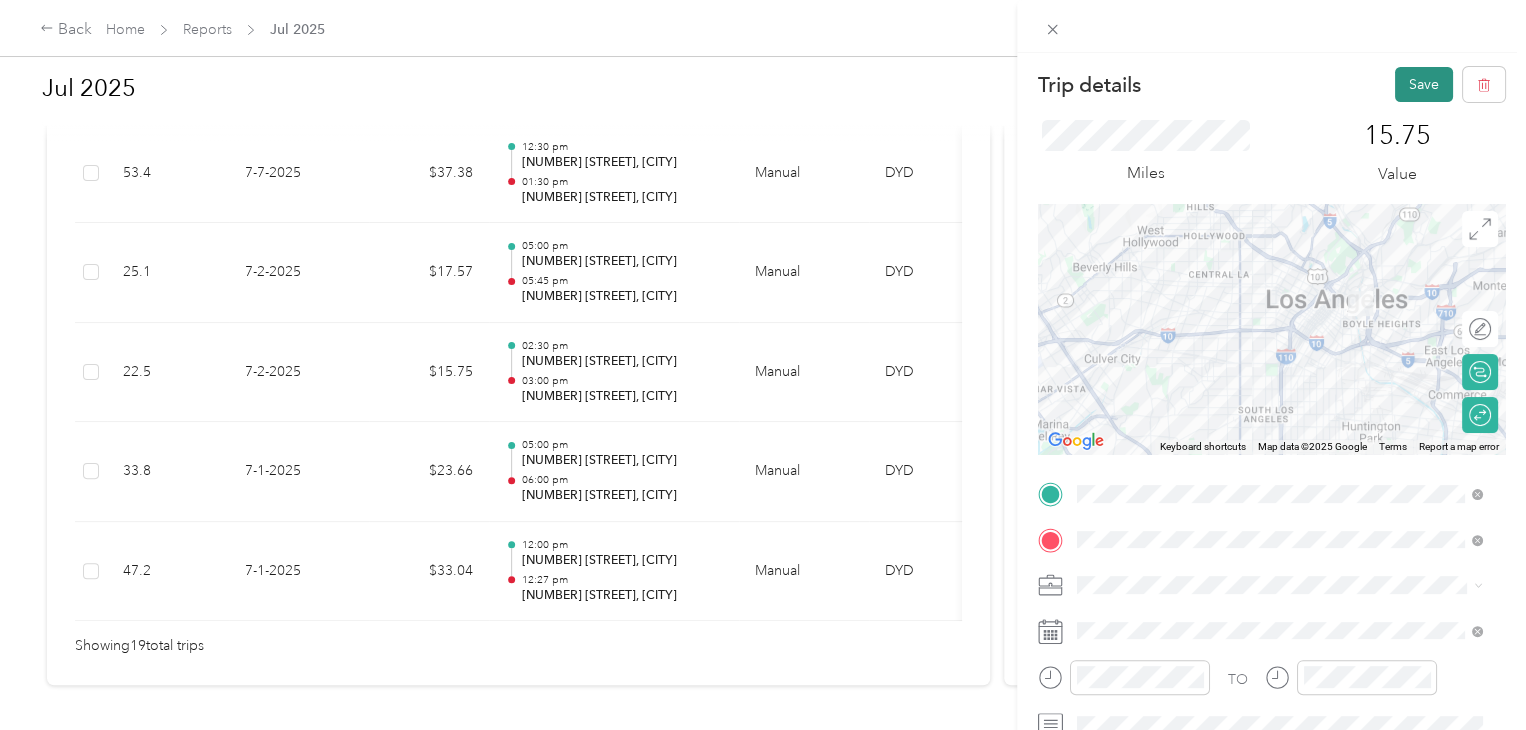 click on "Save" at bounding box center [1424, 84] 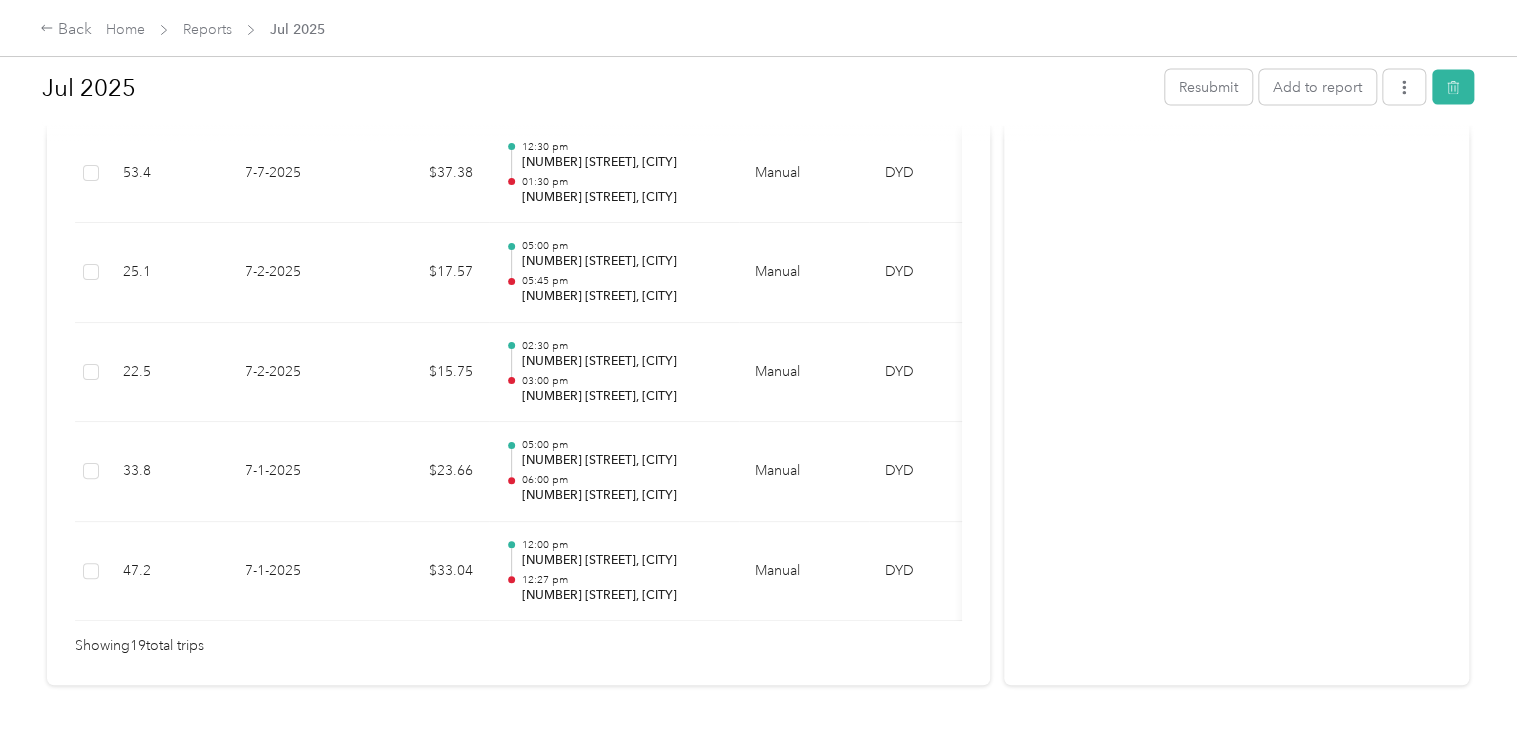 click on "Trip details Save This trip cannot be edited because it is either under review, approved, or paid. Contact your Team Manager to edit it. Miles 15.75 Value  ← Move left → Move right ↑ Move up ↓ Move down + Zoom in - Zoom out Home Jump left by 75% End Jump right by 75% Page Up Jump up by 75% Page Down Jump down by 75% Keyboard shortcuts Map Data Map data ©2025 Google Map data ©2025 Google 5 km  Click to toggle between metric and imperial units Terms Report a map error Edit route Calculate route Round trip TO Add photo" at bounding box center [763, 365] 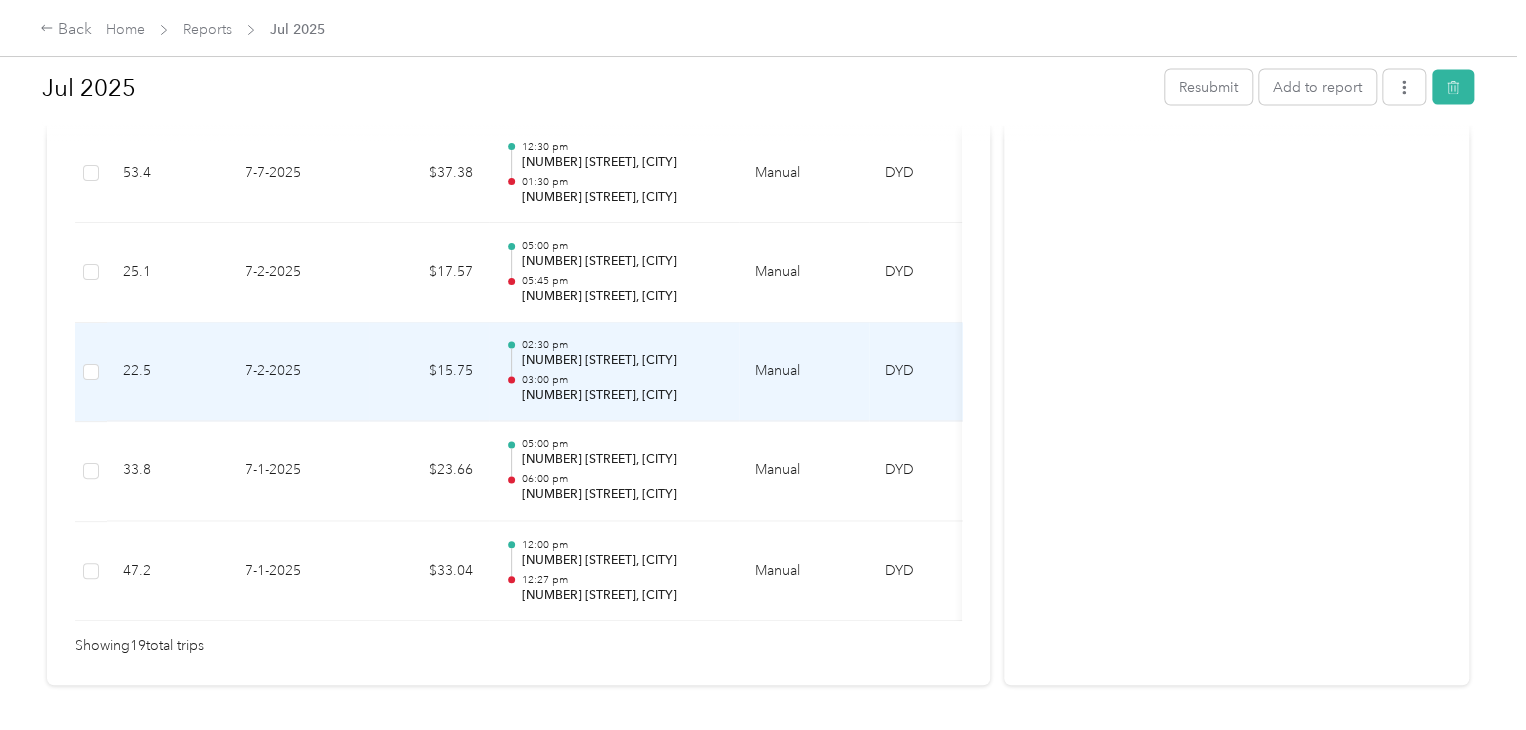 scroll, scrollTop: 1900, scrollLeft: 0, axis: vertical 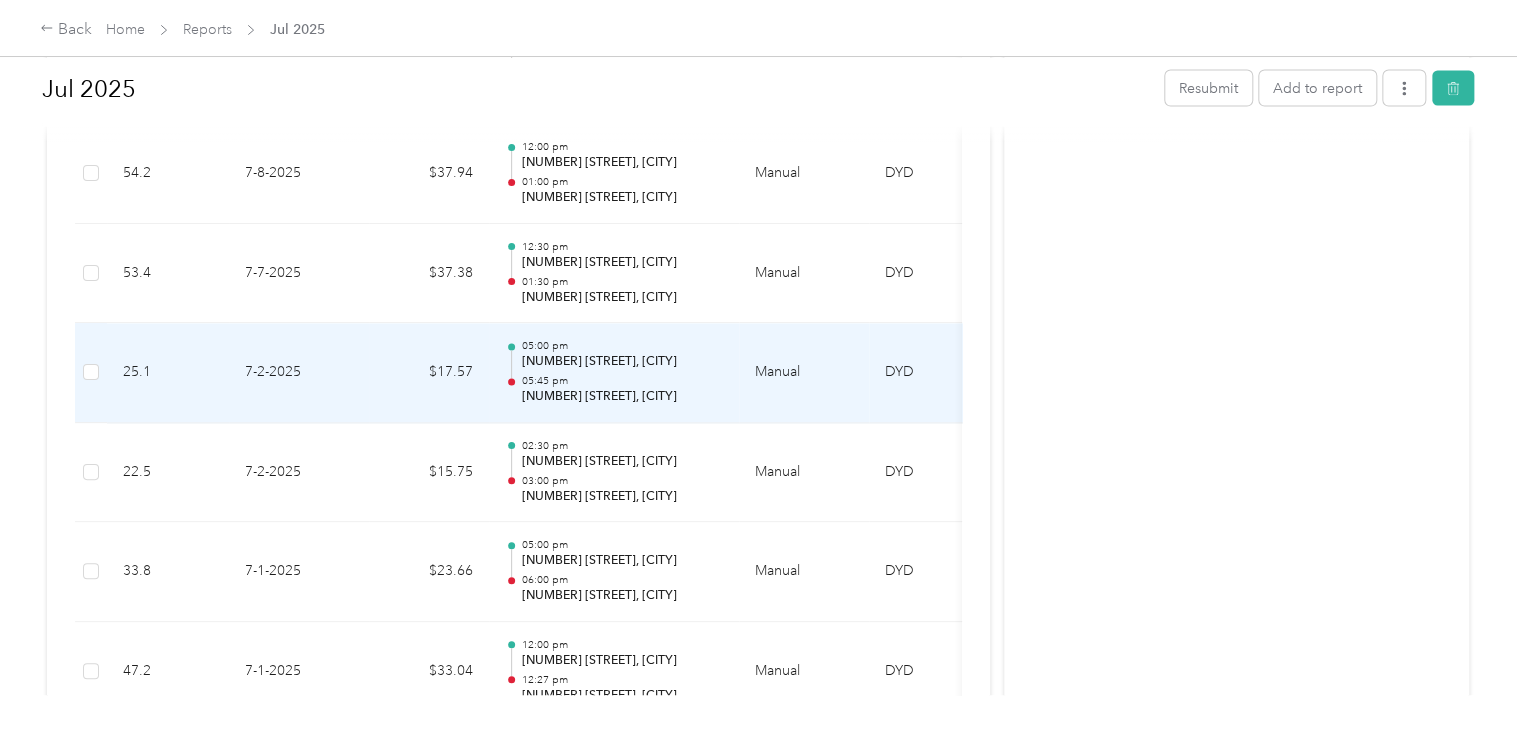 click on "7-2-2025" at bounding box center [299, 373] 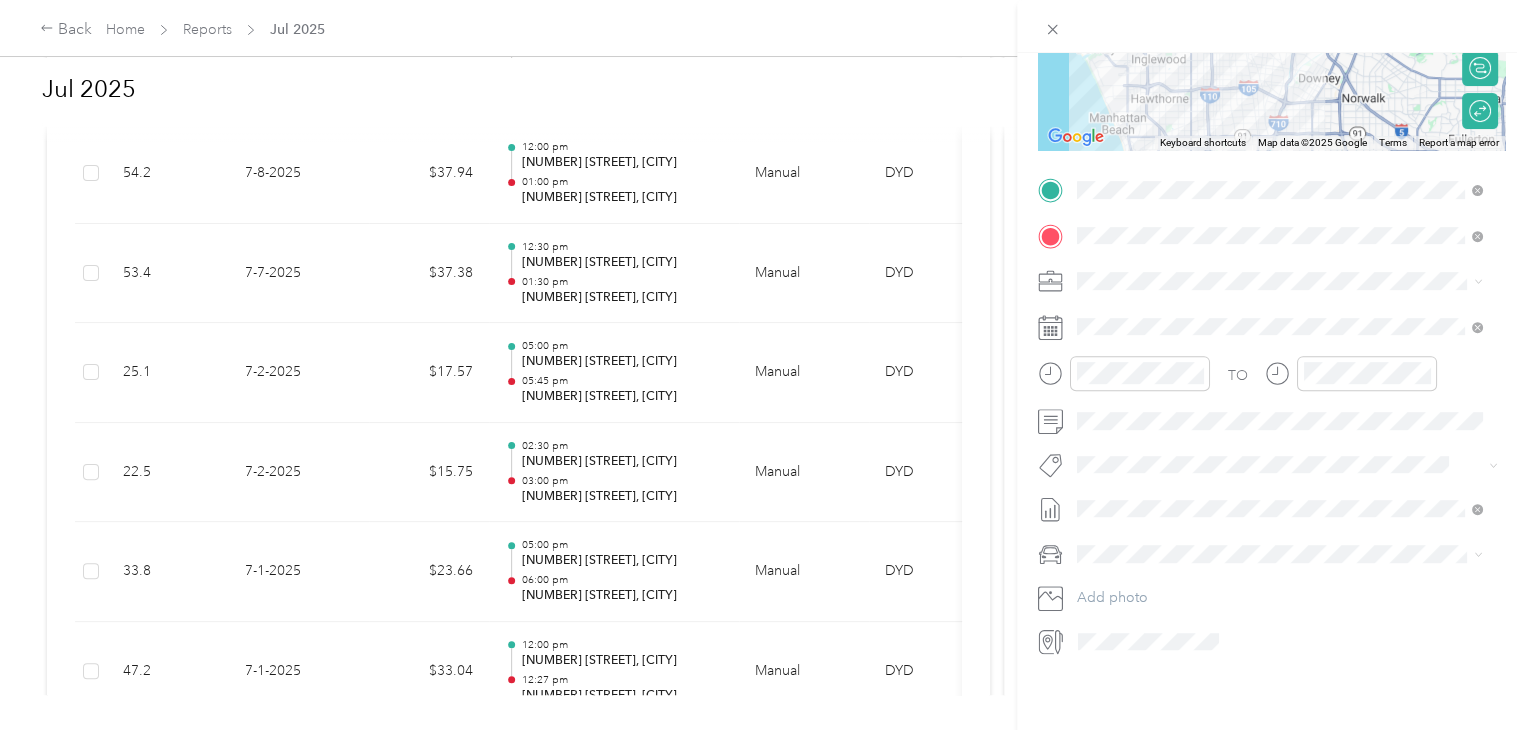 scroll, scrollTop: 320, scrollLeft: 0, axis: vertical 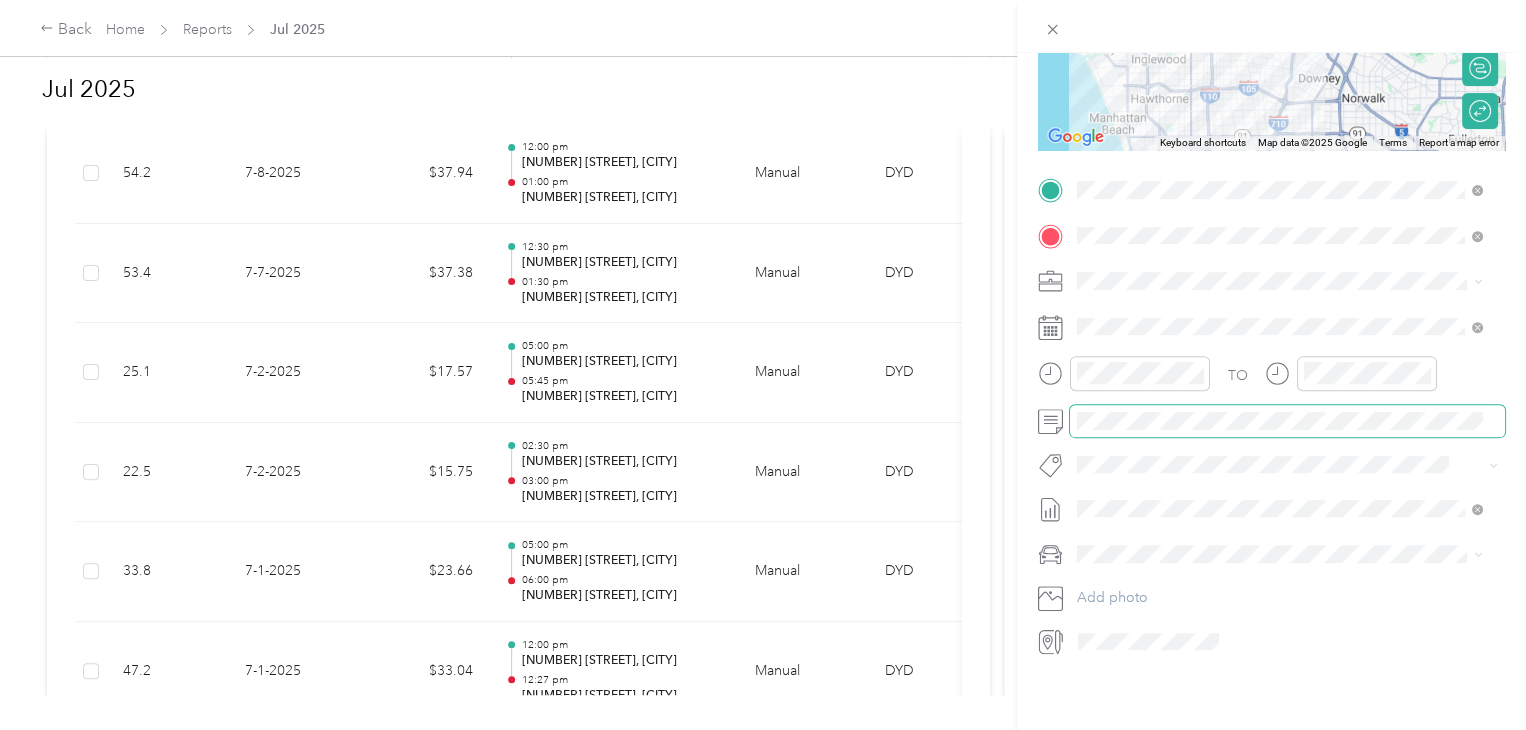 click at bounding box center [1287, 421] 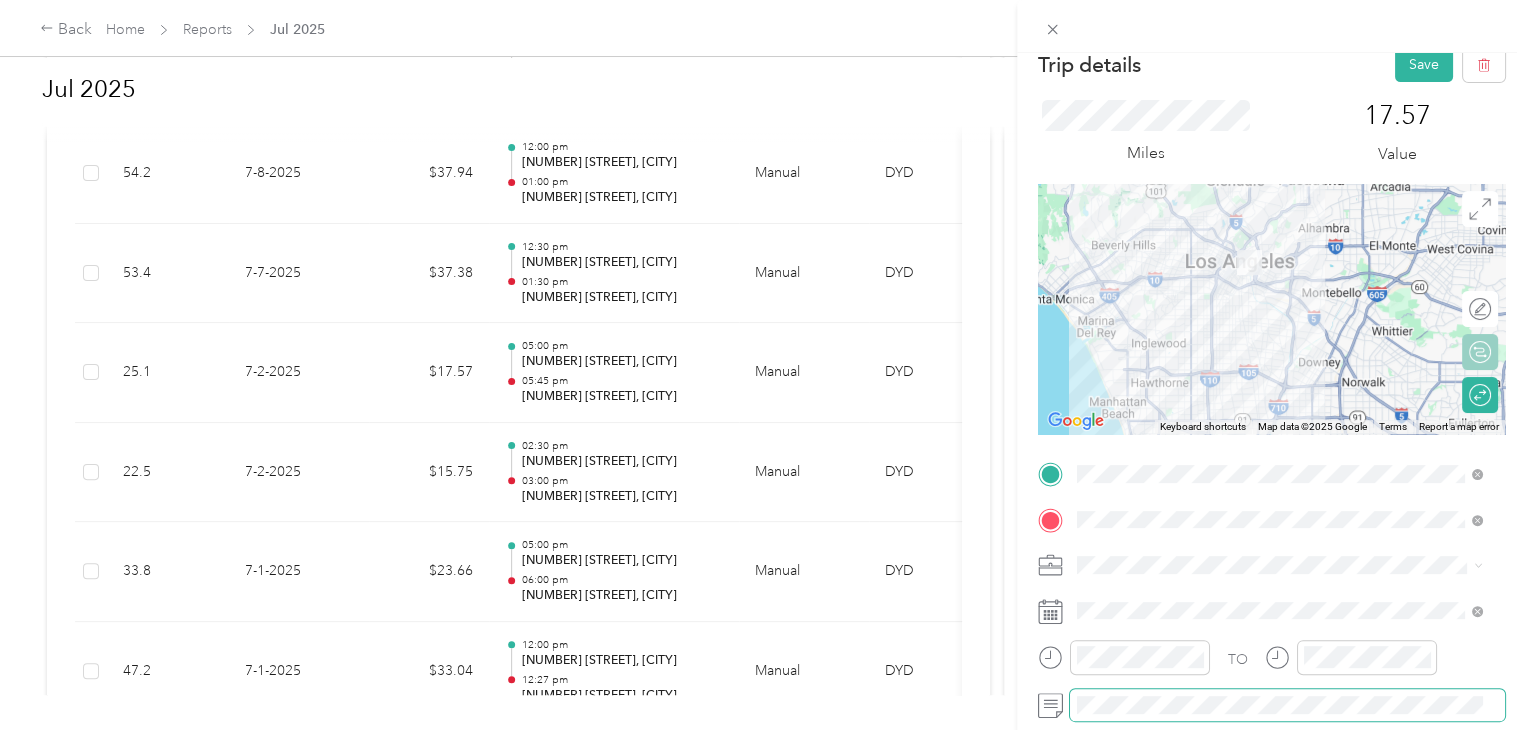 scroll, scrollTop: 0, scrollLeft: 0, axis: both 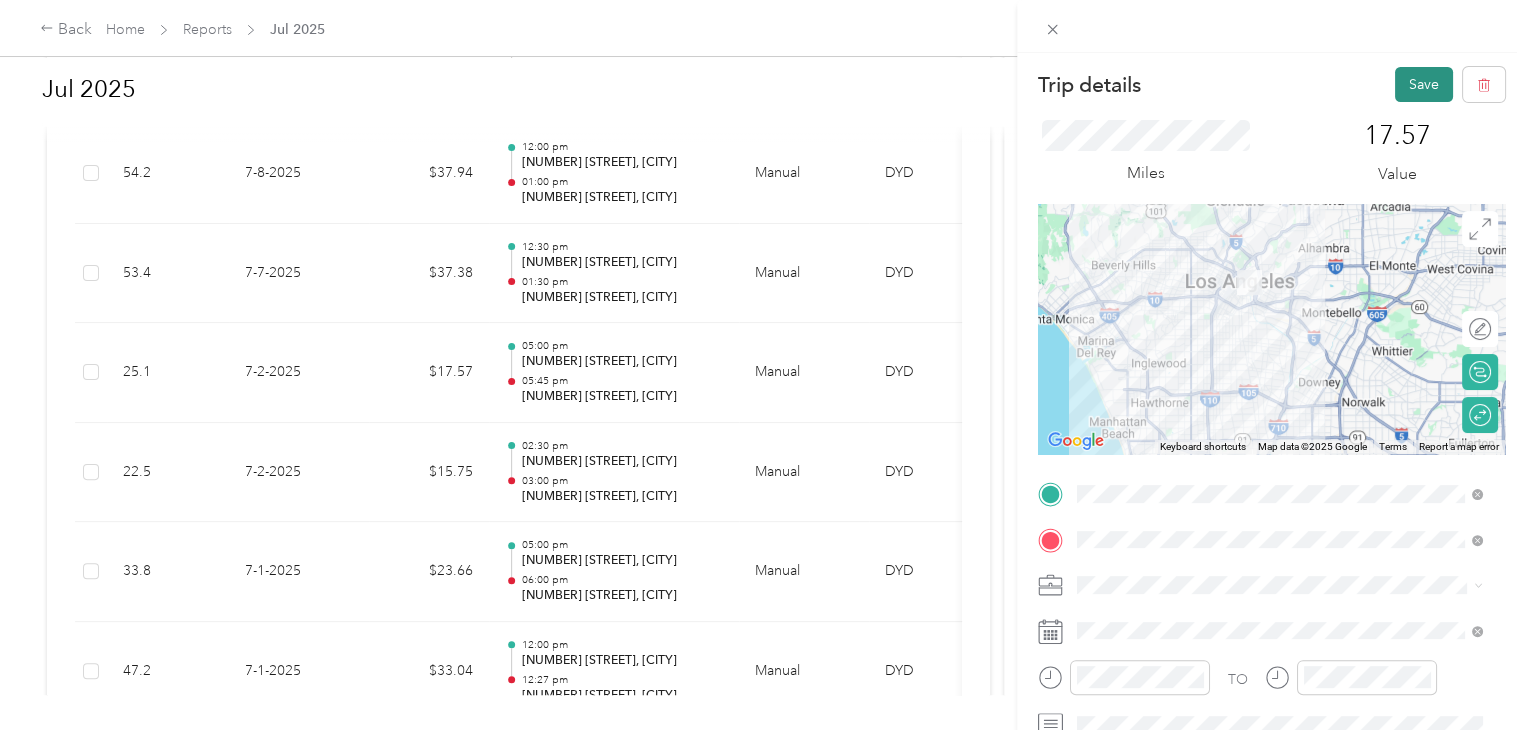 click on "Save" at bounding box center [1424, 84] 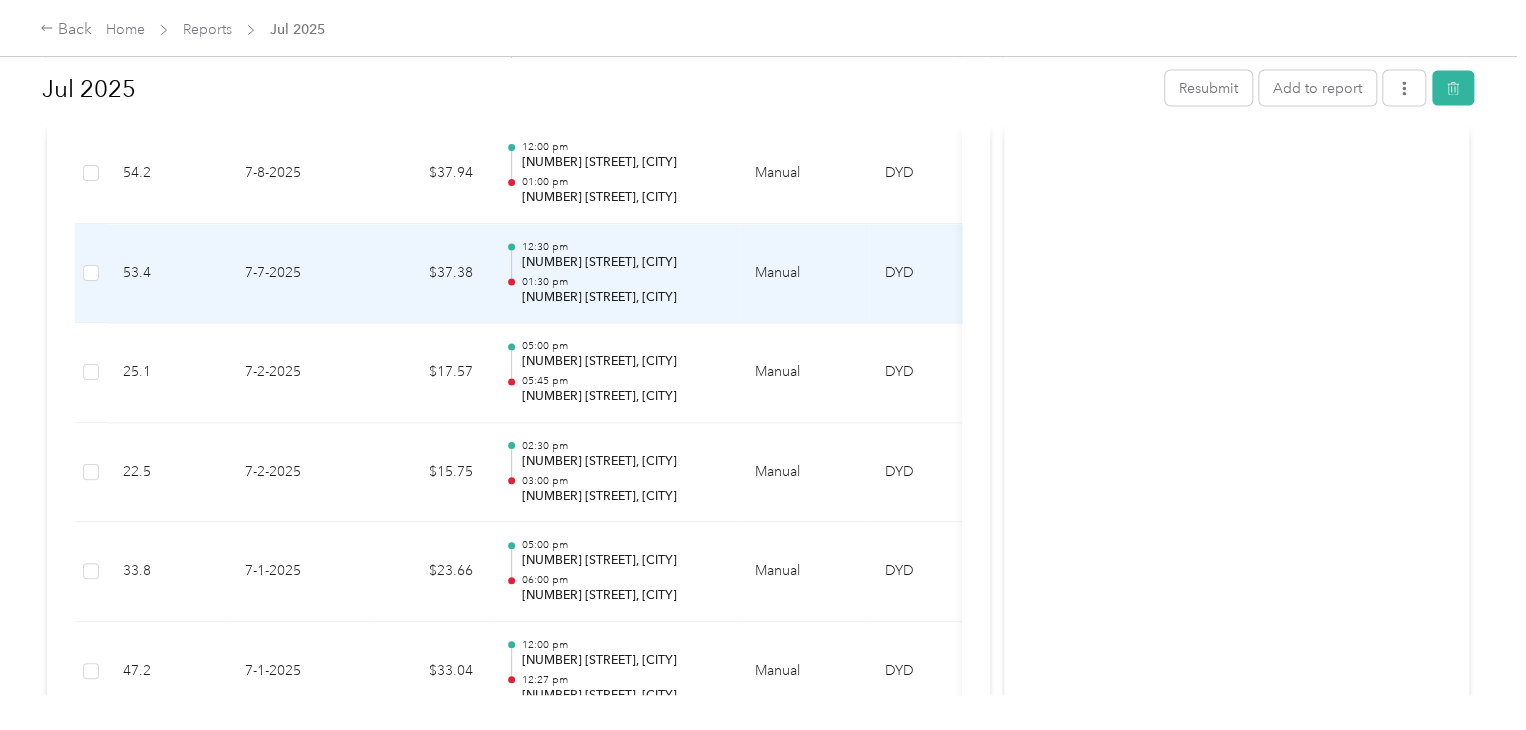 click on "53.4" at bounding box center (168, 274) 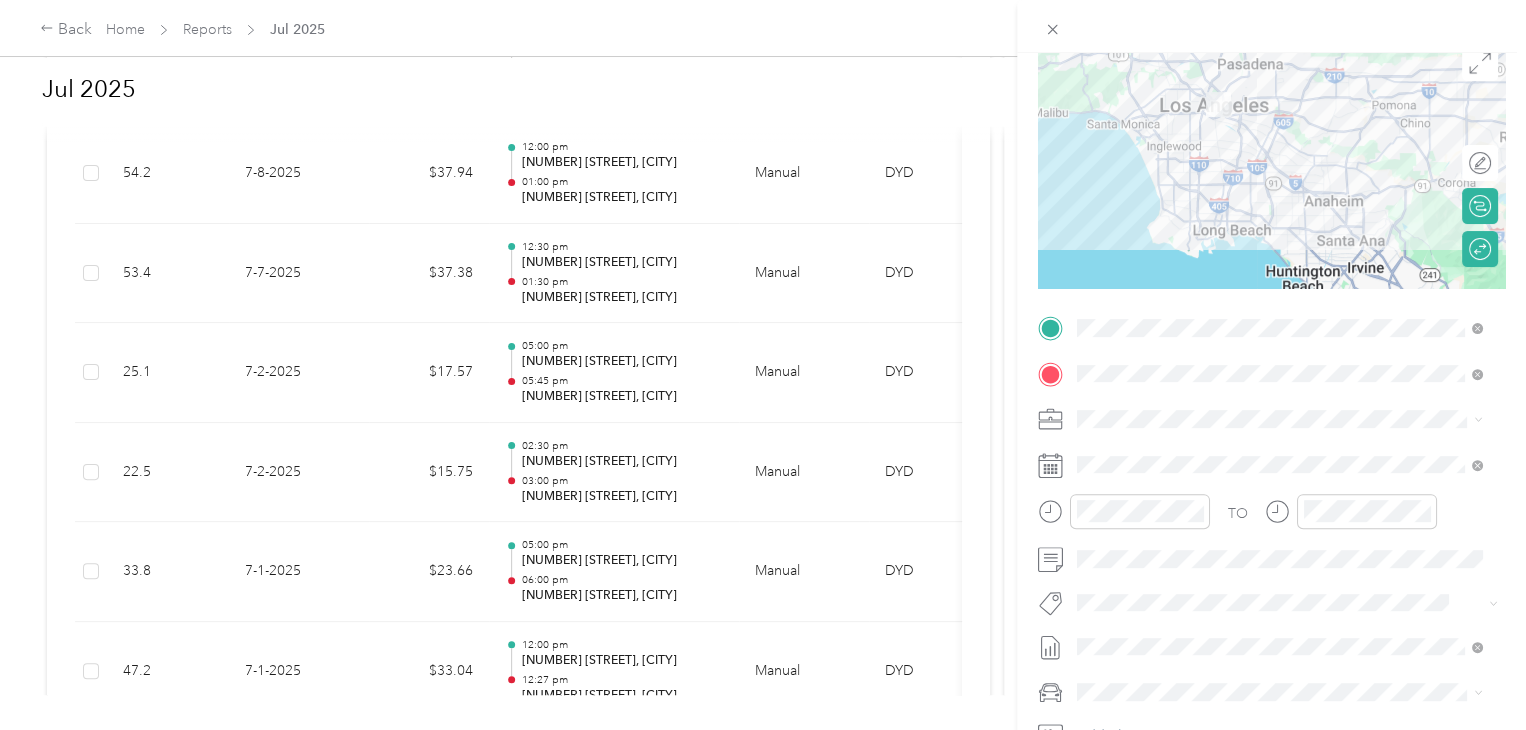 scroll, scrollTop: 200, scrollLeft: 0, axis: vertical 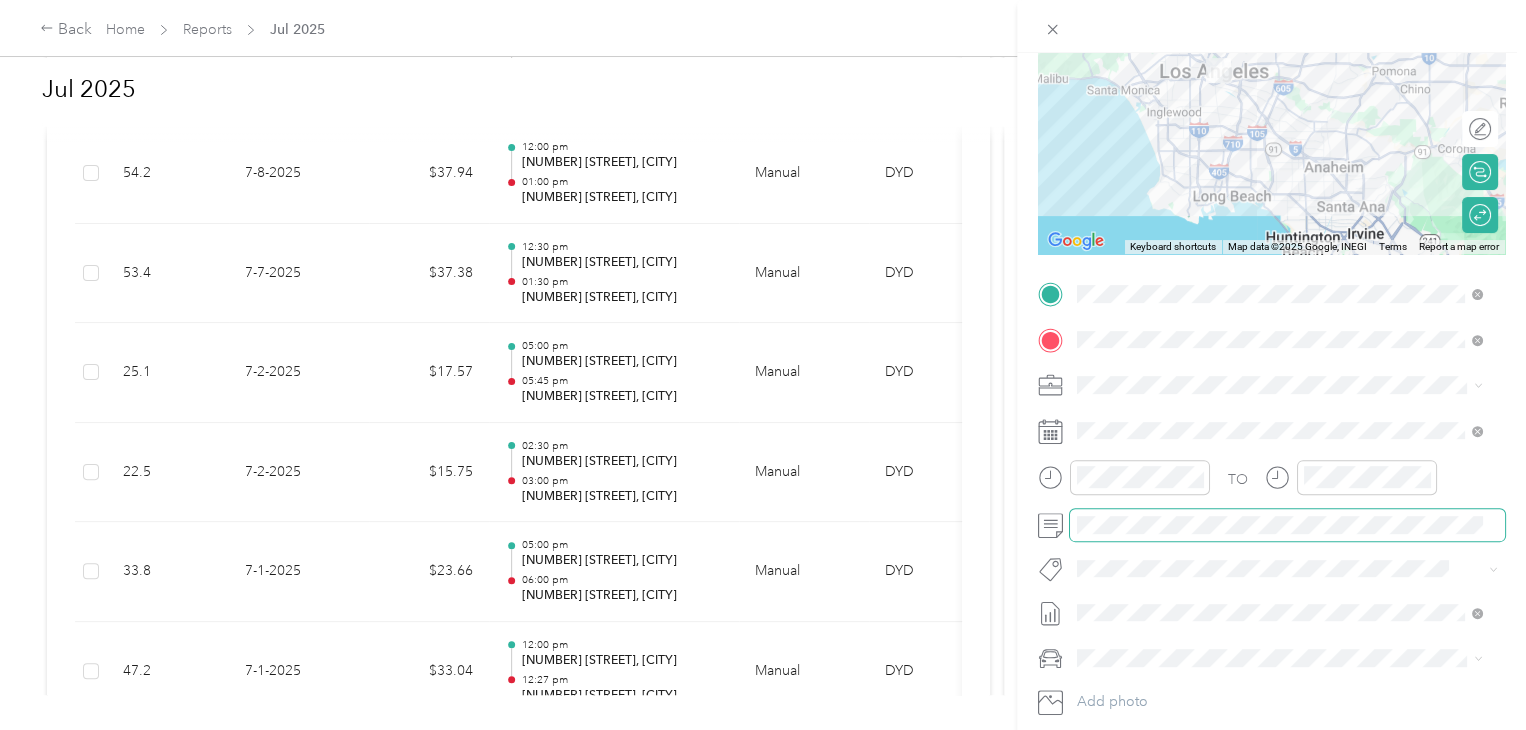 click at bounding box center (1287, 525) 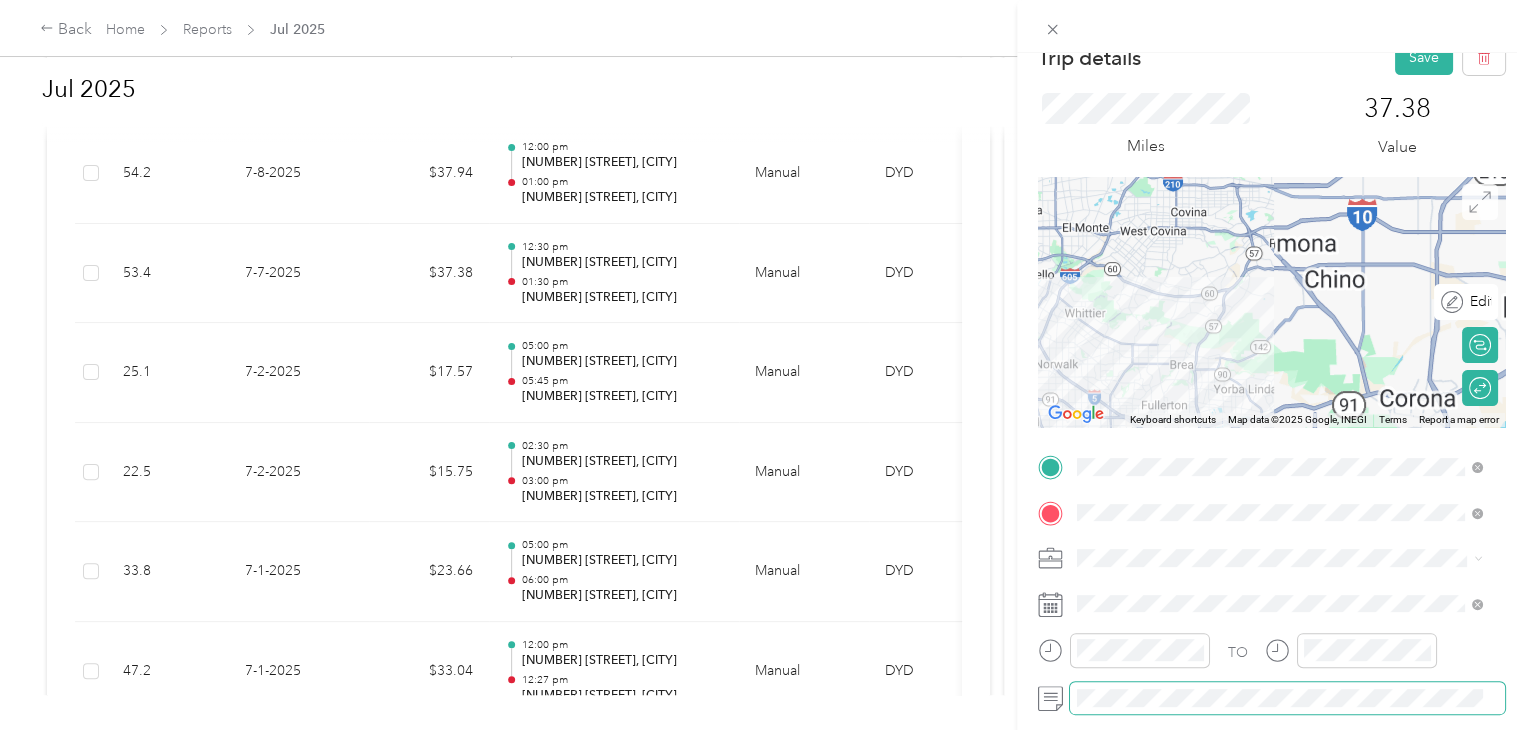 scroll, scrollTop: 0, scrollLeft: 0, axis: both 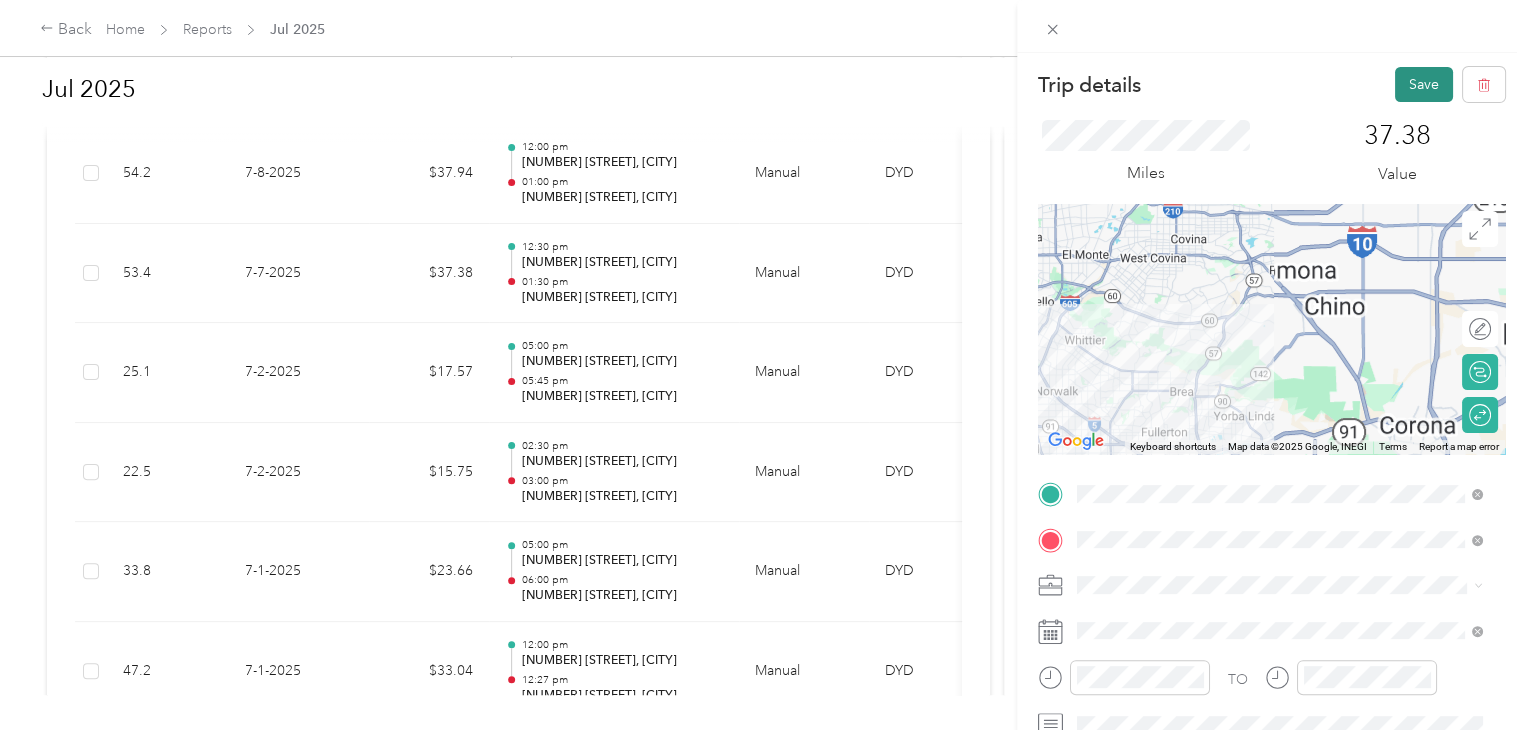 click on "Save" at bounding box center (1424, 84) 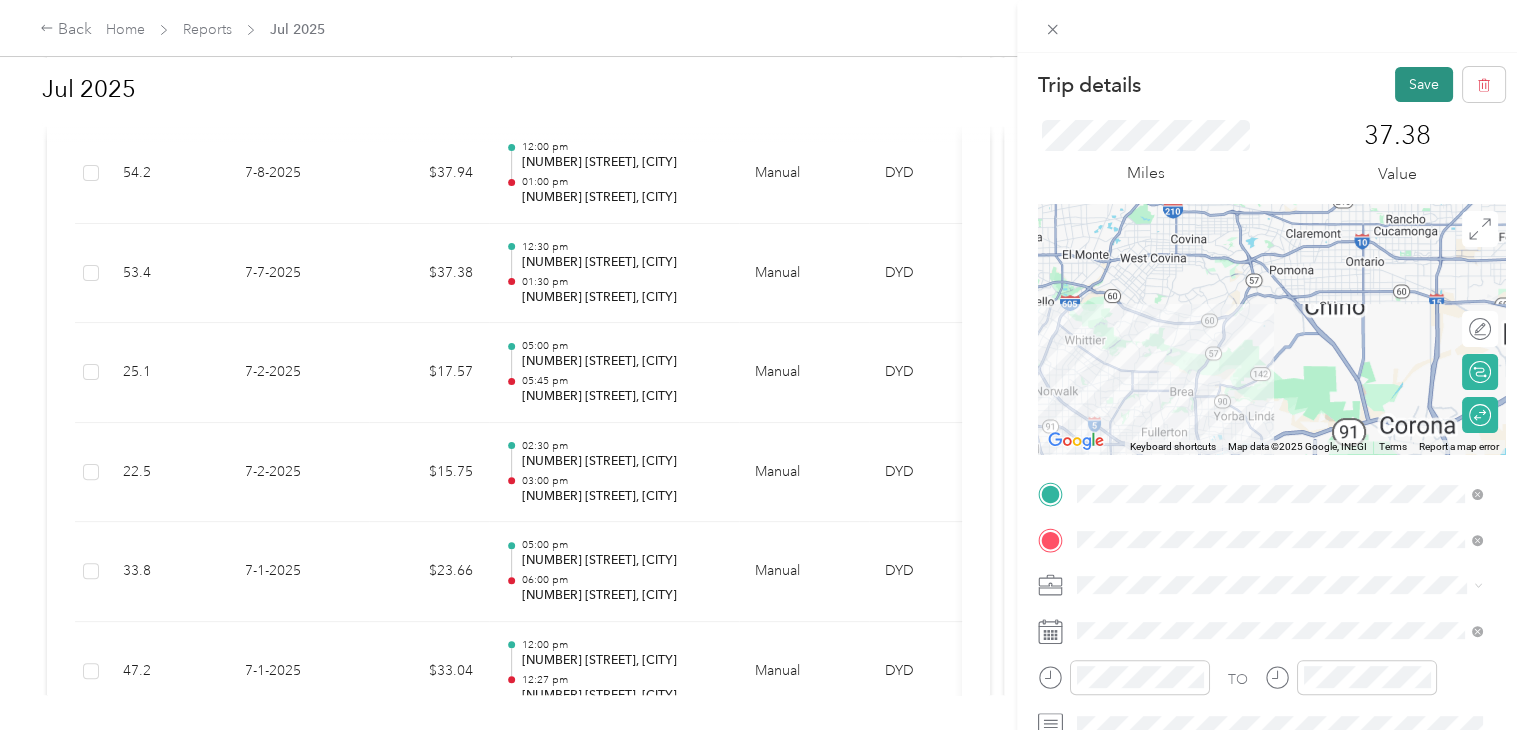 click on "Save" at bounding box center (1424, 84) 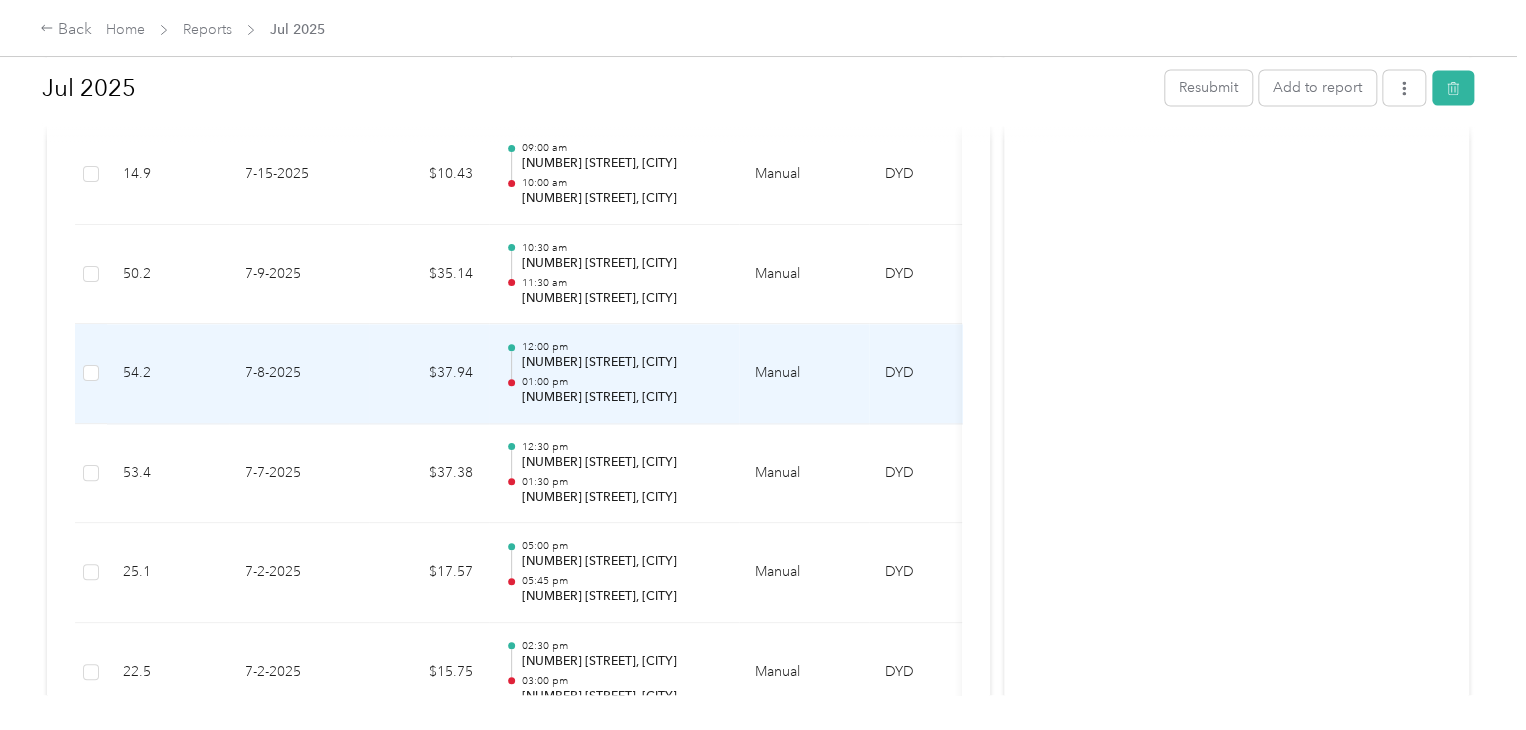 scroll, scrollTop: 1600, scrollLeft: 0, axis: vertical 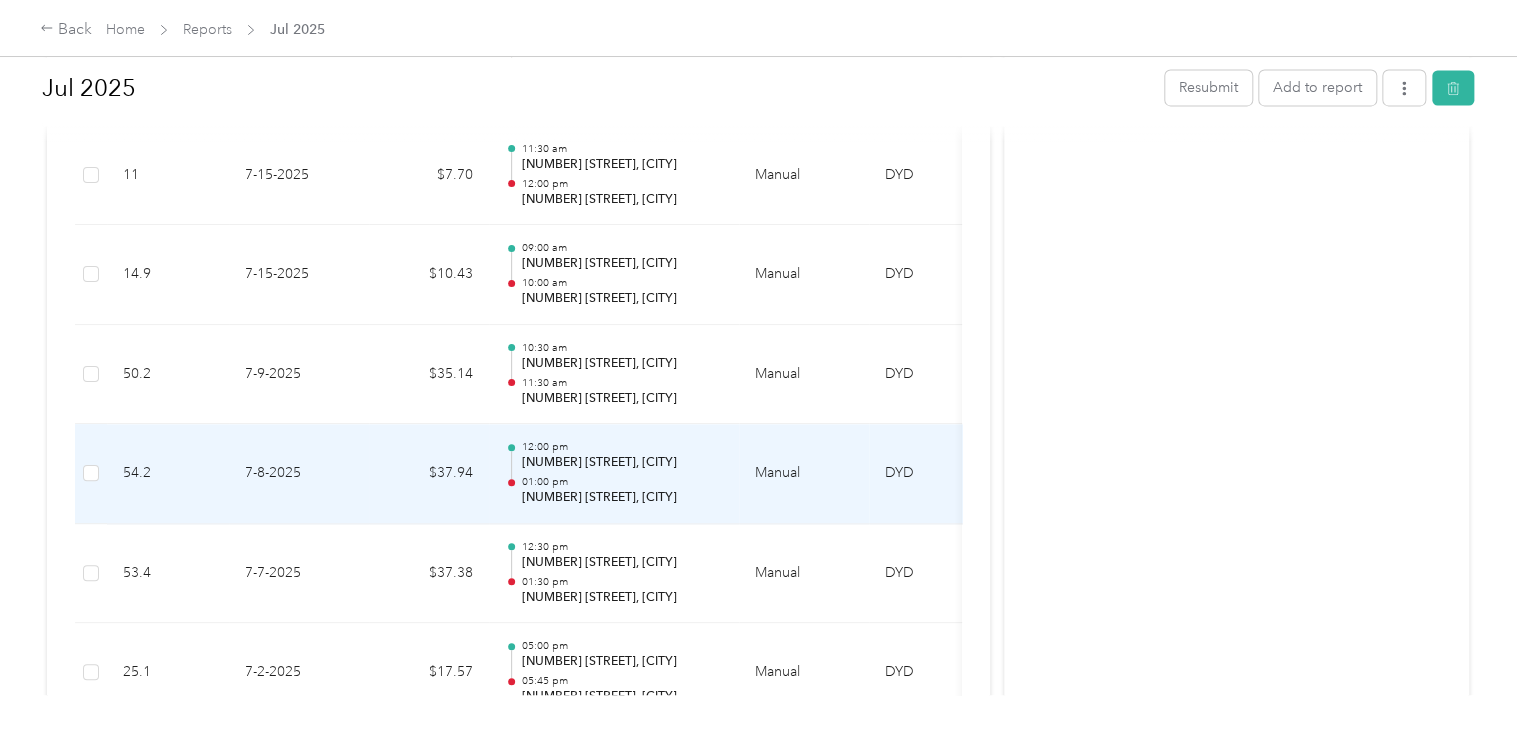 click on "[NUMBER] [STREET], [CITY]" at bounding box center [622, 498] 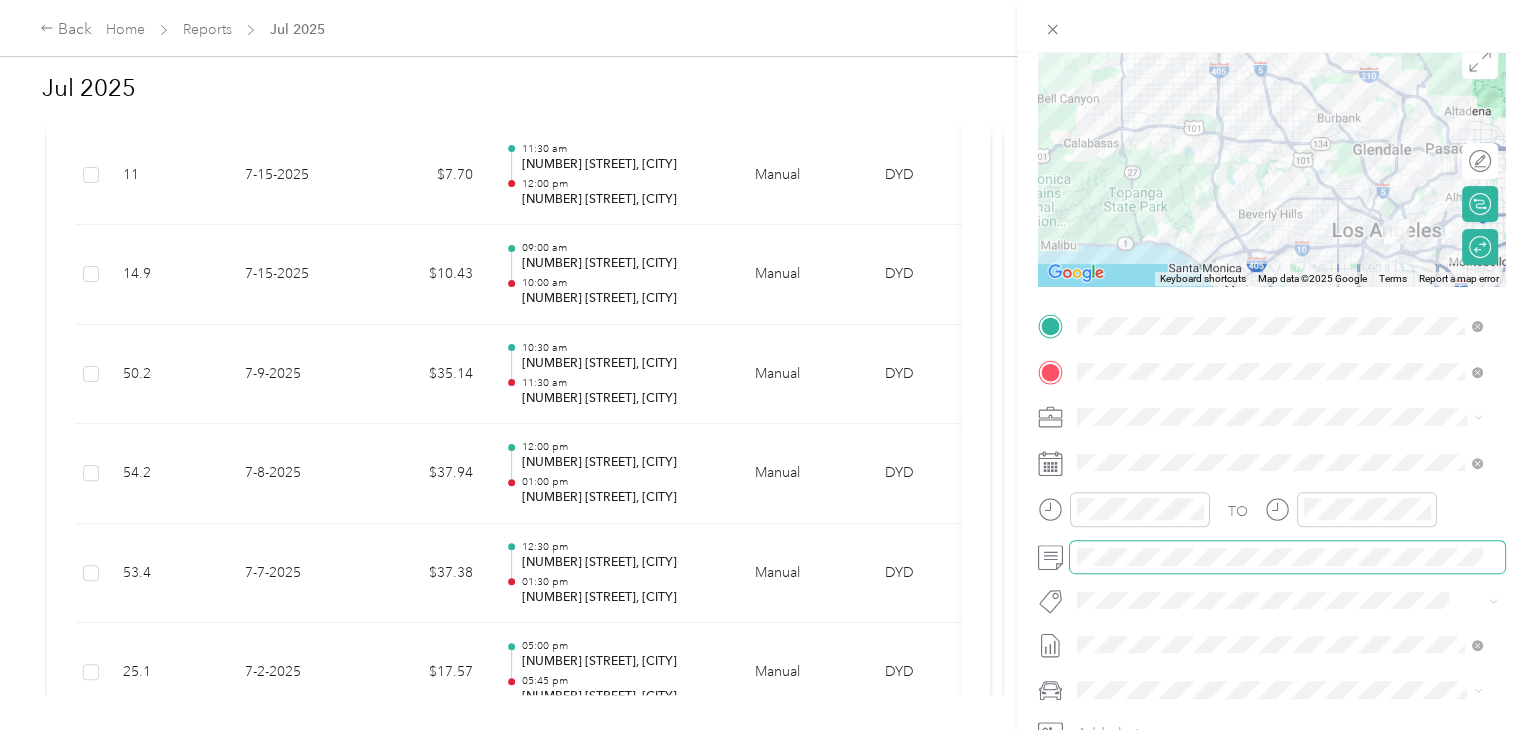 scroll, scrollTop: 200, scrollLeft: 0, axis: vertical 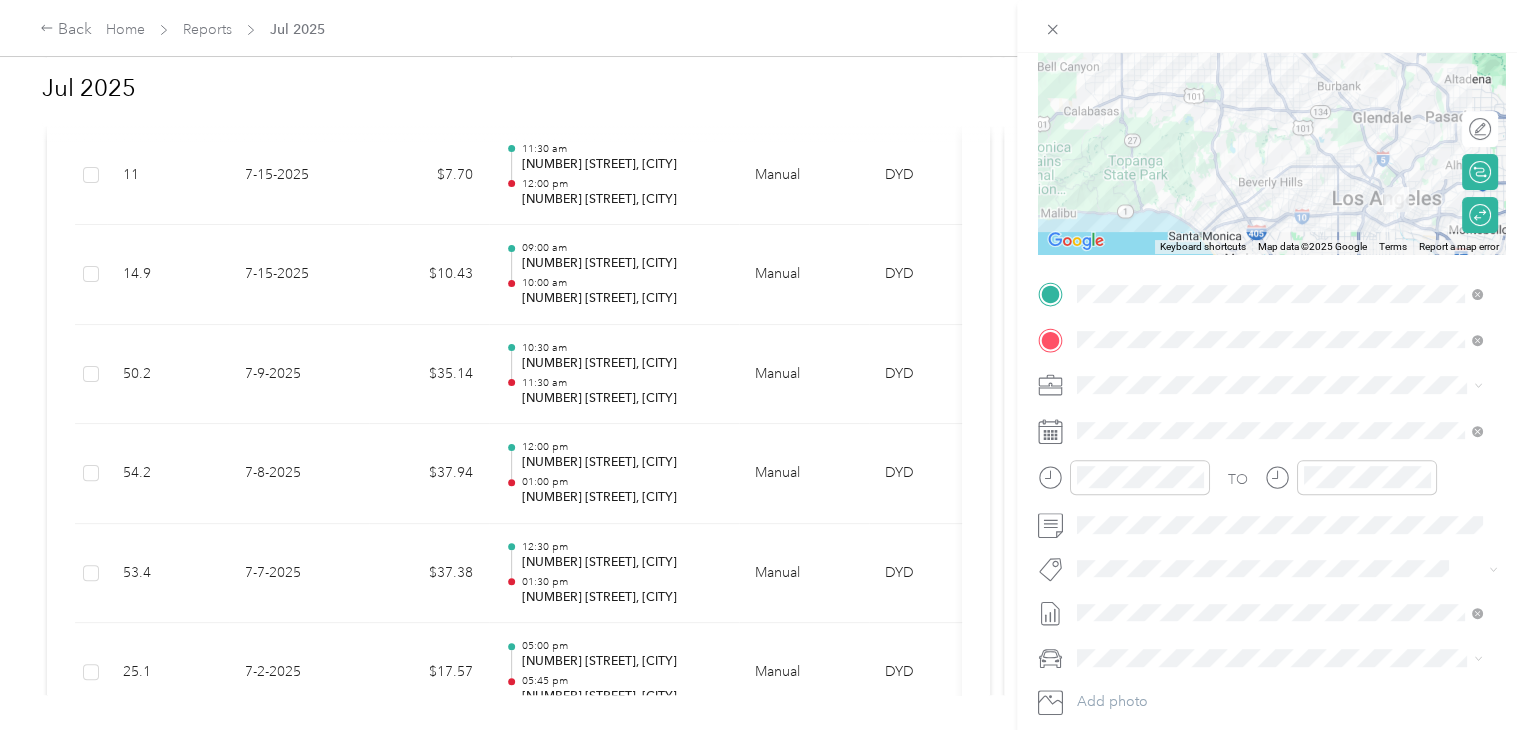 drag, startPoint x: 0, startPoint y: 335, endPoint x: 184, endPoint y: 20, distance: 364.80267 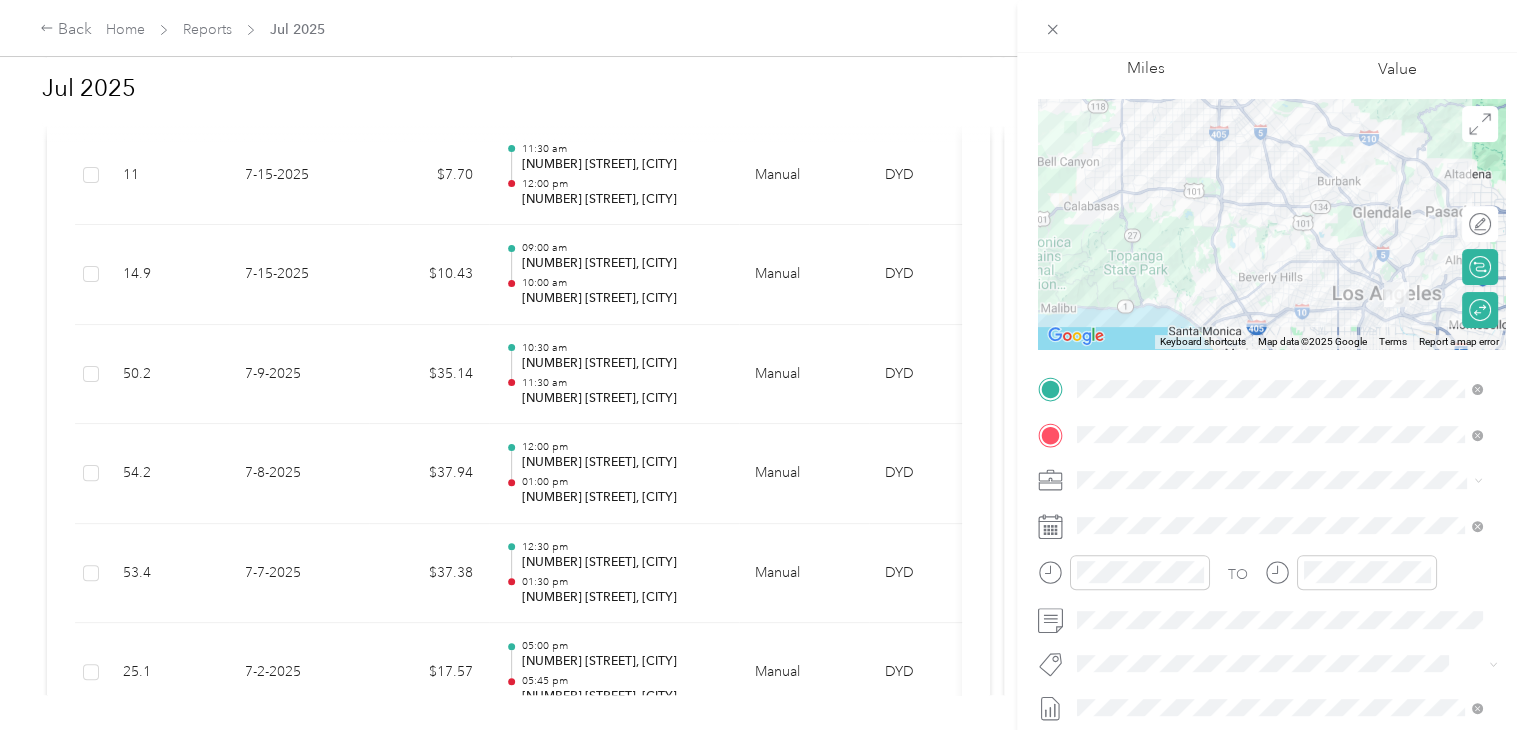 scroll, scrollTop: 0, scrollLeft: 0, axis: both 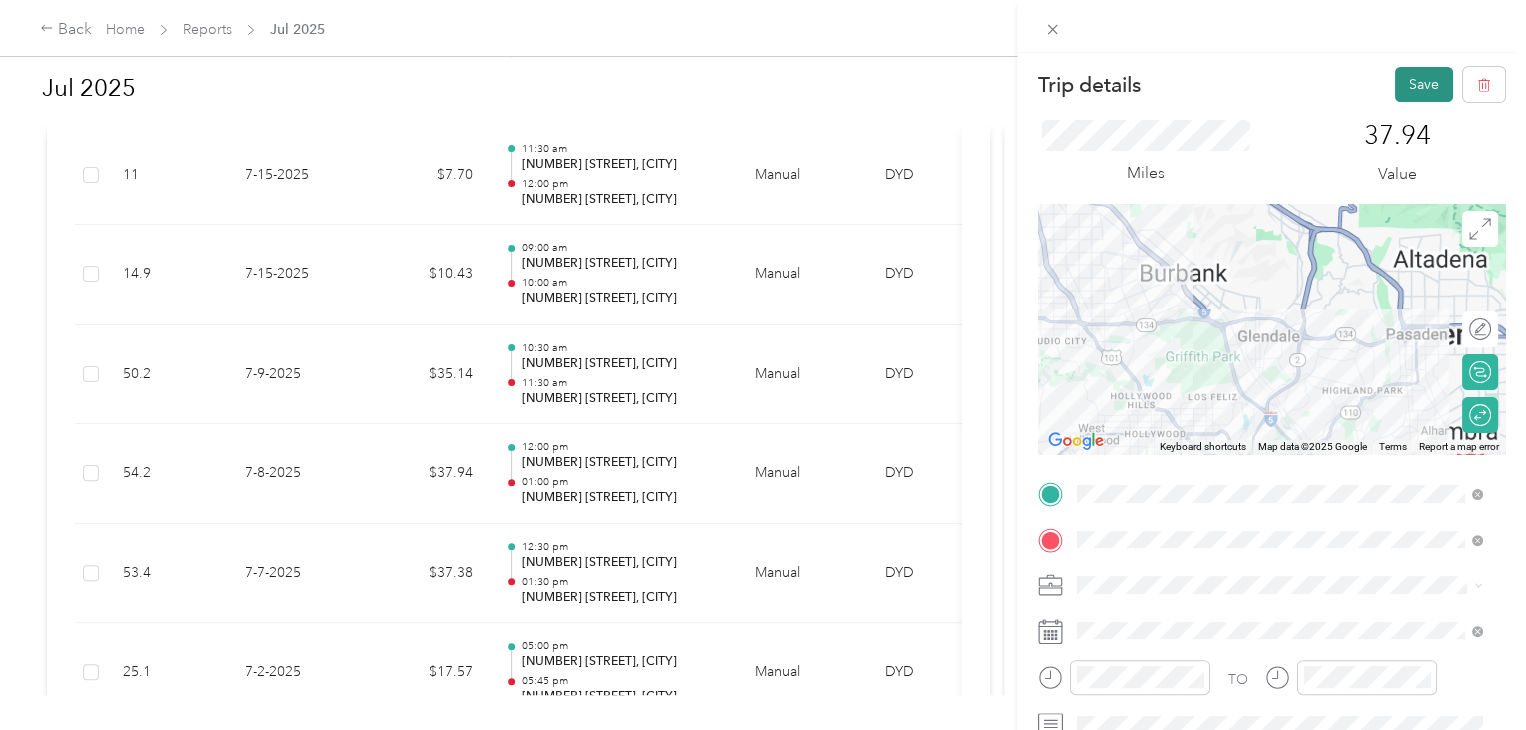 click on "Save" at bounding box center (1424, 84) 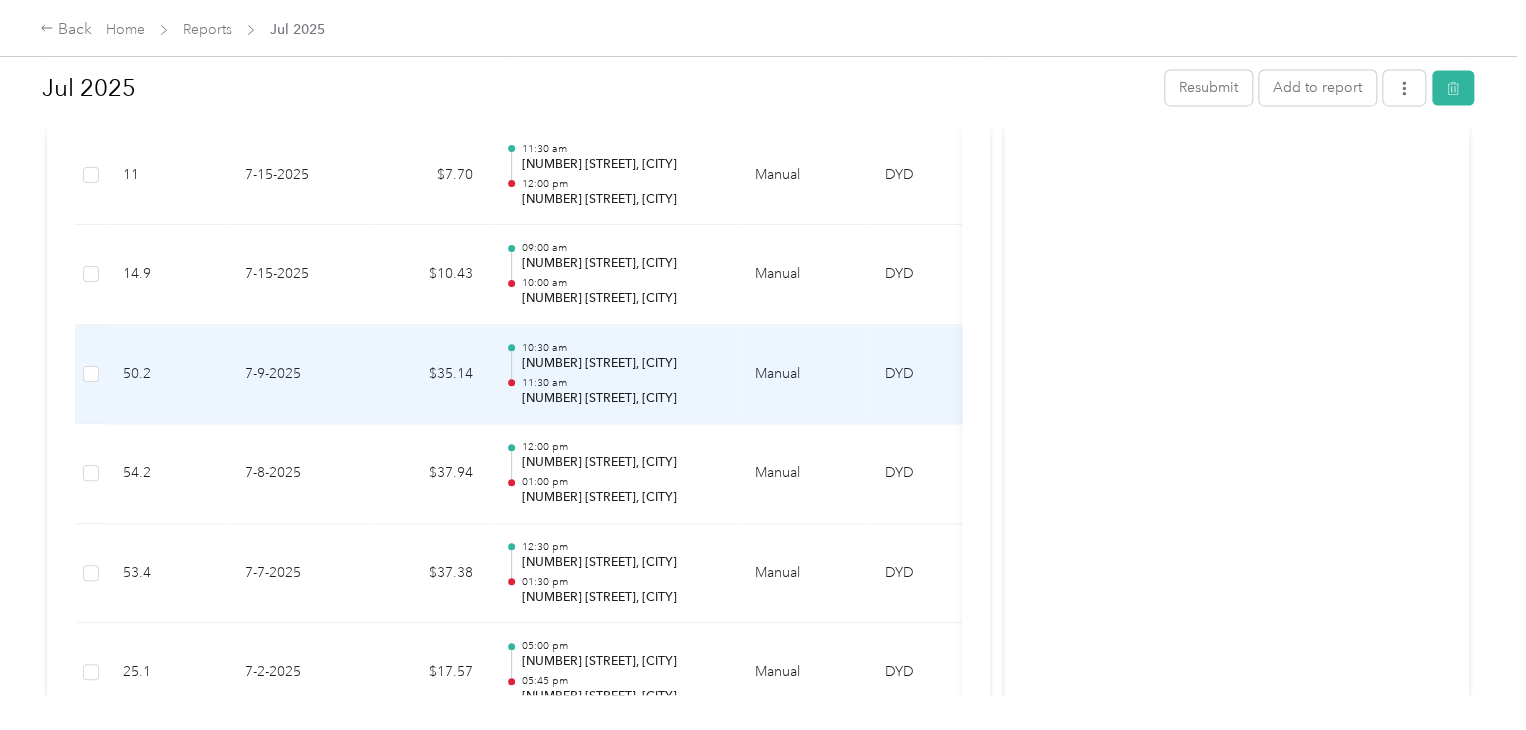 scroll, scrollTop: 1500, scrollLeft: 0, axis: vertical 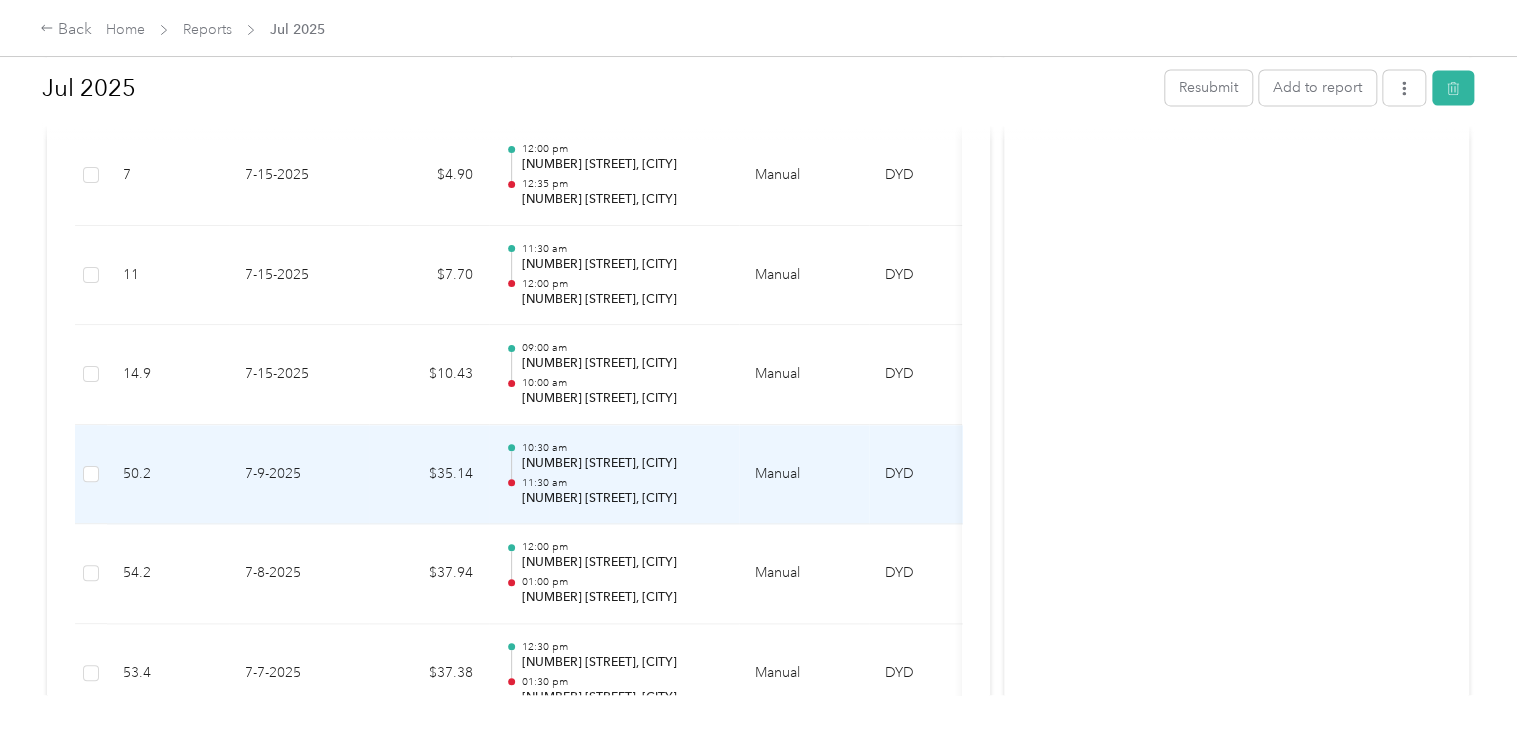 click on "[NUMBER] [STREET], [CITY]" at bounding box center (622, 499) 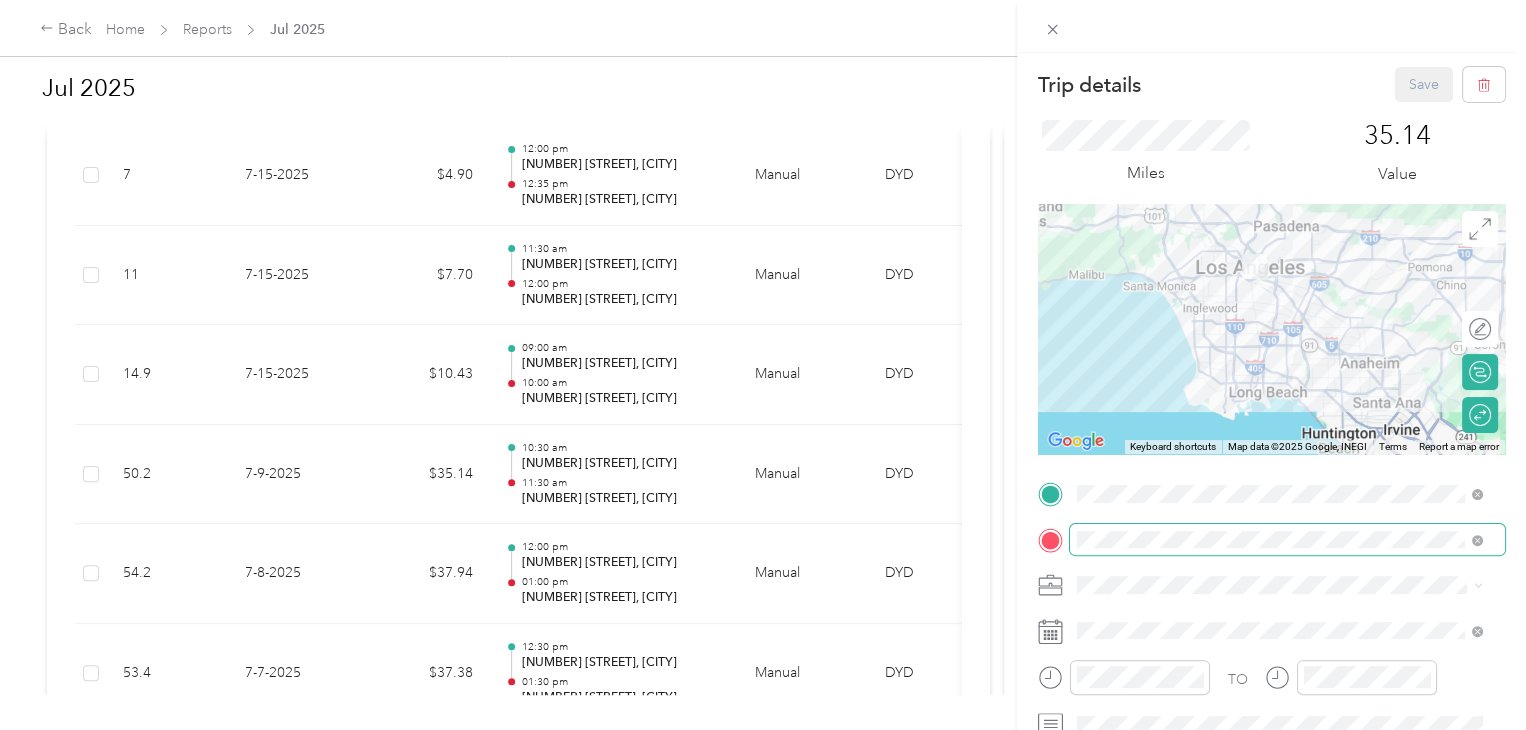 click at bounding box center [1287, 540] 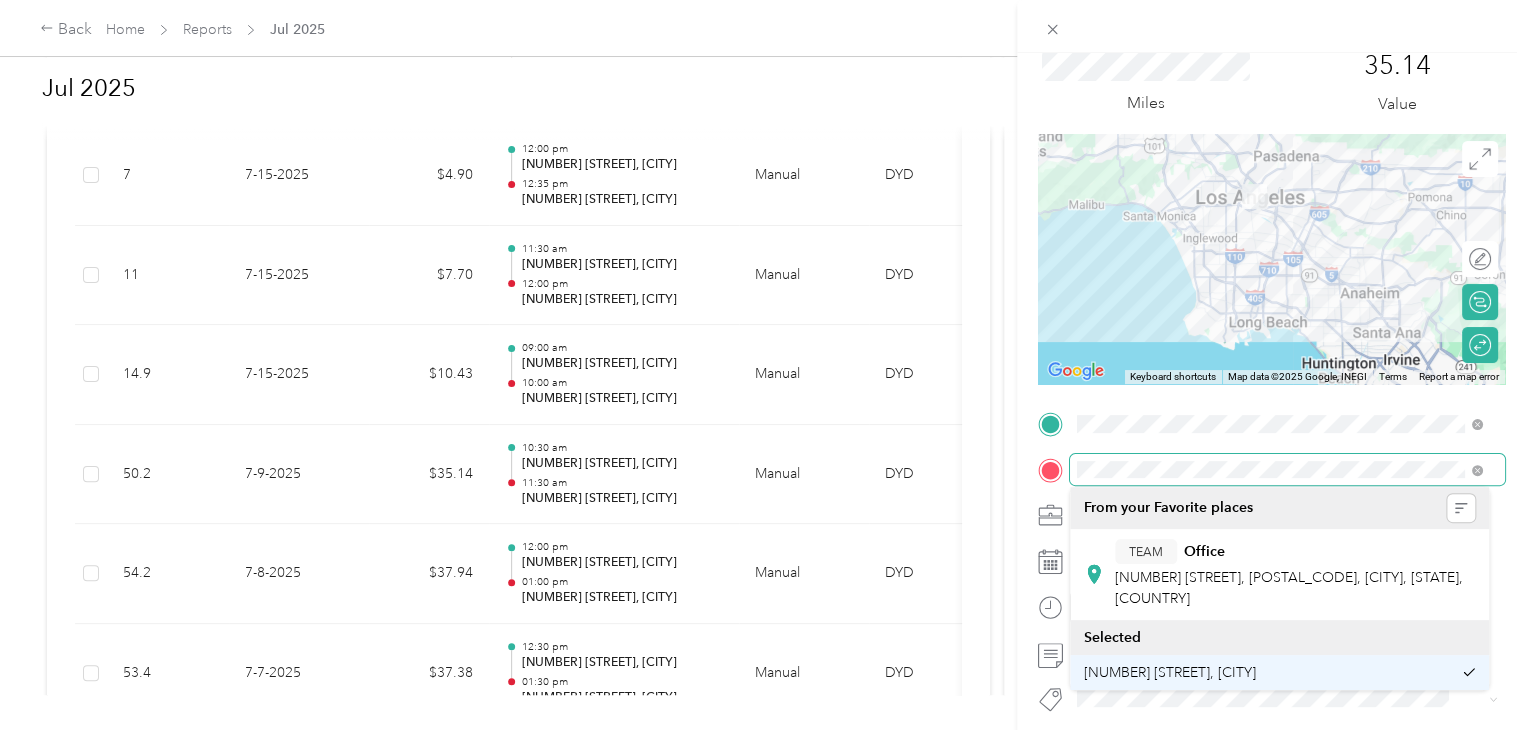 scroll, scrollTop: 200, scrollLeft: 0, axis: vertical 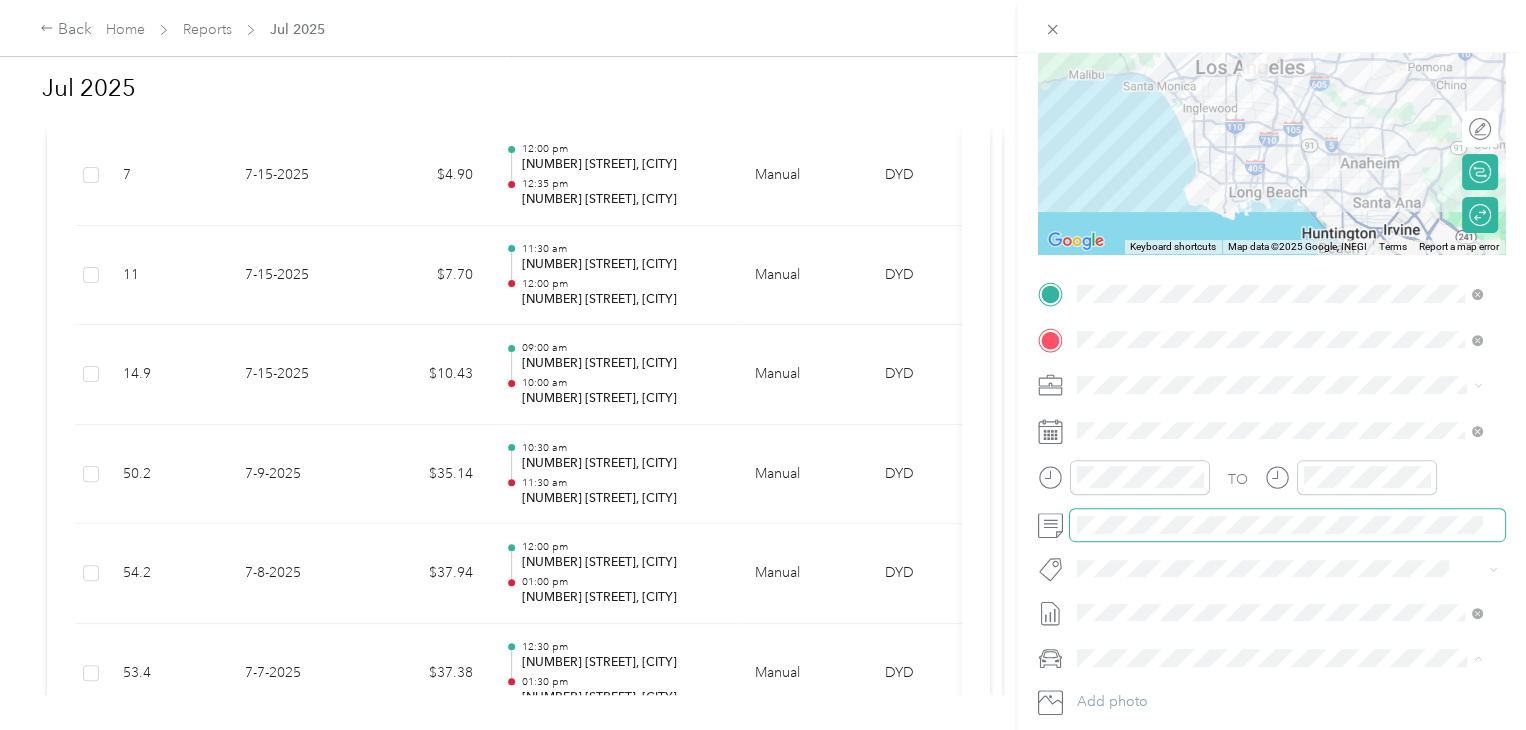 click at bounding box center [1287, 525] 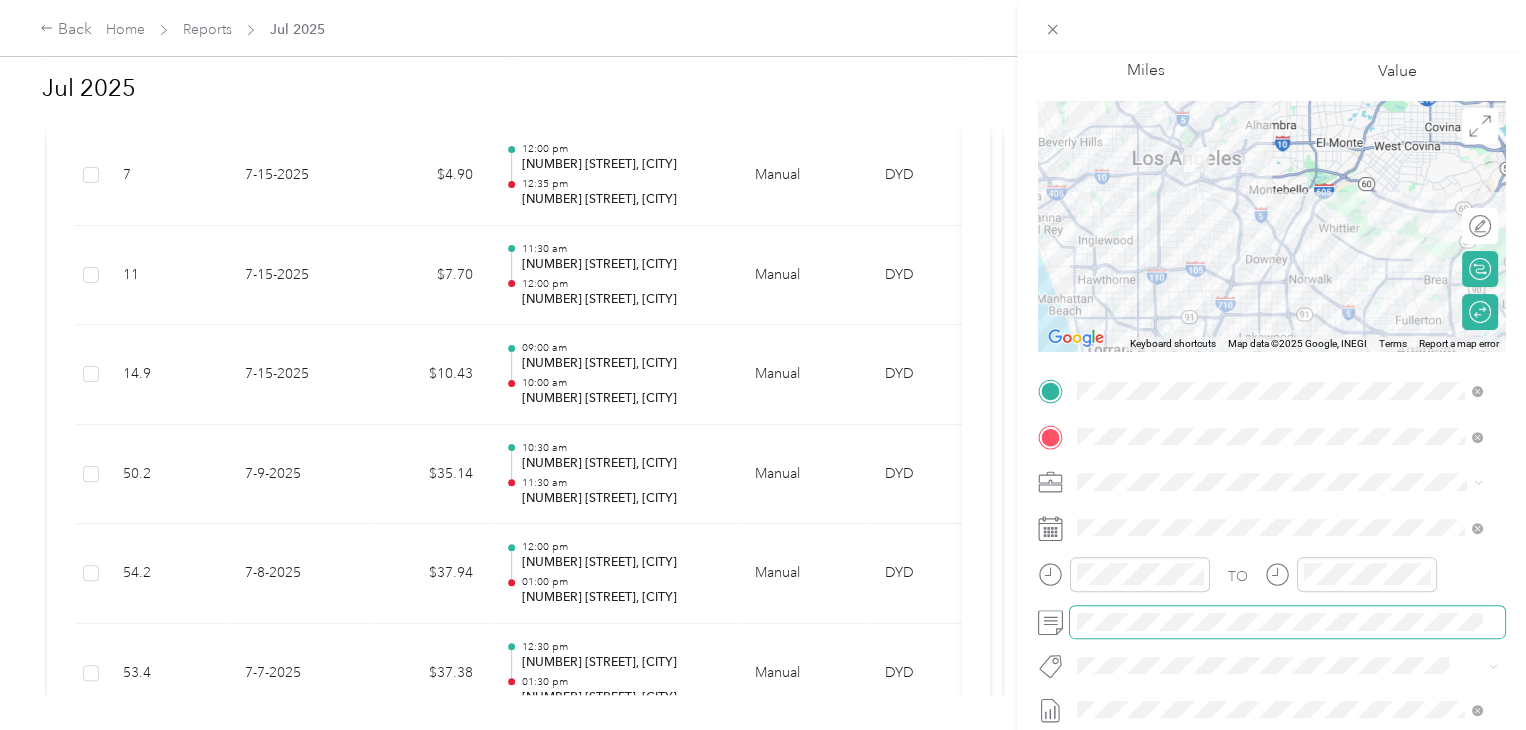 scroll, scrollTop: 0, scrollLeft: 0, axis: both 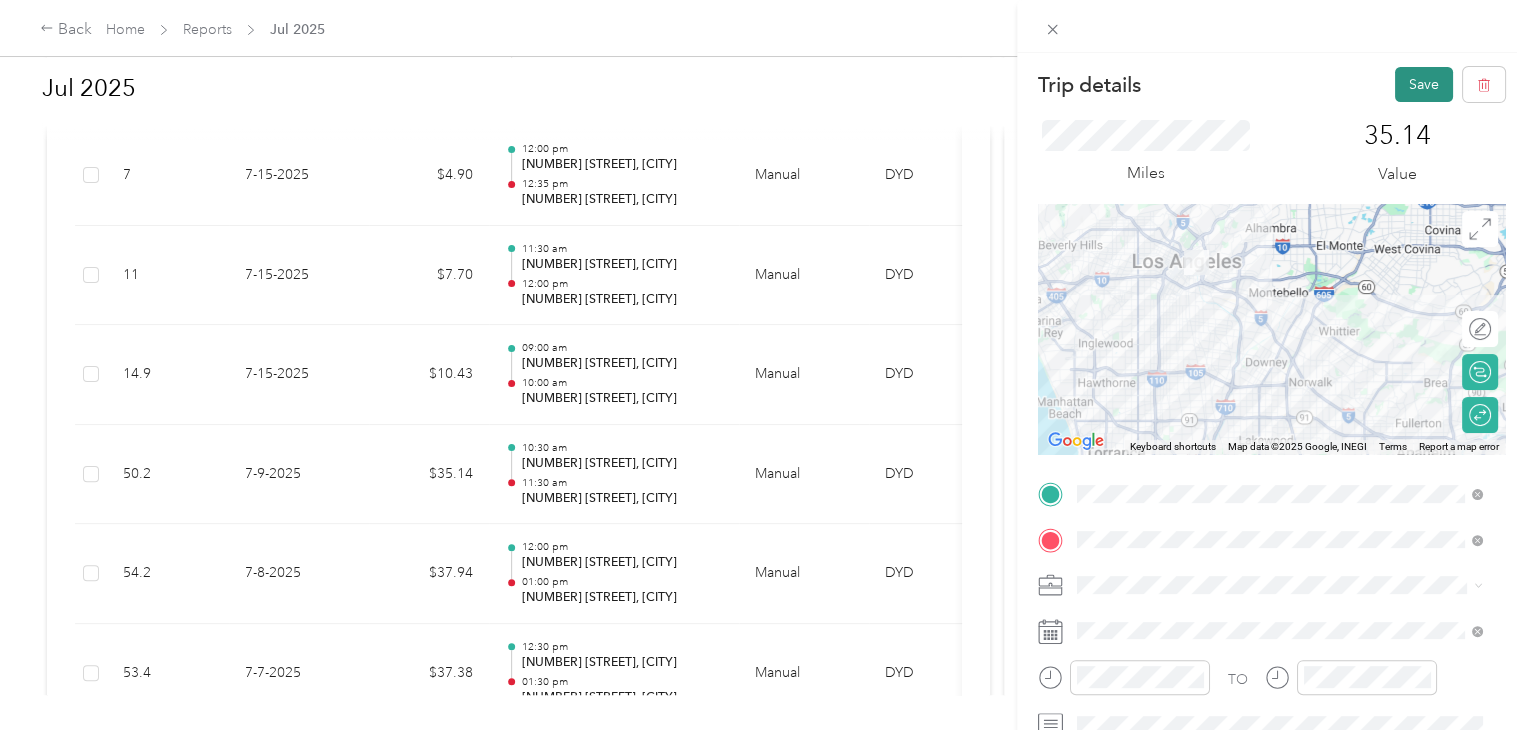 click on "Save" at bounding box center [1424, 84] 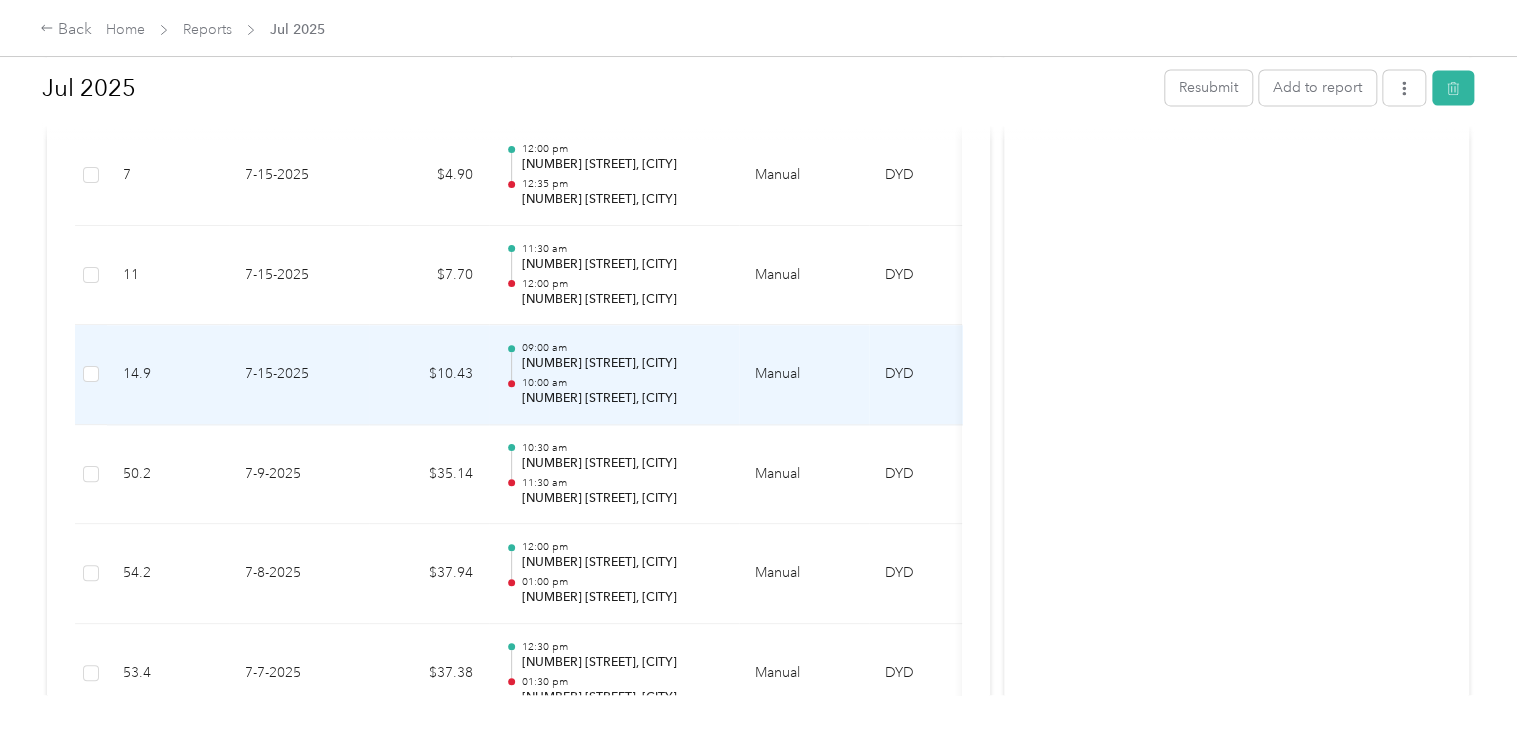 click on "10:00 am" at bounding box center (622, 383) 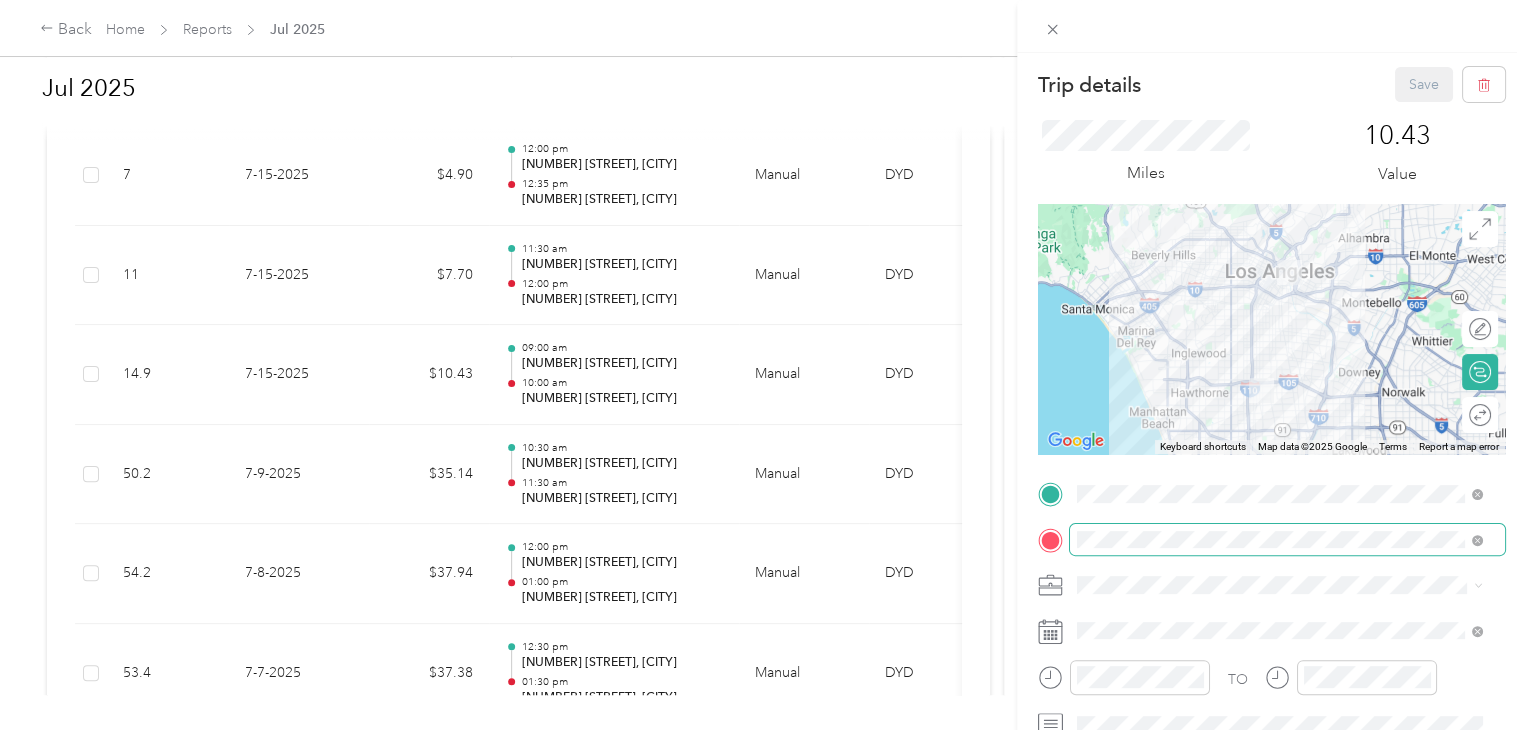 click at bounding box center (1287, 540) 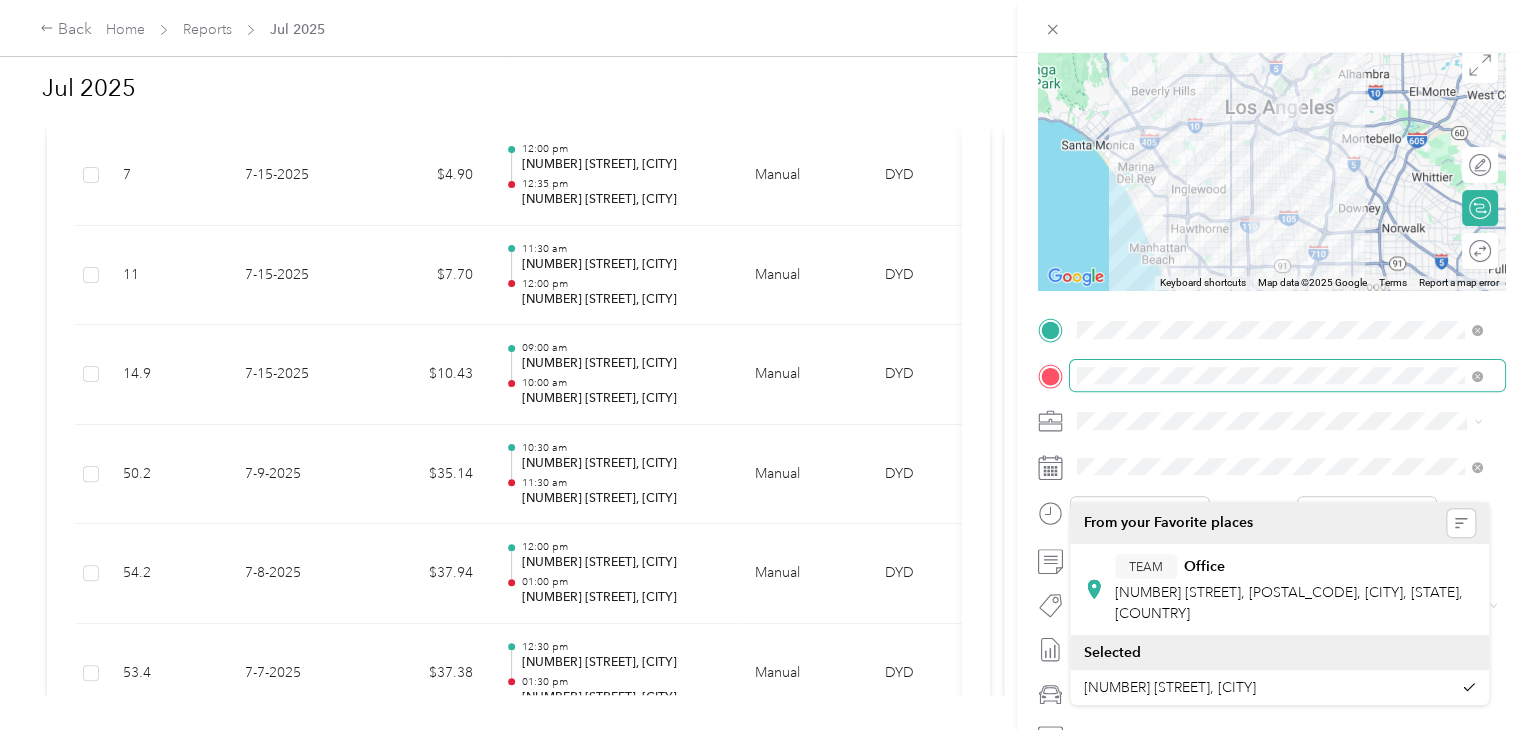 scroll, scrollTop: 200, scrollLeft: 0, axis: vertical 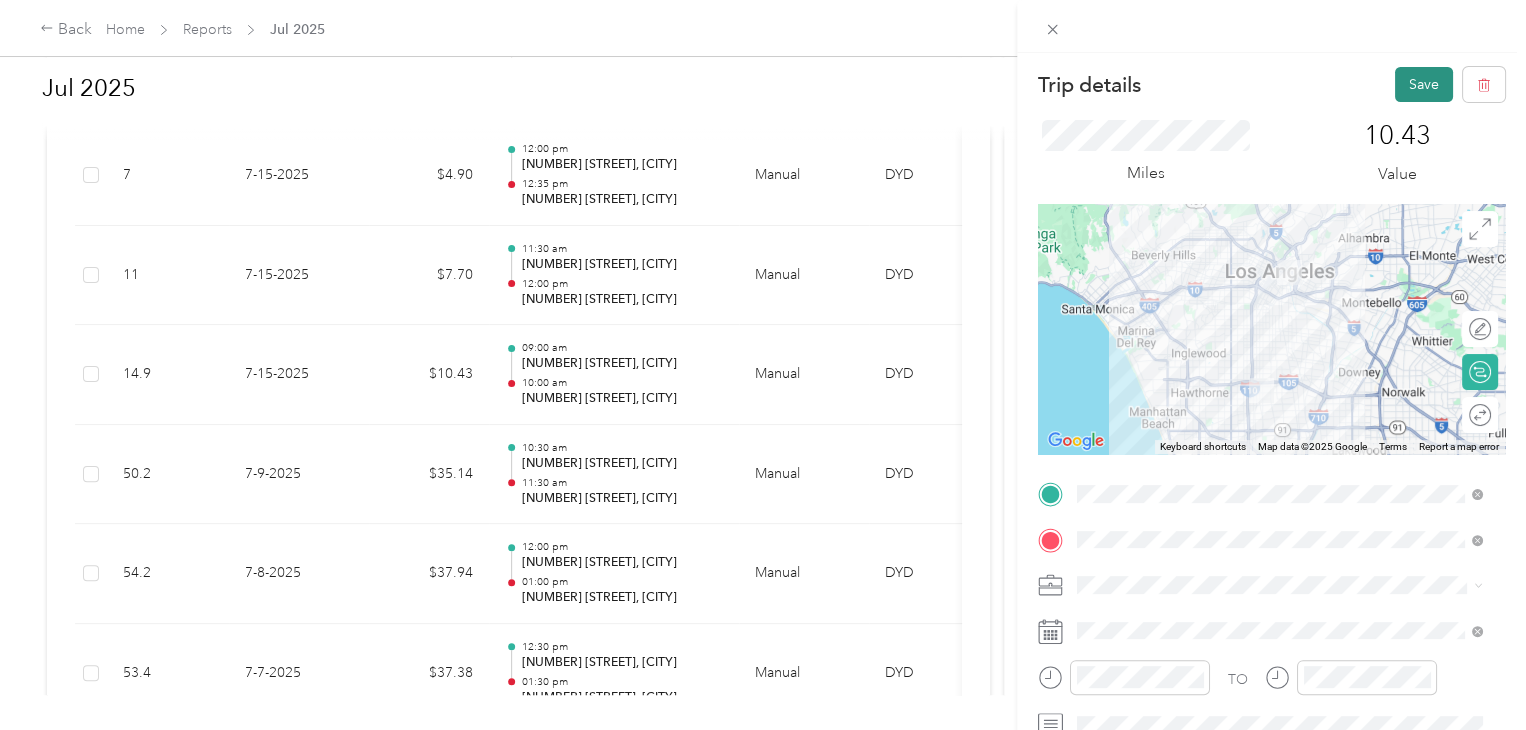 click on "Save" at bounding box center [1424, 84] 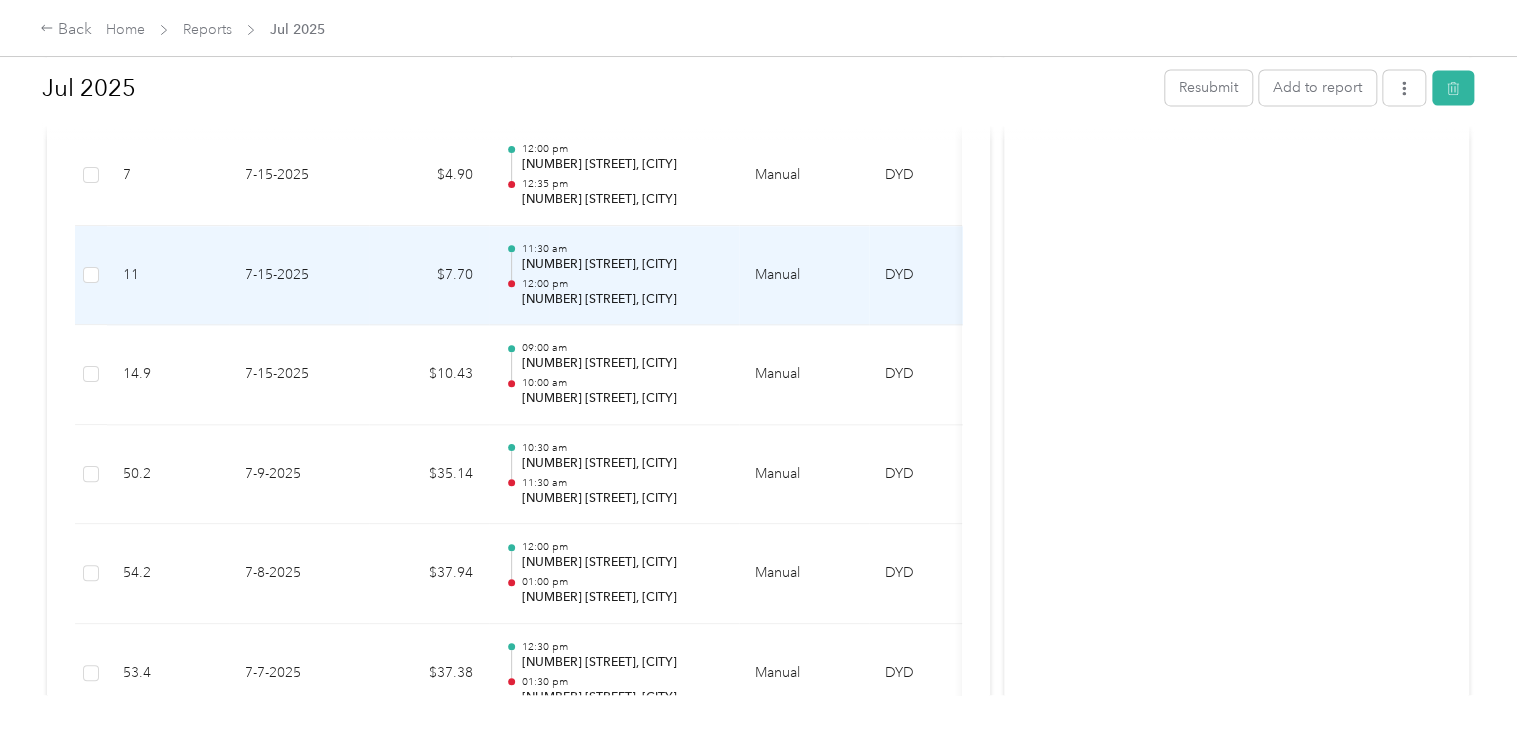 click on "12:00 pm" at bounding box center [622, 284] 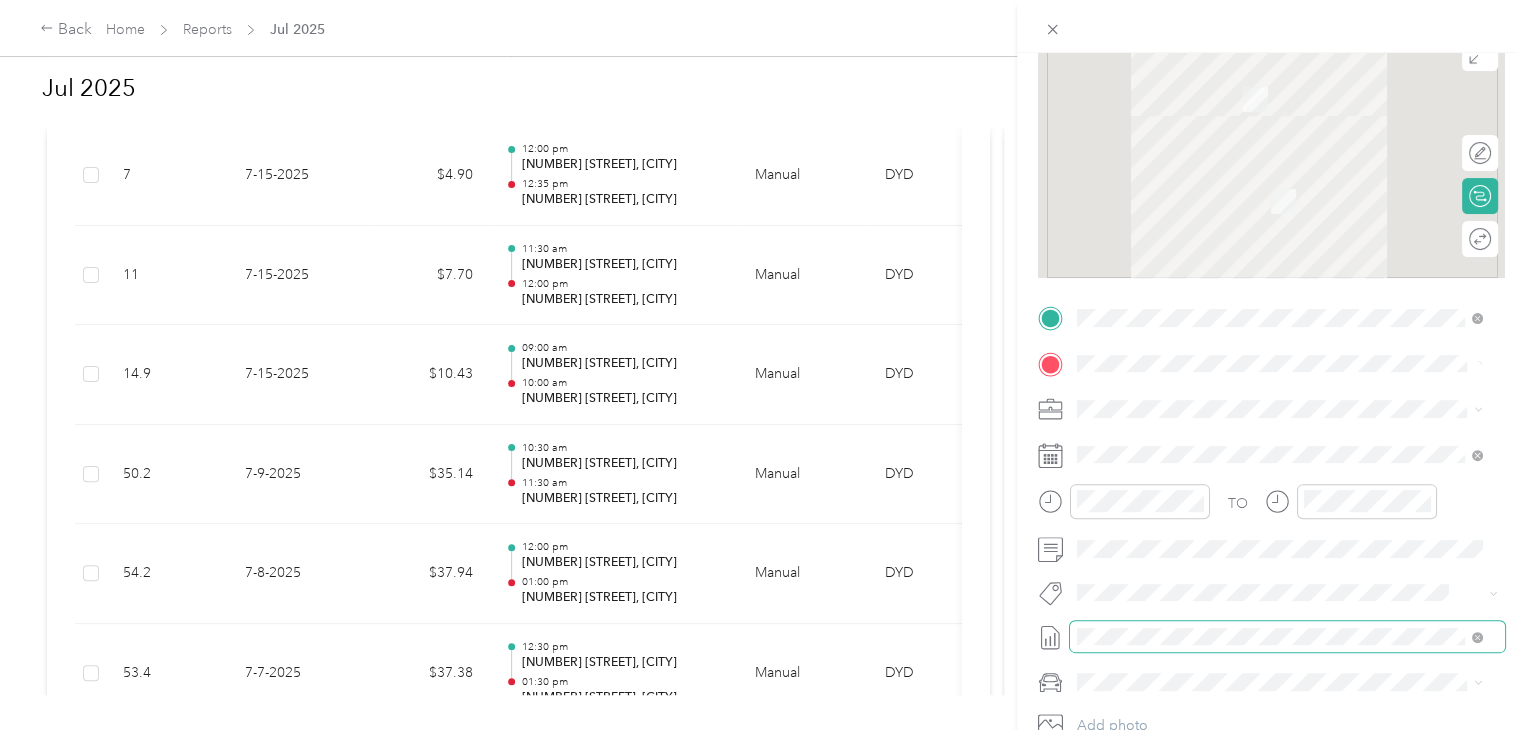scroll, scrollTop: 200, scrollLeft: 0, axis: vertical 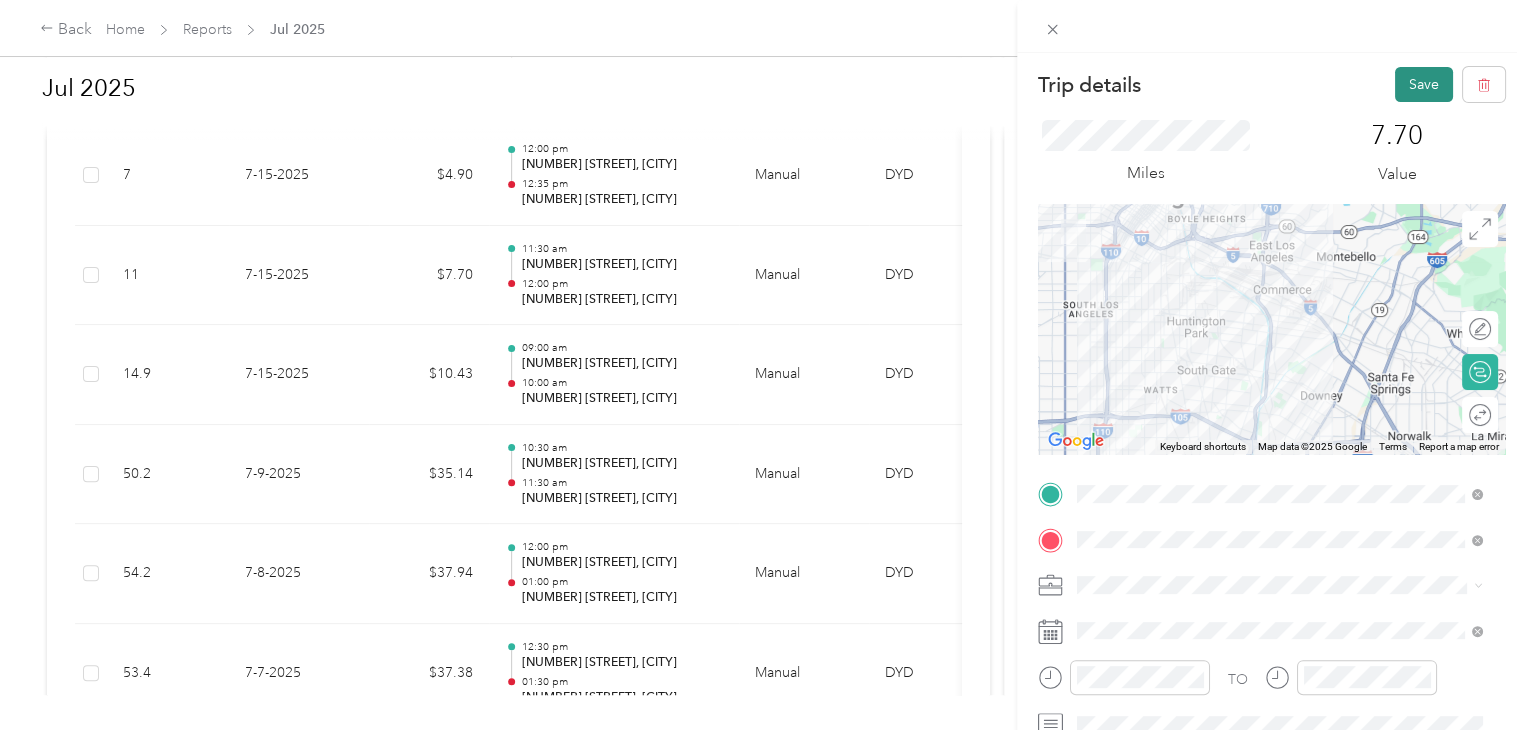 click on "Save" at bounding box center [1424, 84] 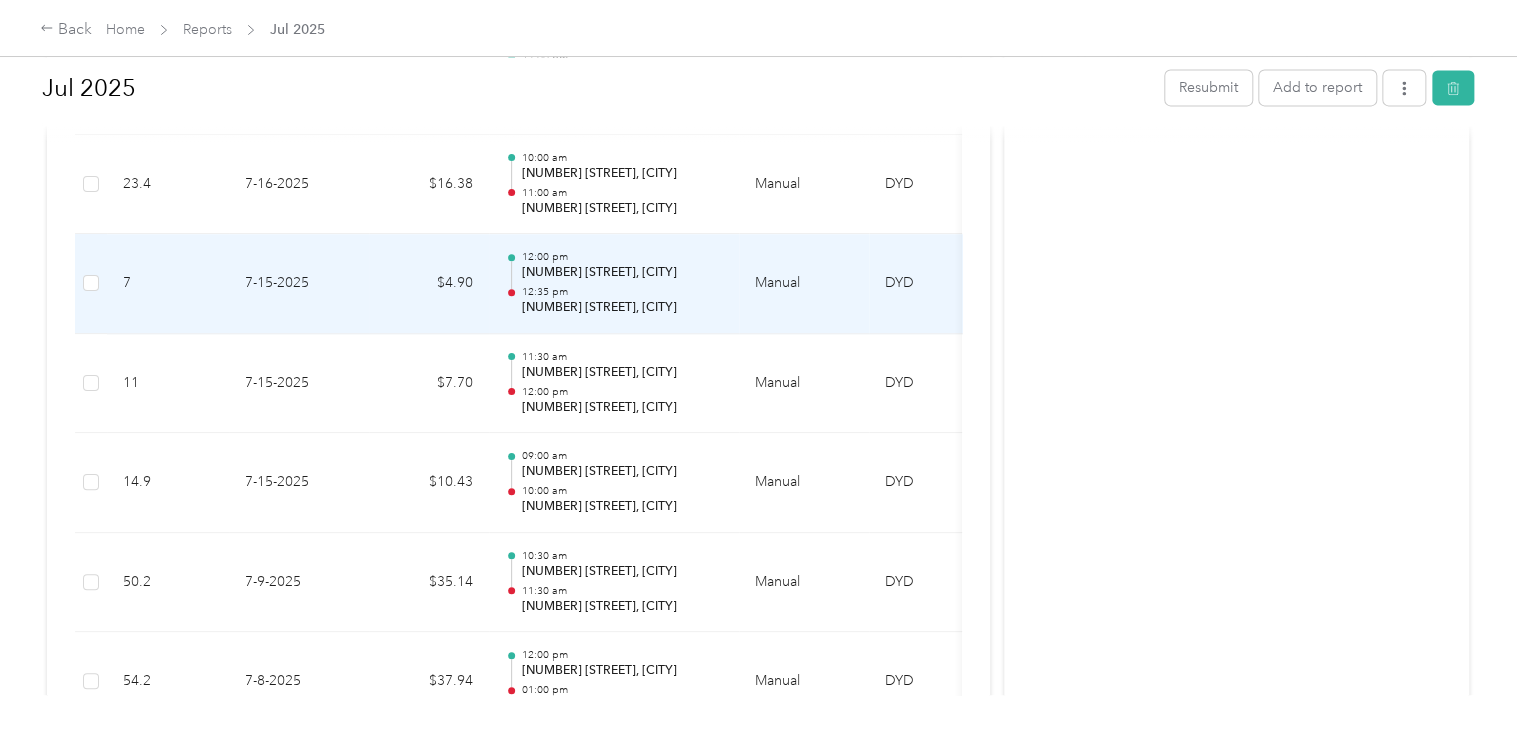scroll, scrollTop: 1300, scrollLeft: 0, axis: vertical 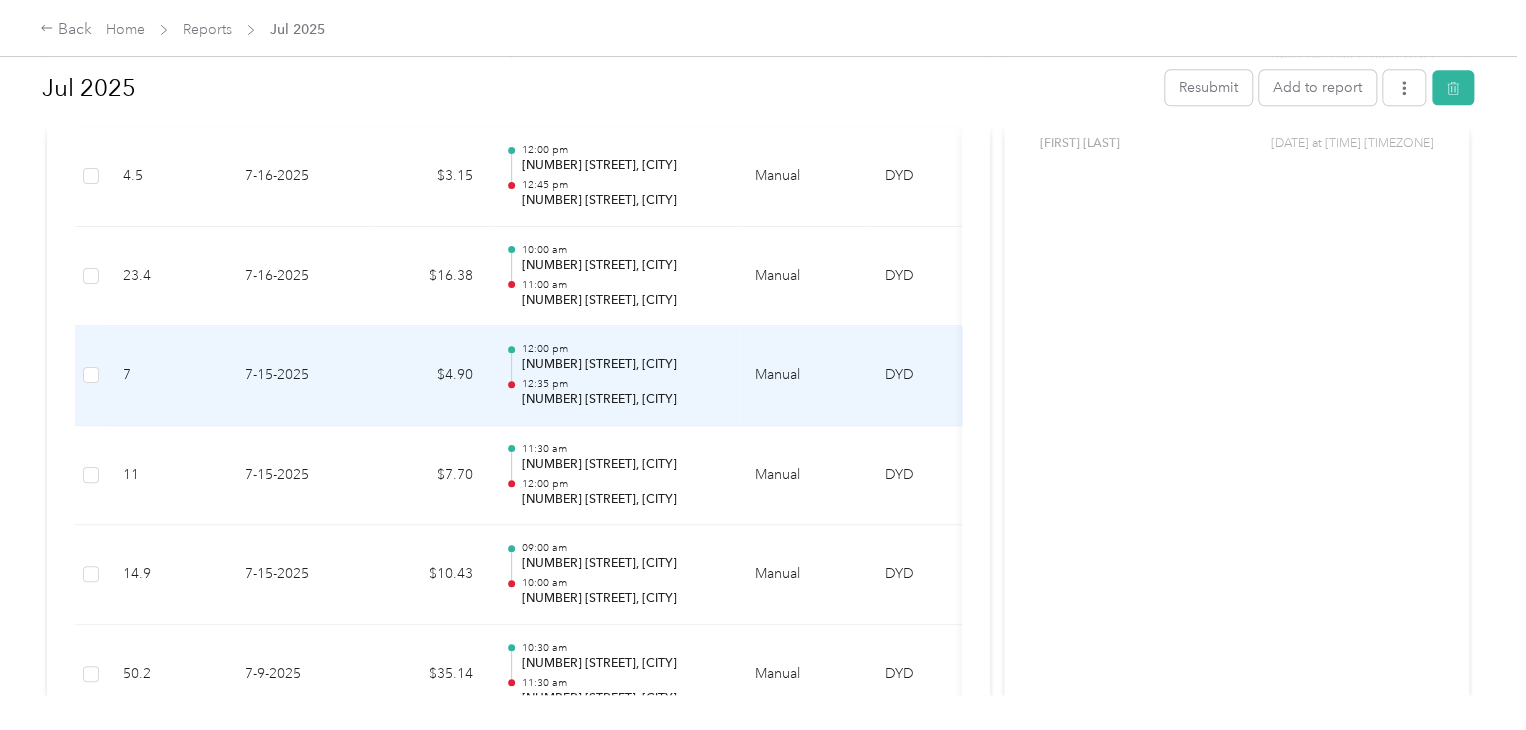 click on "[NUMBER] [STREET], [CITY]" at bounding box center [622, 365] 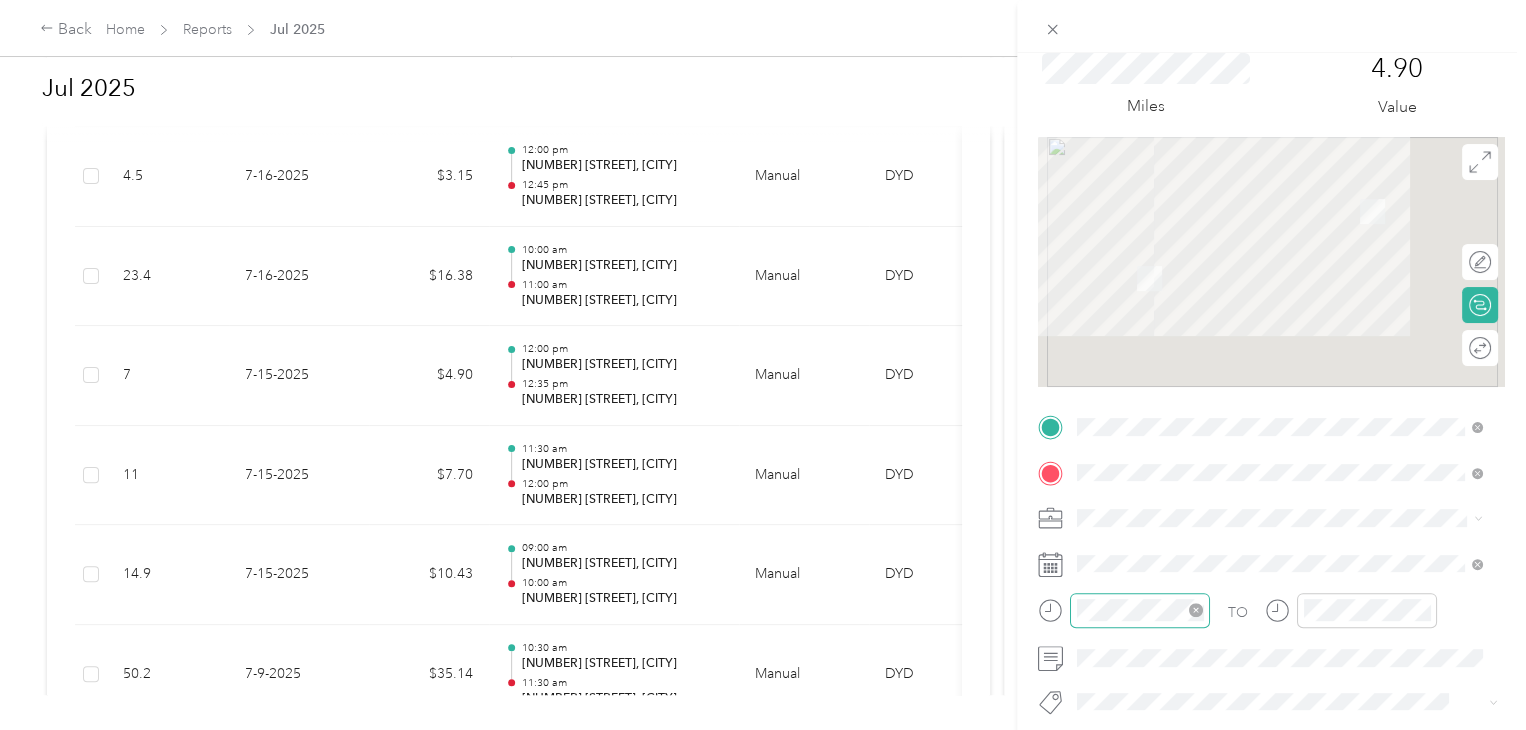 scroll, scrollTop: 100, scrollLeft: 0, axis: vertical 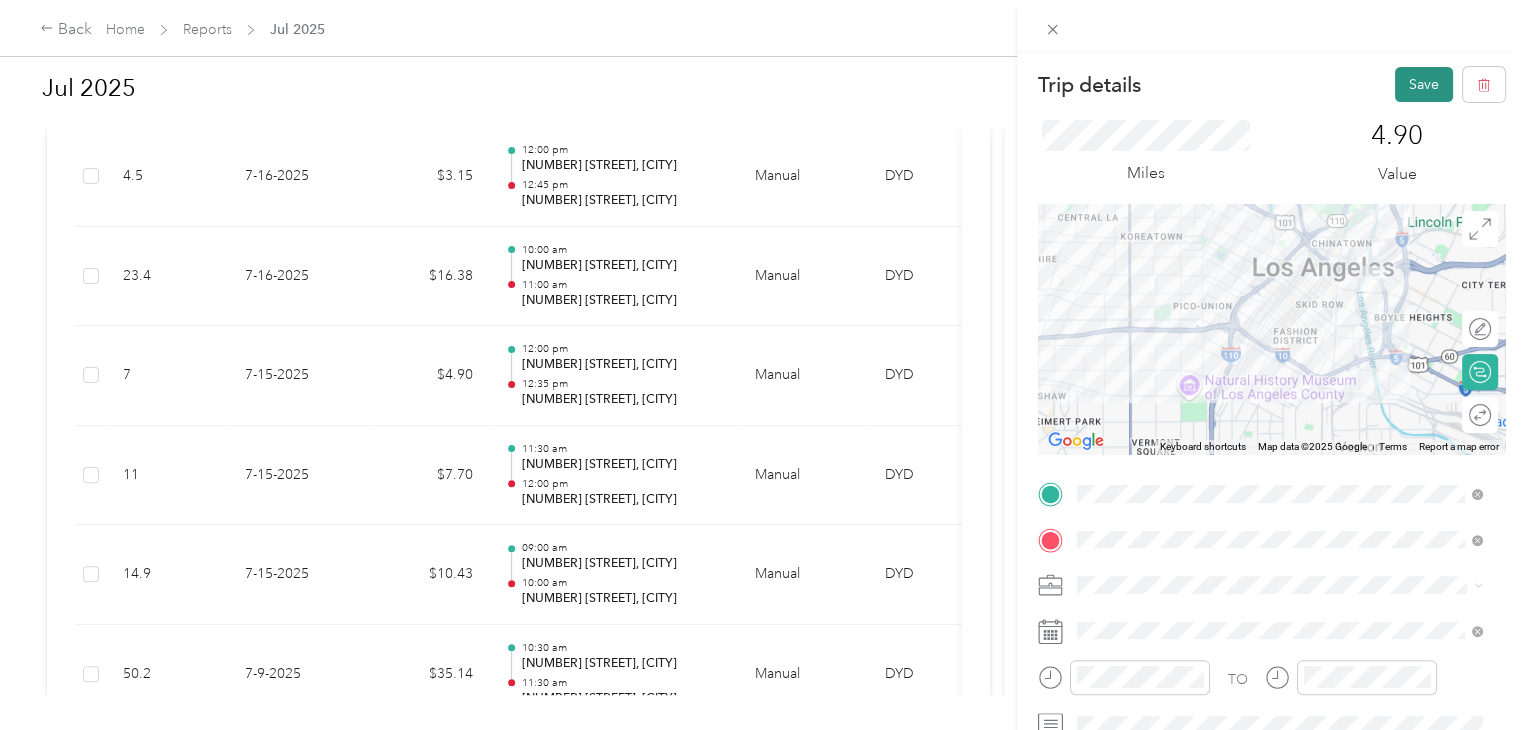 click on "Save" at bounding box center [1424, 84] 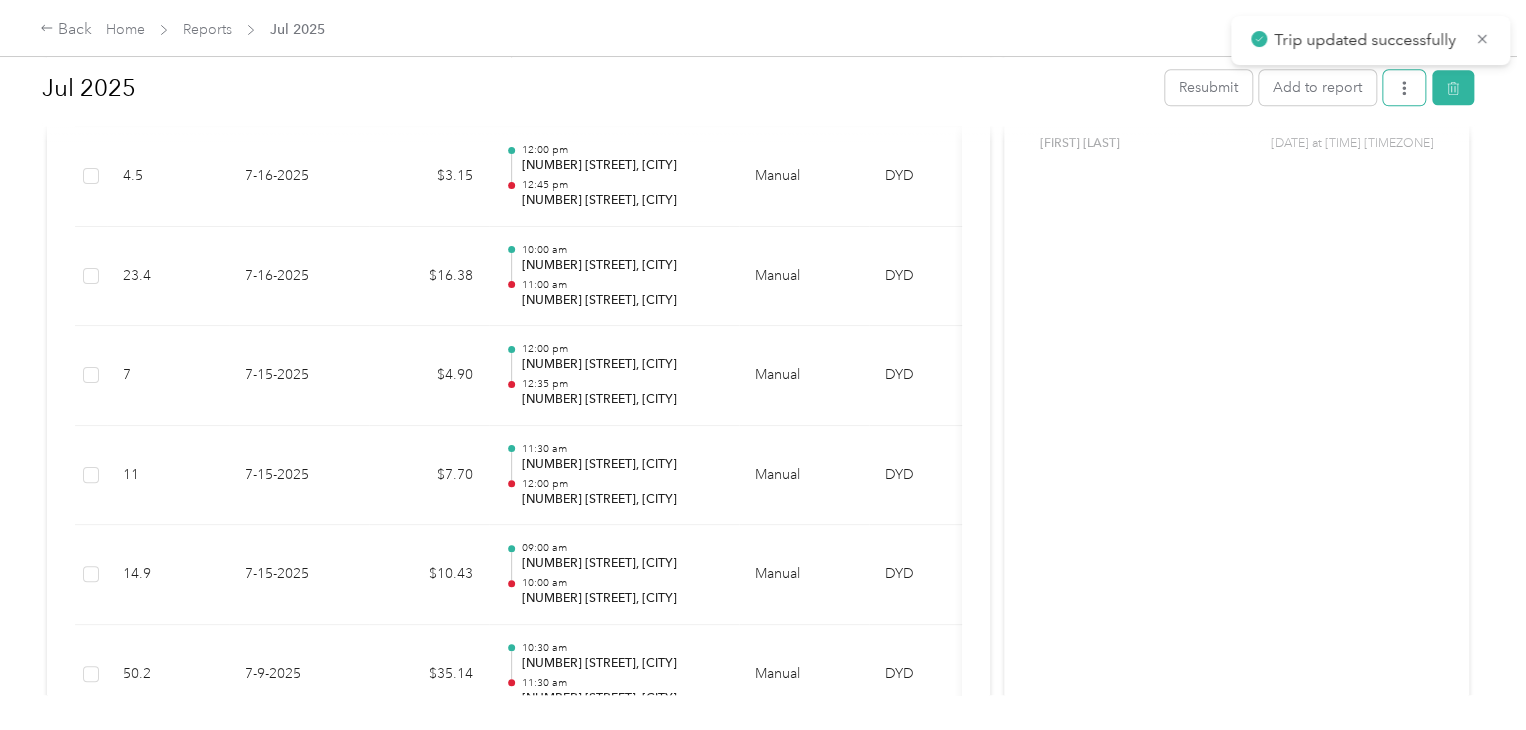 click at bounding box center [1404, 87] 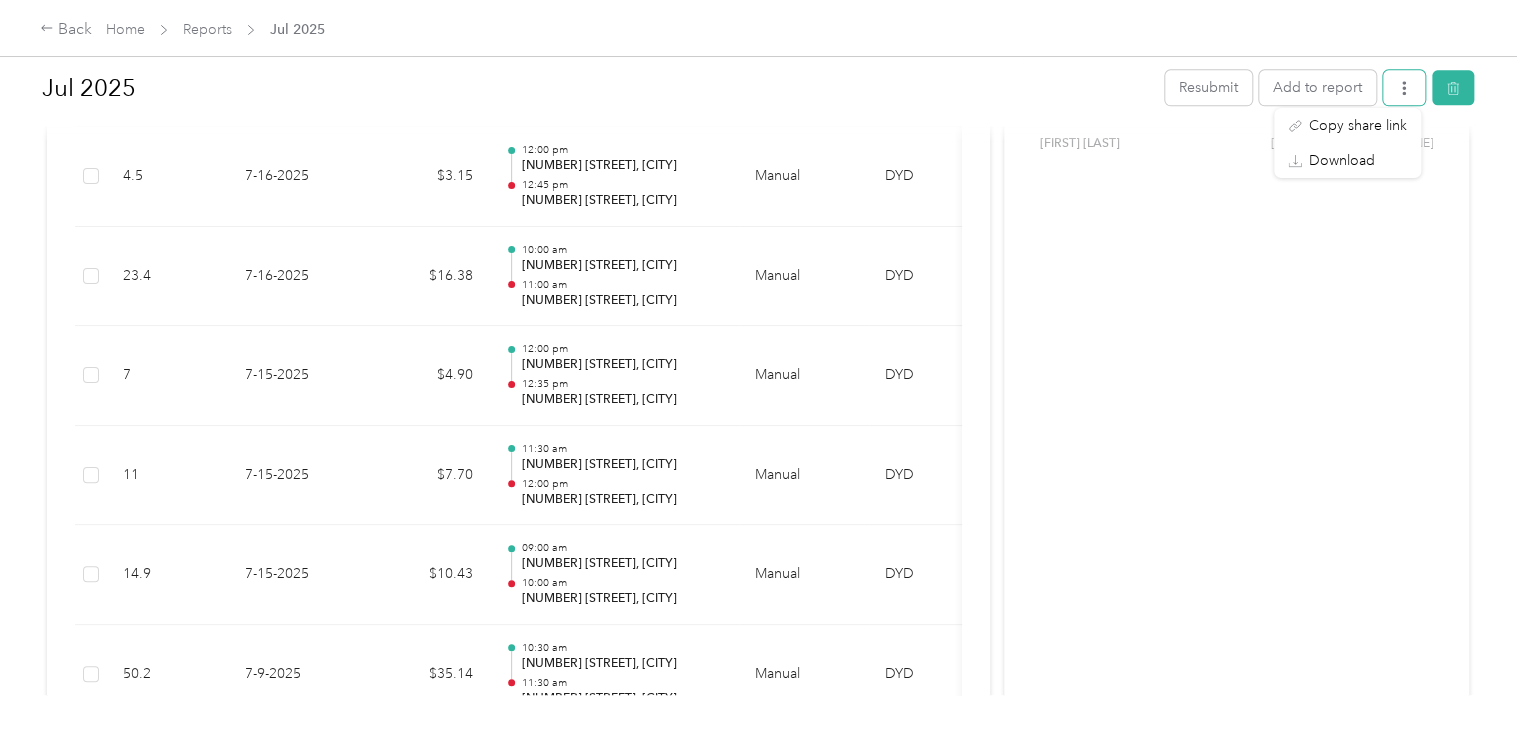 click at bounding box center [1404, 87] 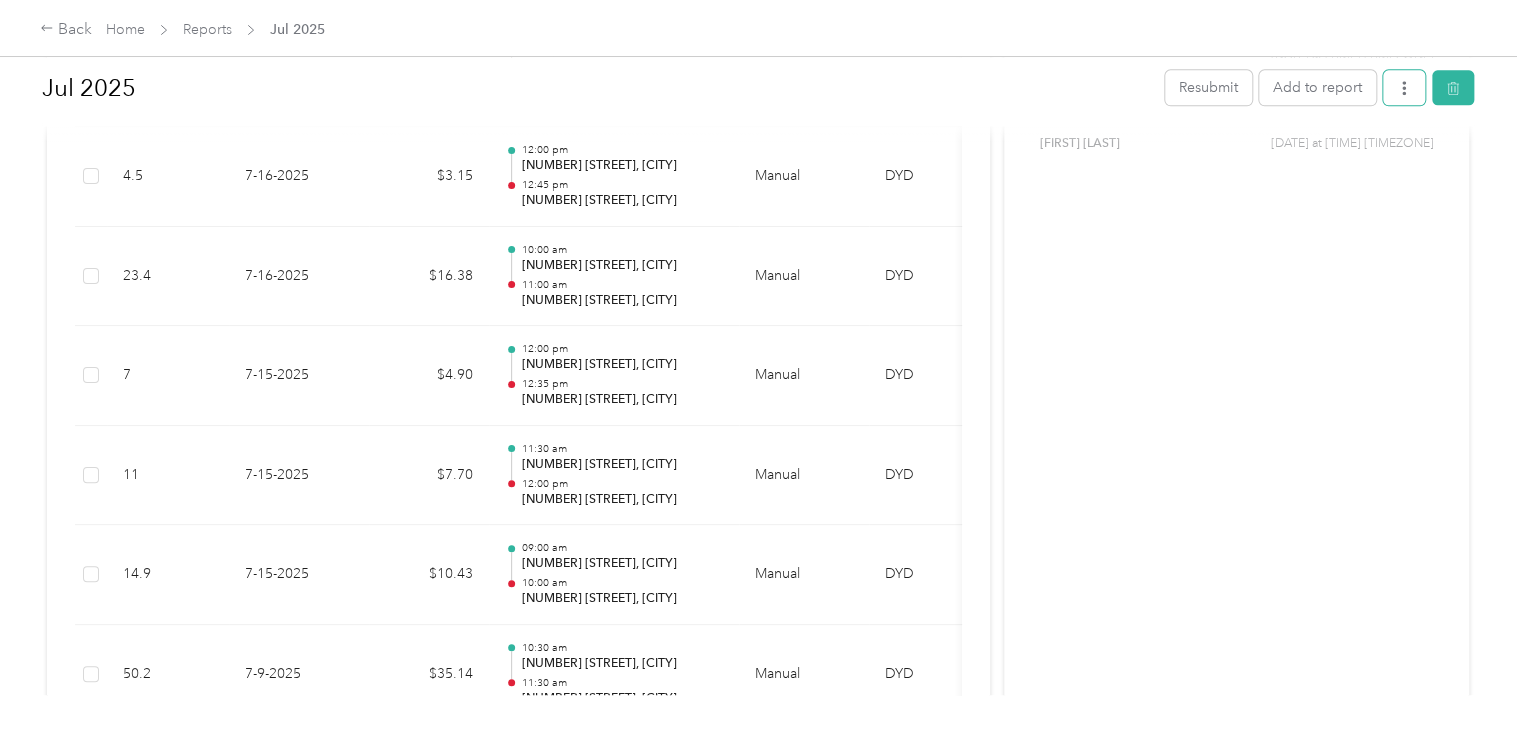 click at bounding box center (1404, 87) 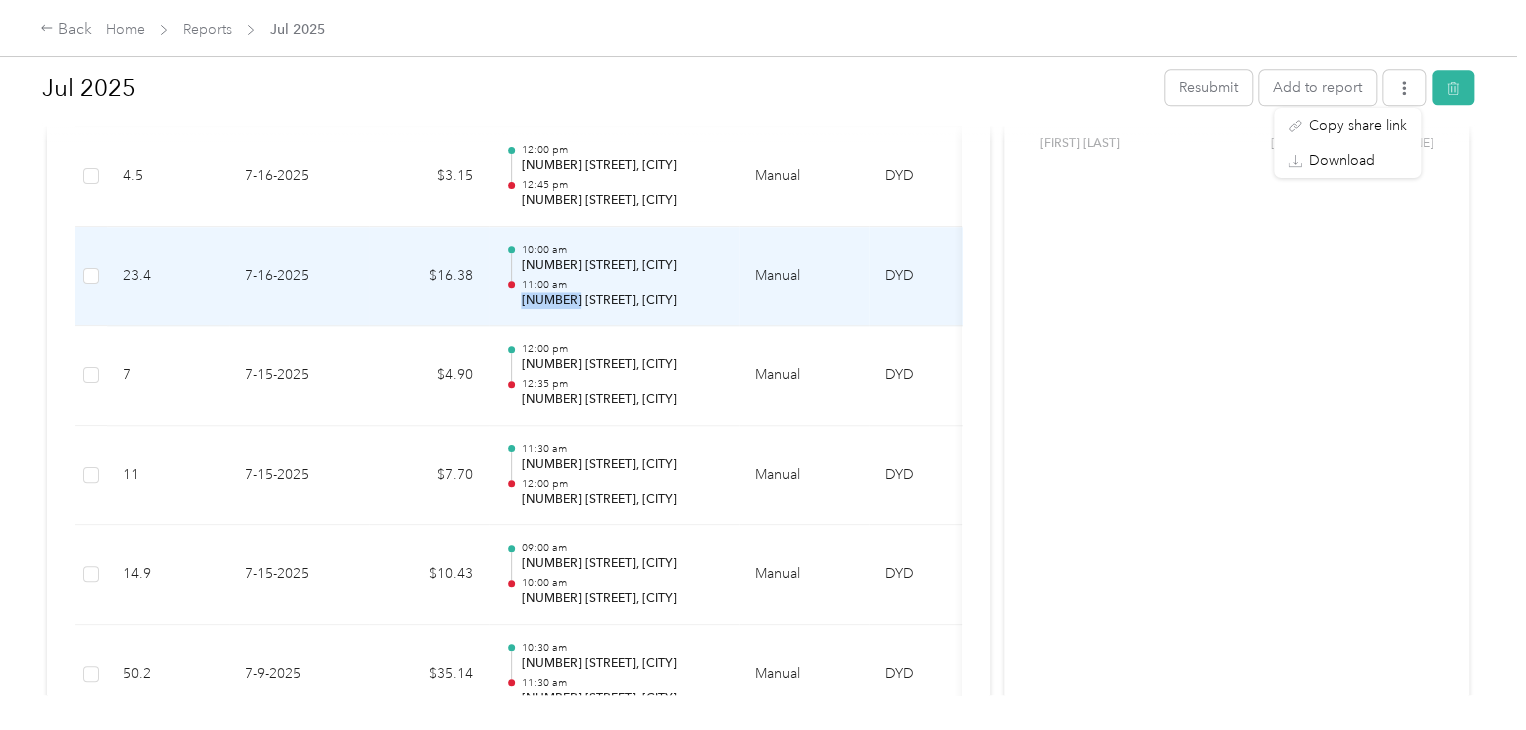 click on "[TIME] [NUMBER] [STREET]" at bounding box center (622, 294) 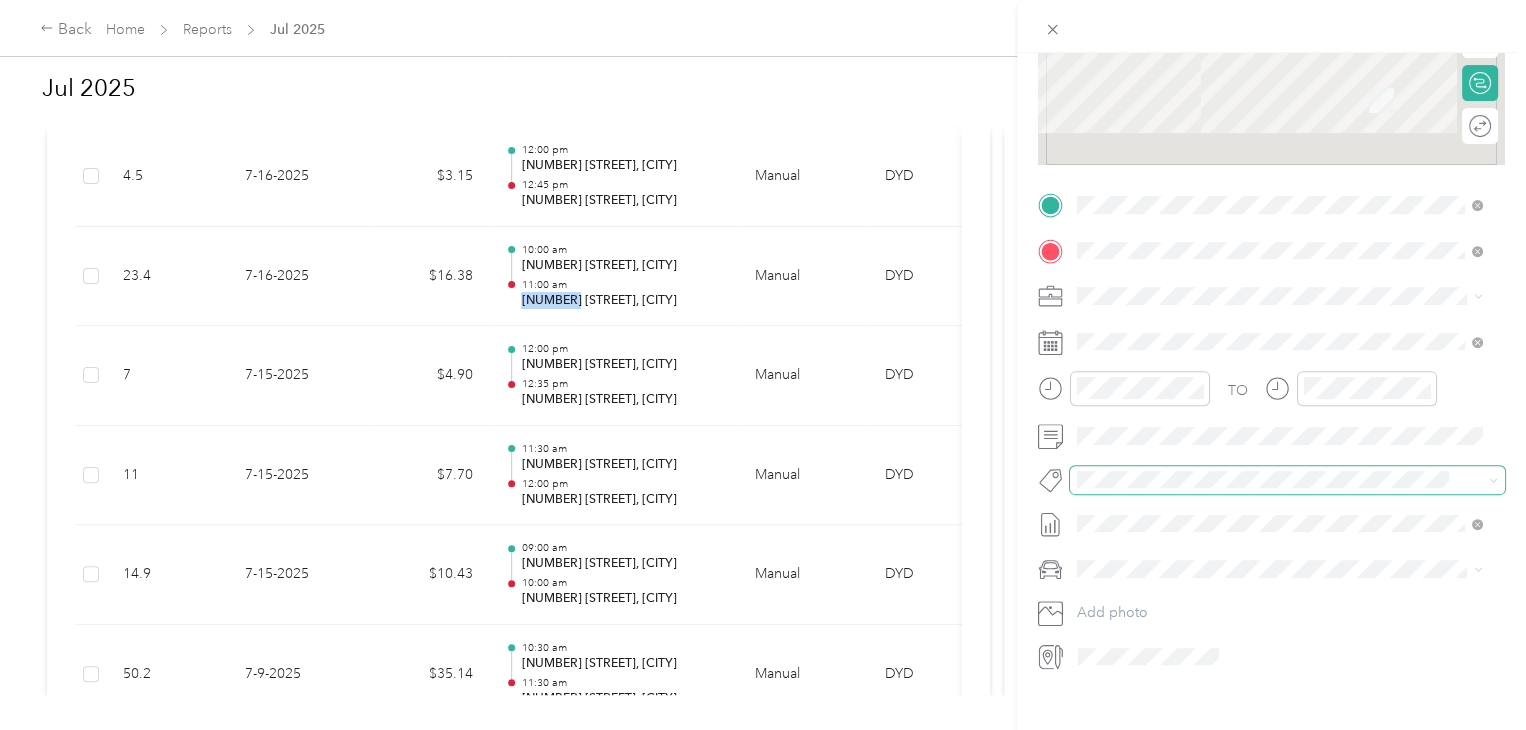 scroll, scrollTop: 300, scrollLeft: 0, axis: vertical 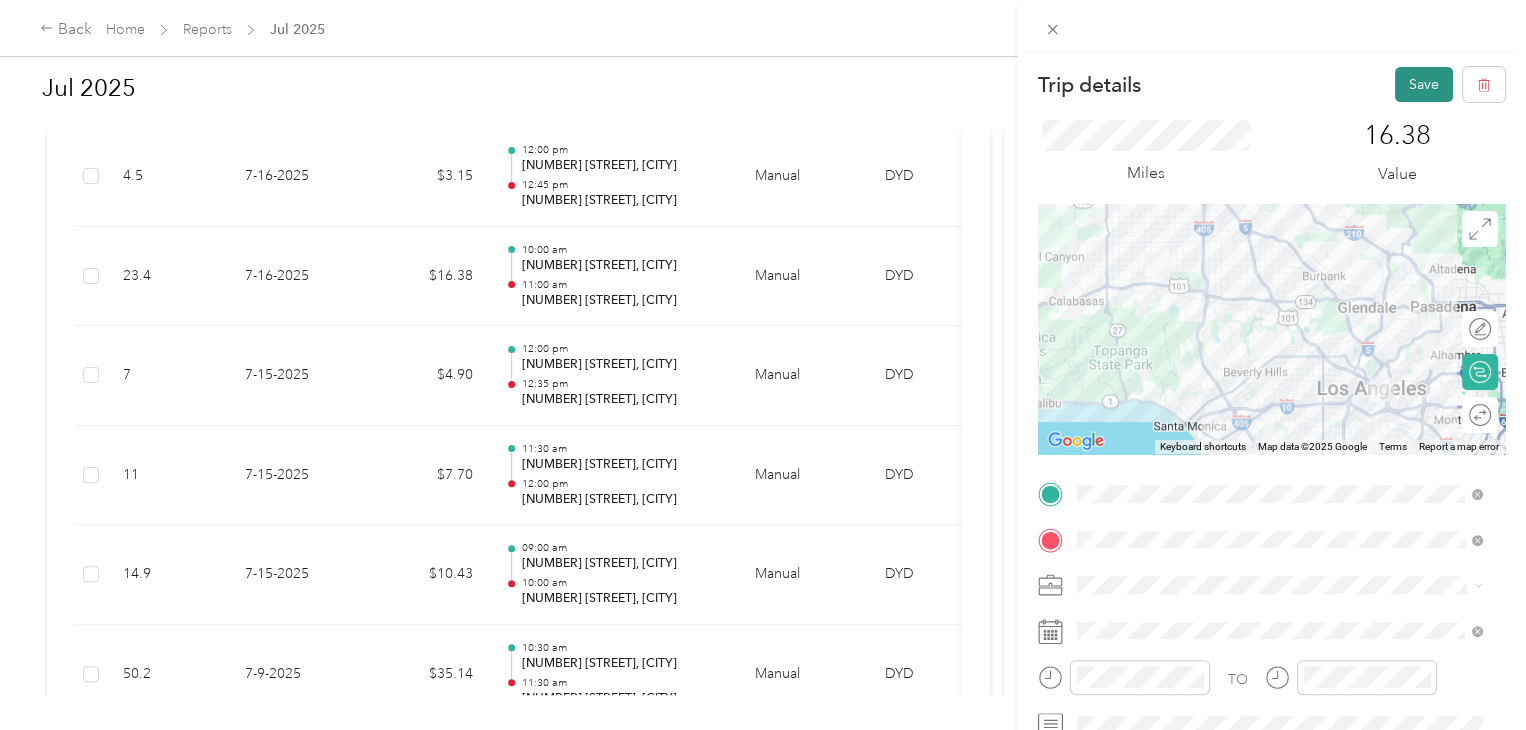 click on "Save" at bounding box center (1424, 84) 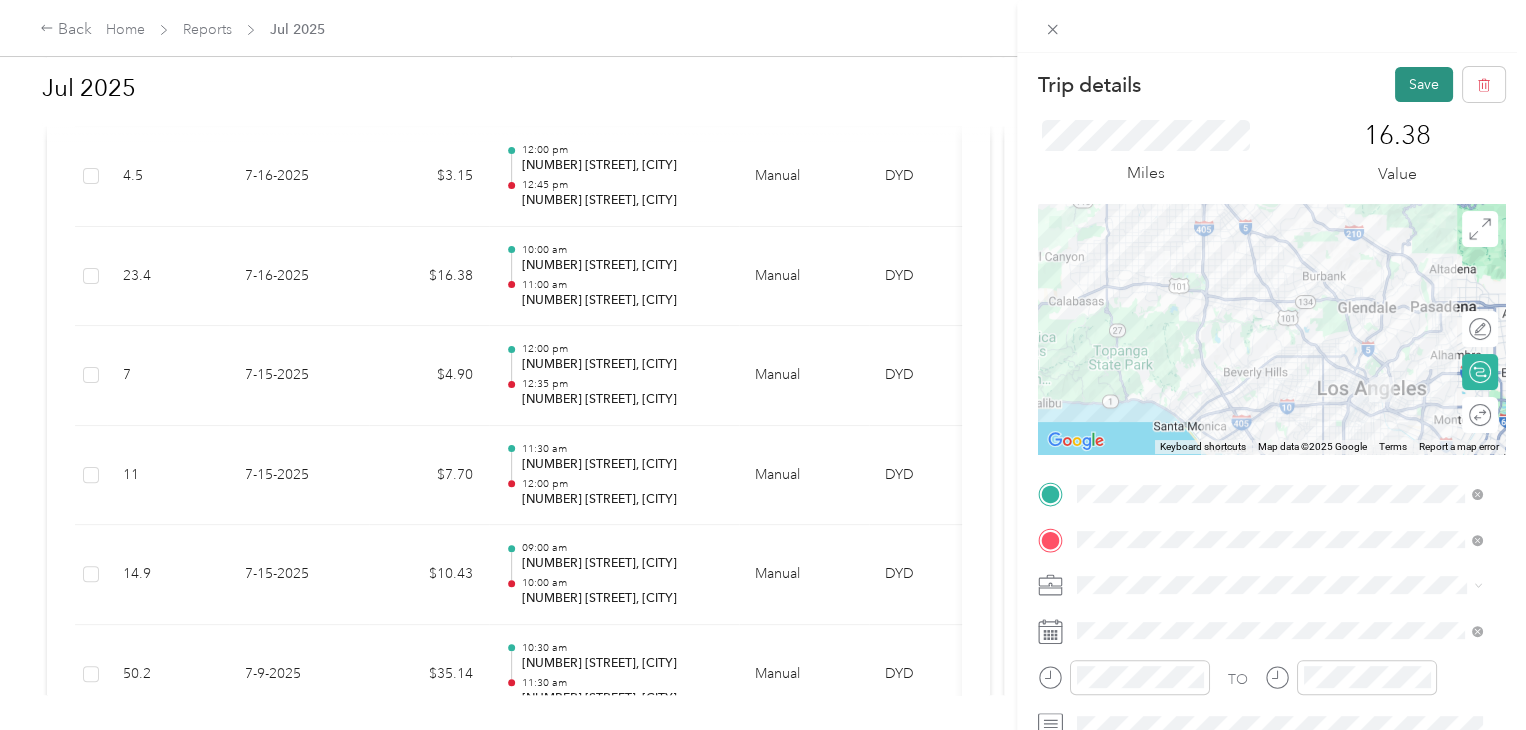 click on "Save" at bounding box center (1424, 84) 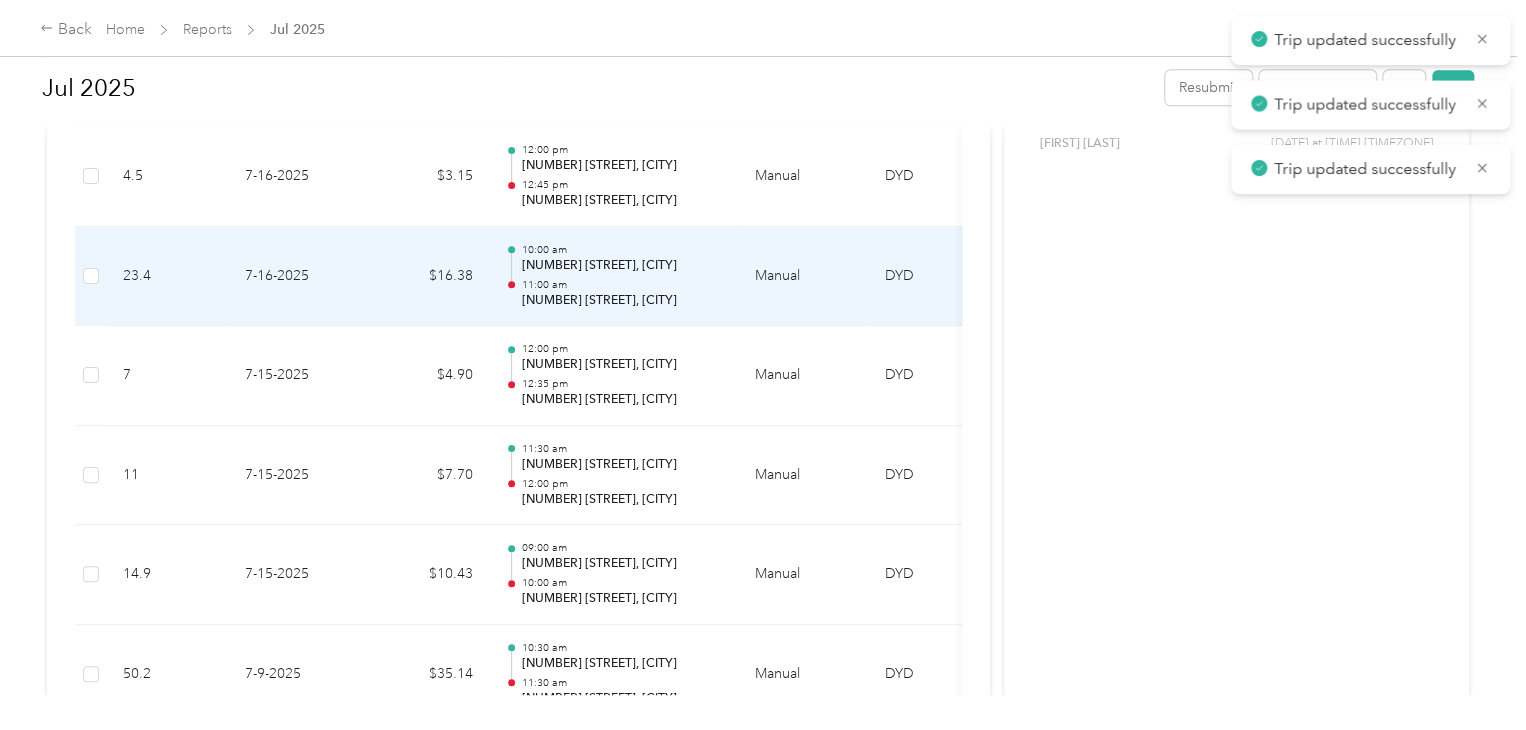 scroll, scrollTop: 1200, scrollLeft: 0, axis: vertical 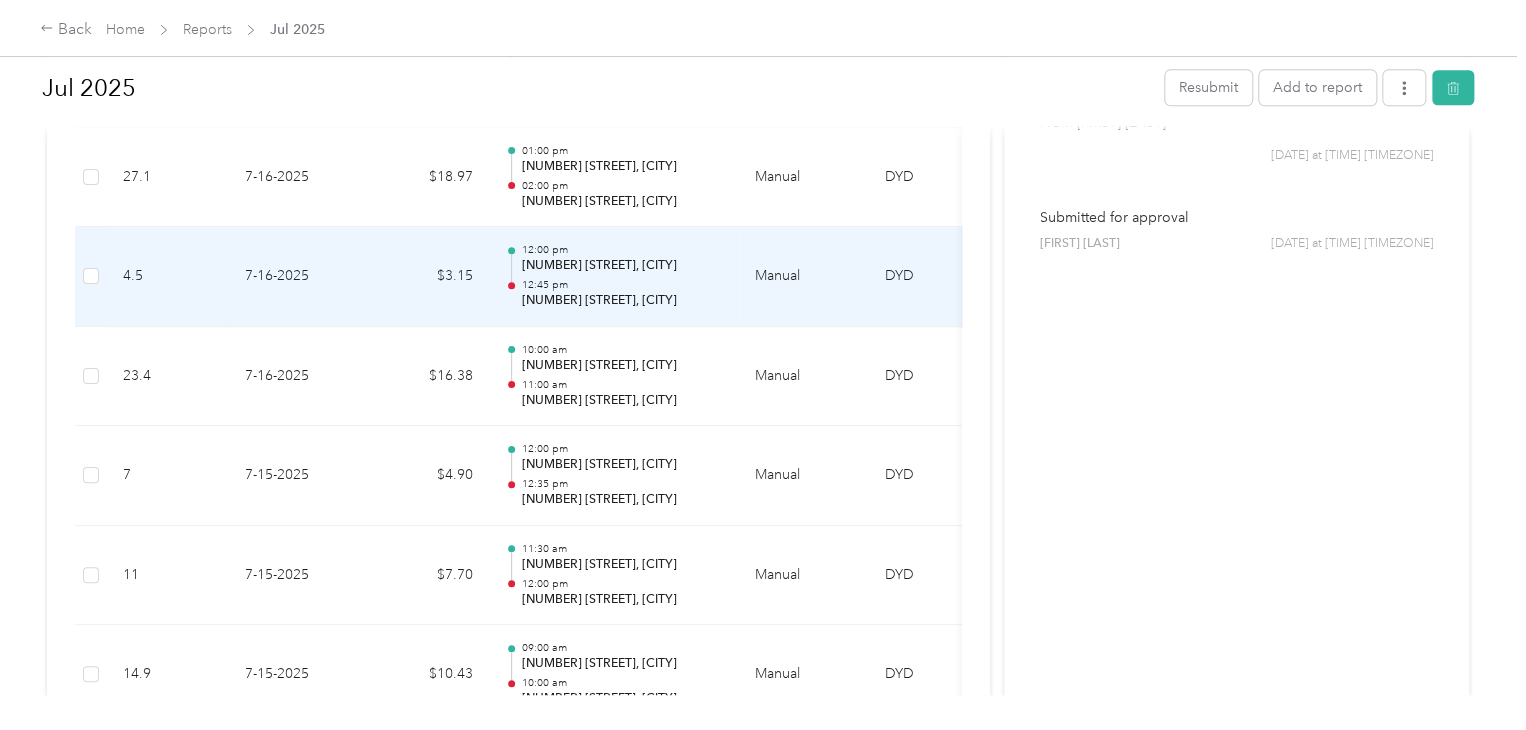 click on "[NUMBER] [STREET], [CITY]" at bounding box center (622, 266) 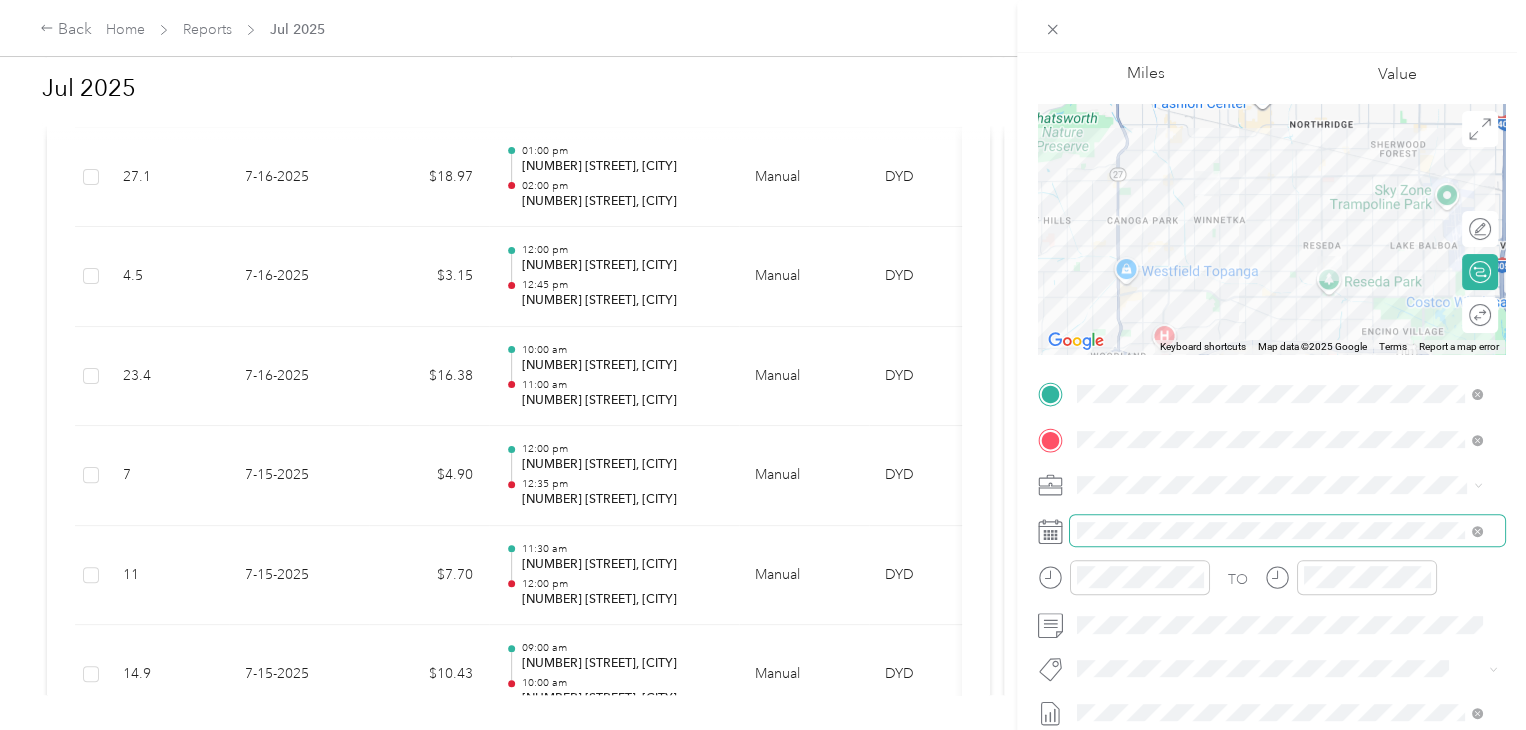 scroll, scrollTop: 200, scrollLeft: 0, axis: vertical 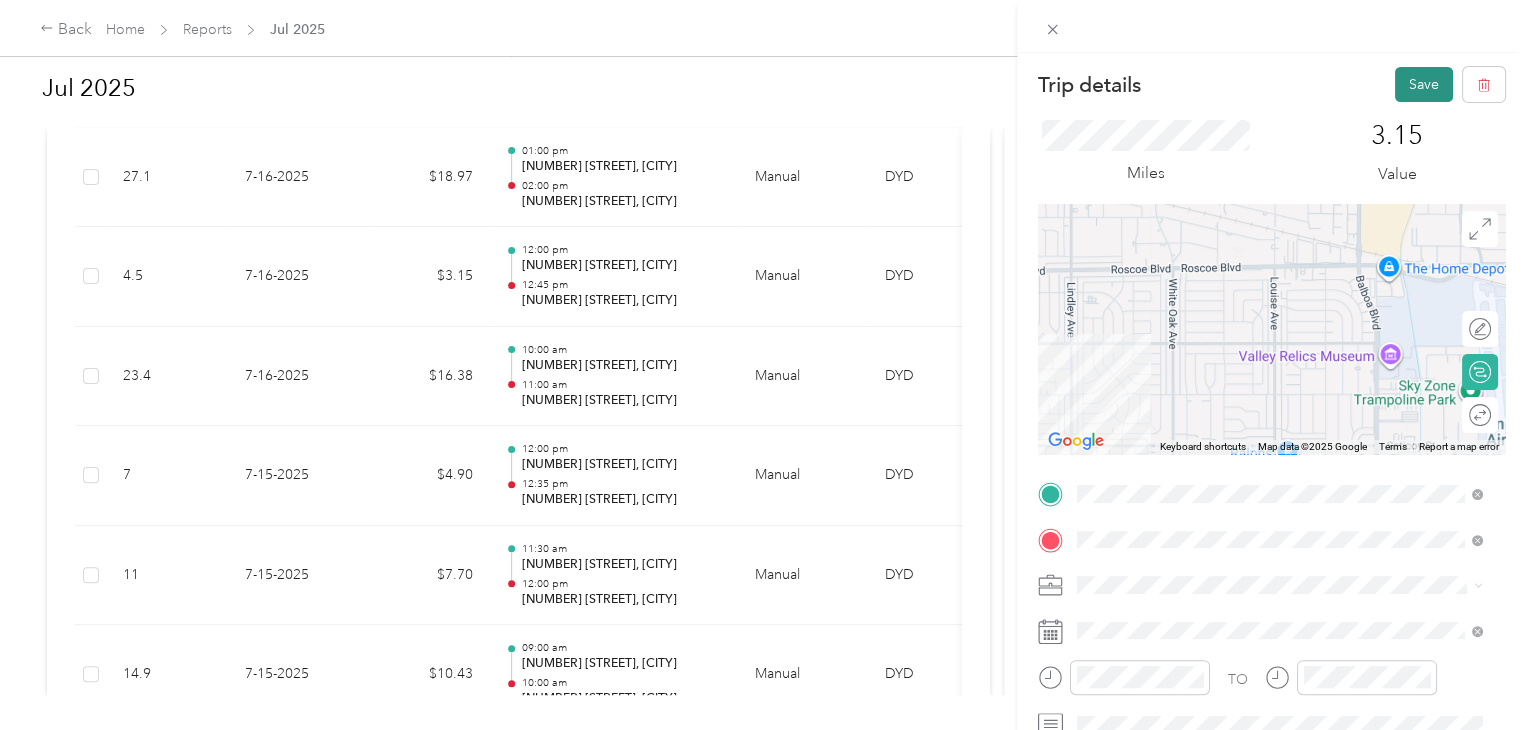 click on "Save" at bounding box center (1424, 84) 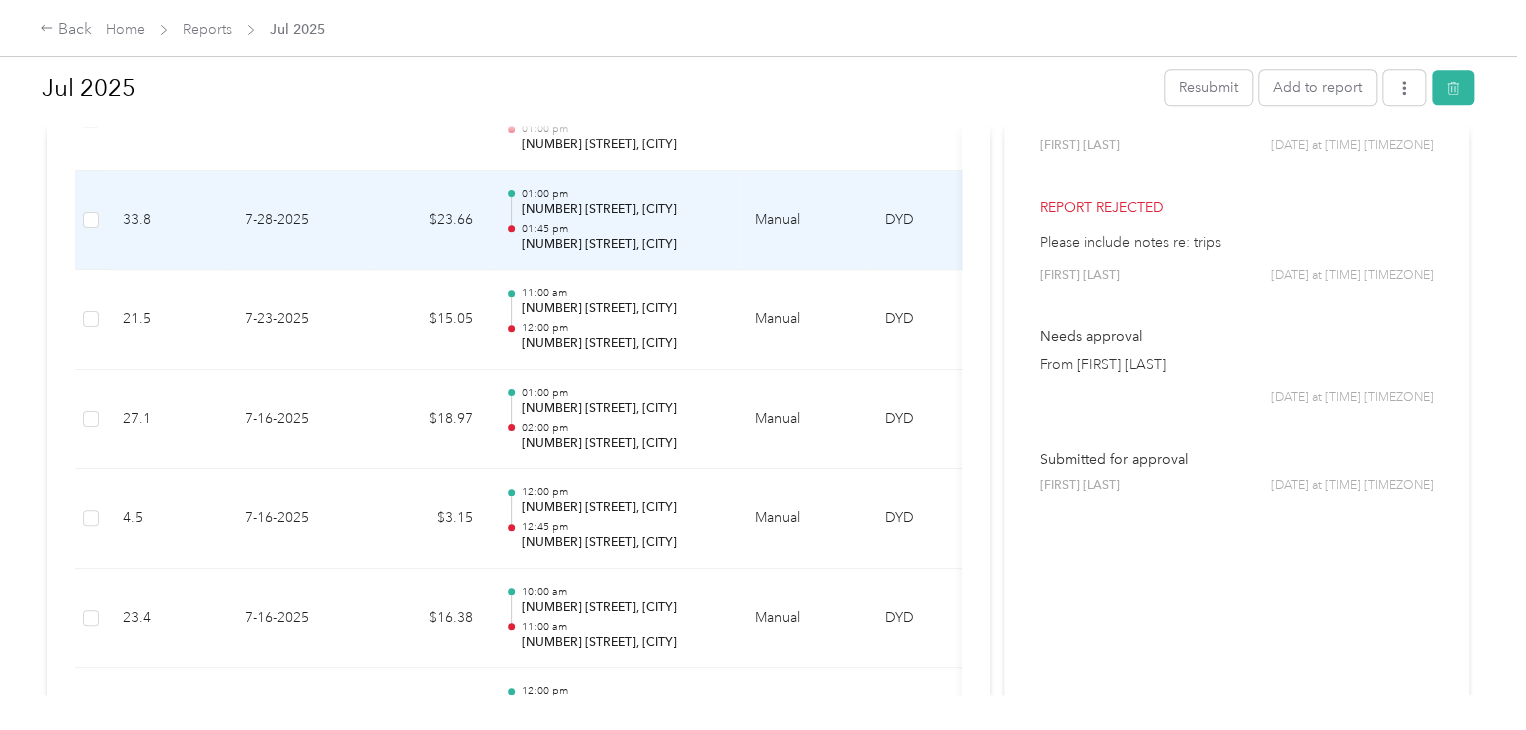 scroll, scrollTop: 900, scrollLeft: 0, axis: vertical 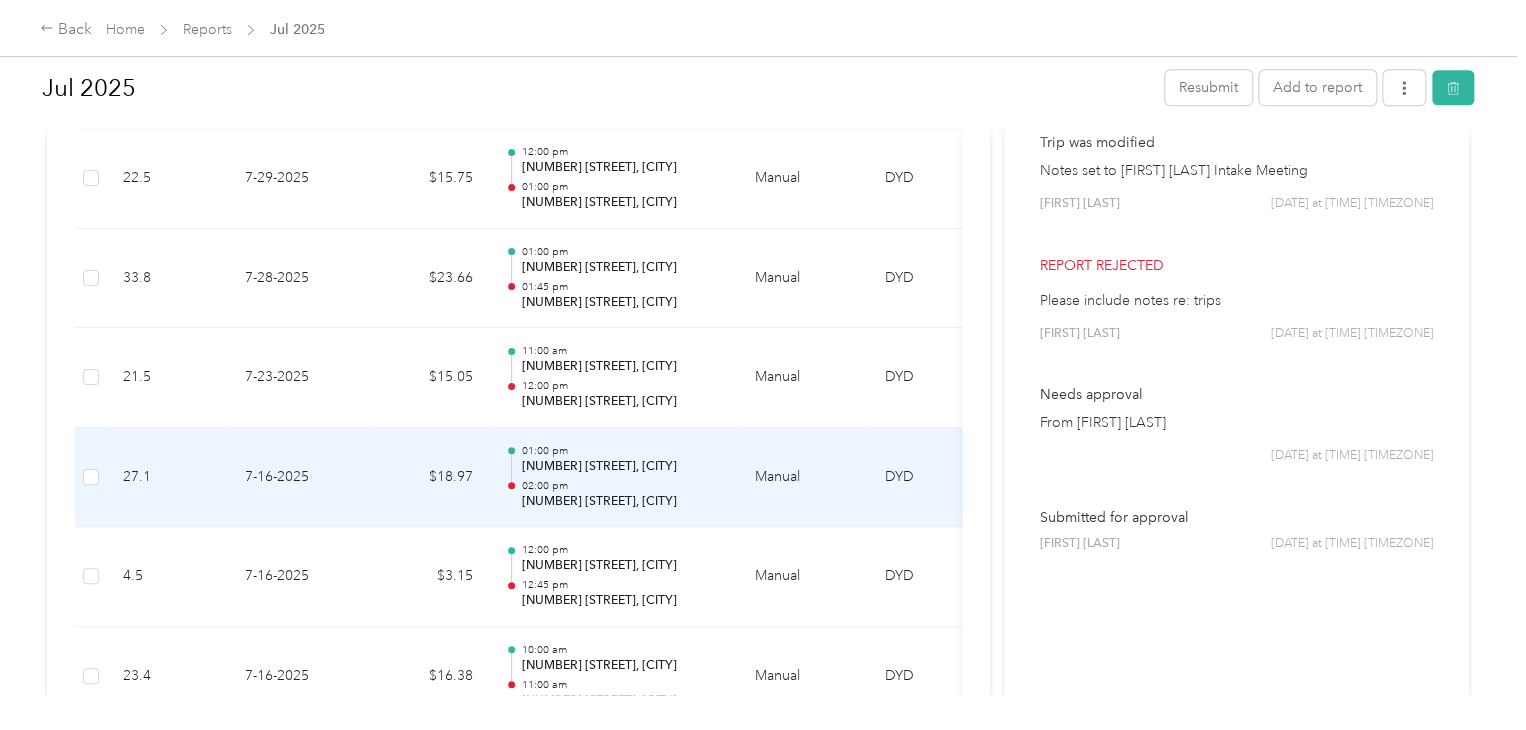 click on "[NUMBER] [STREET], [CITY]" at bounding box center (622, 467) 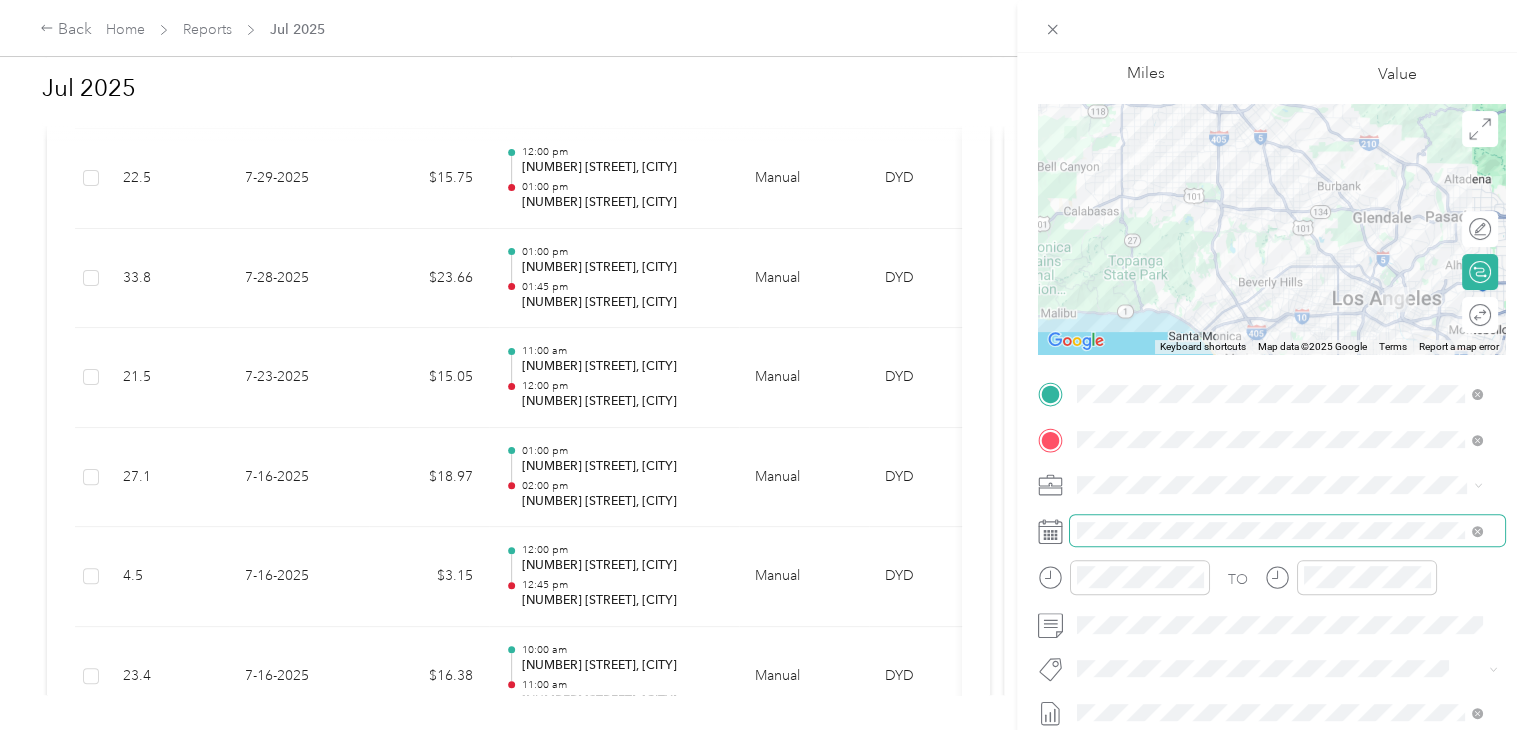 scroll, scrollTop: 200, scrollLeft: 0, axis: vertical 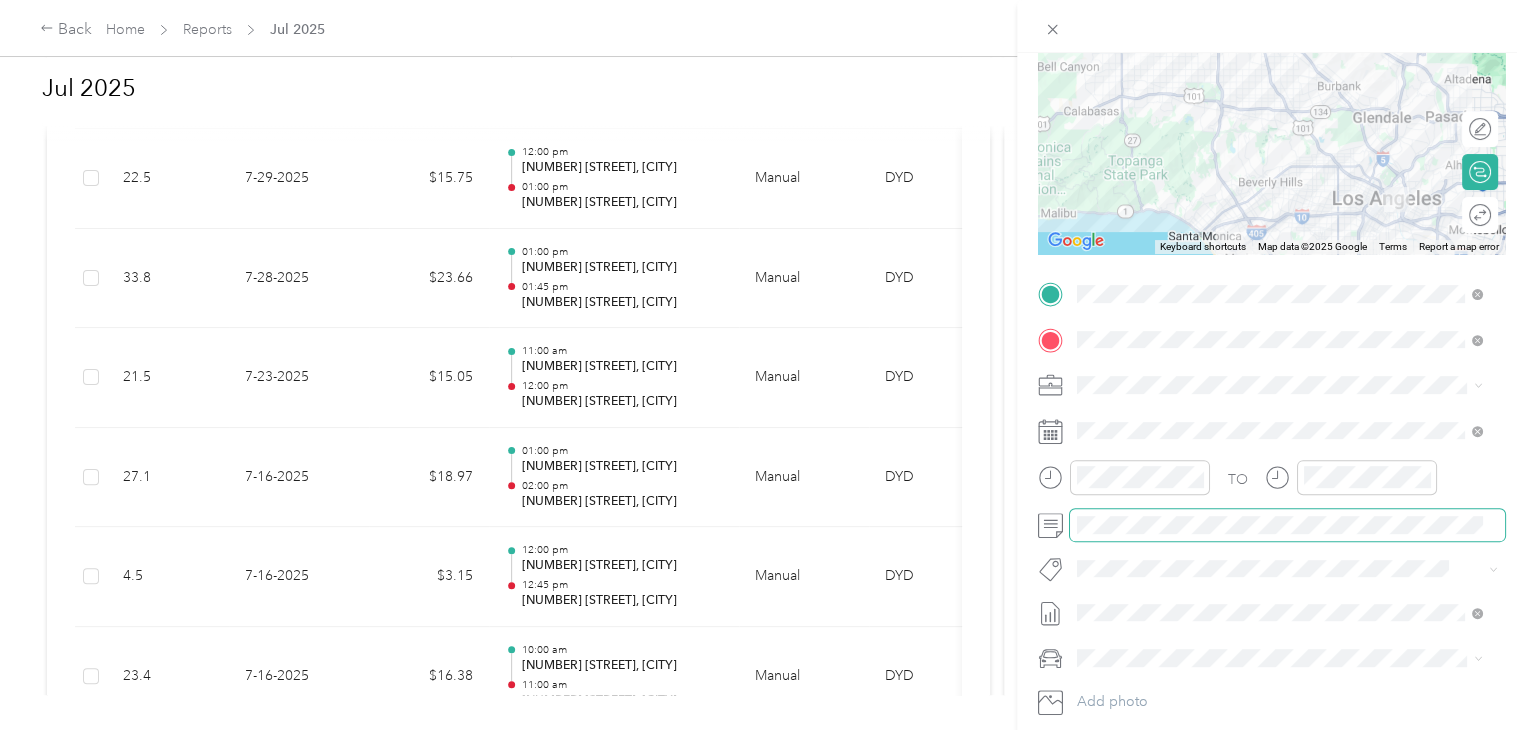click at bounding box center (1287, 525) 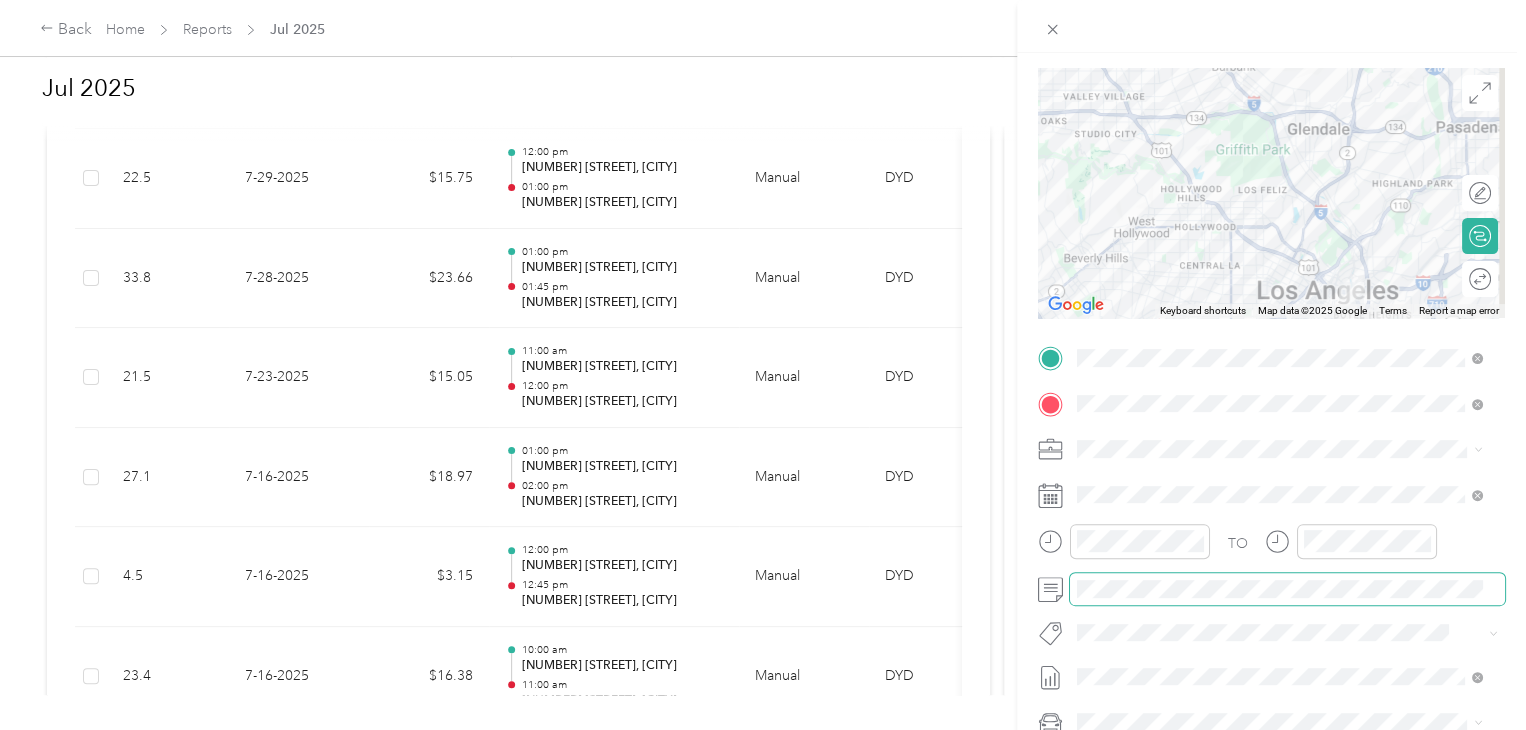 scroll, scrollTop: 0, scrollLeft: 0, axis: both 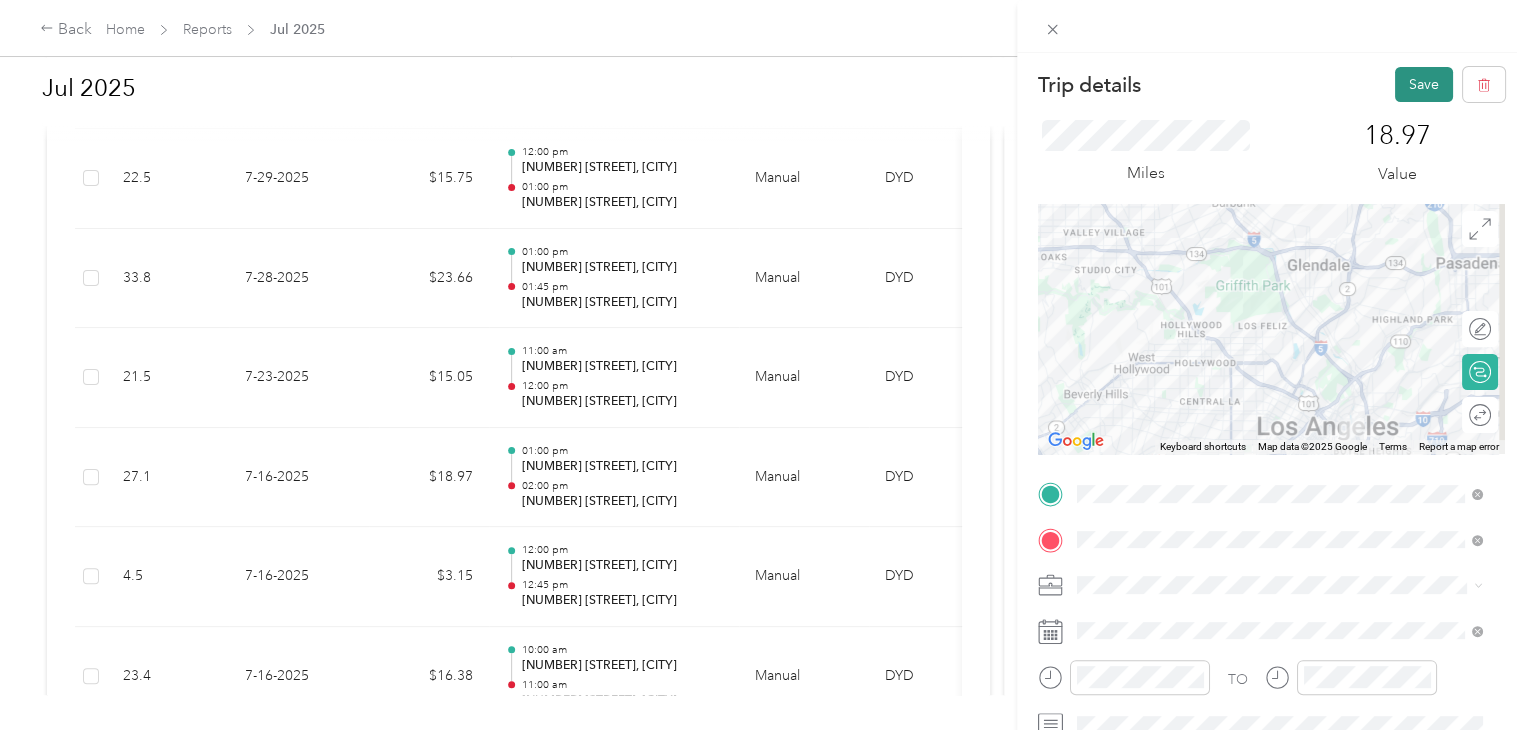 click on "Save" at bounding box center [1424, 84] 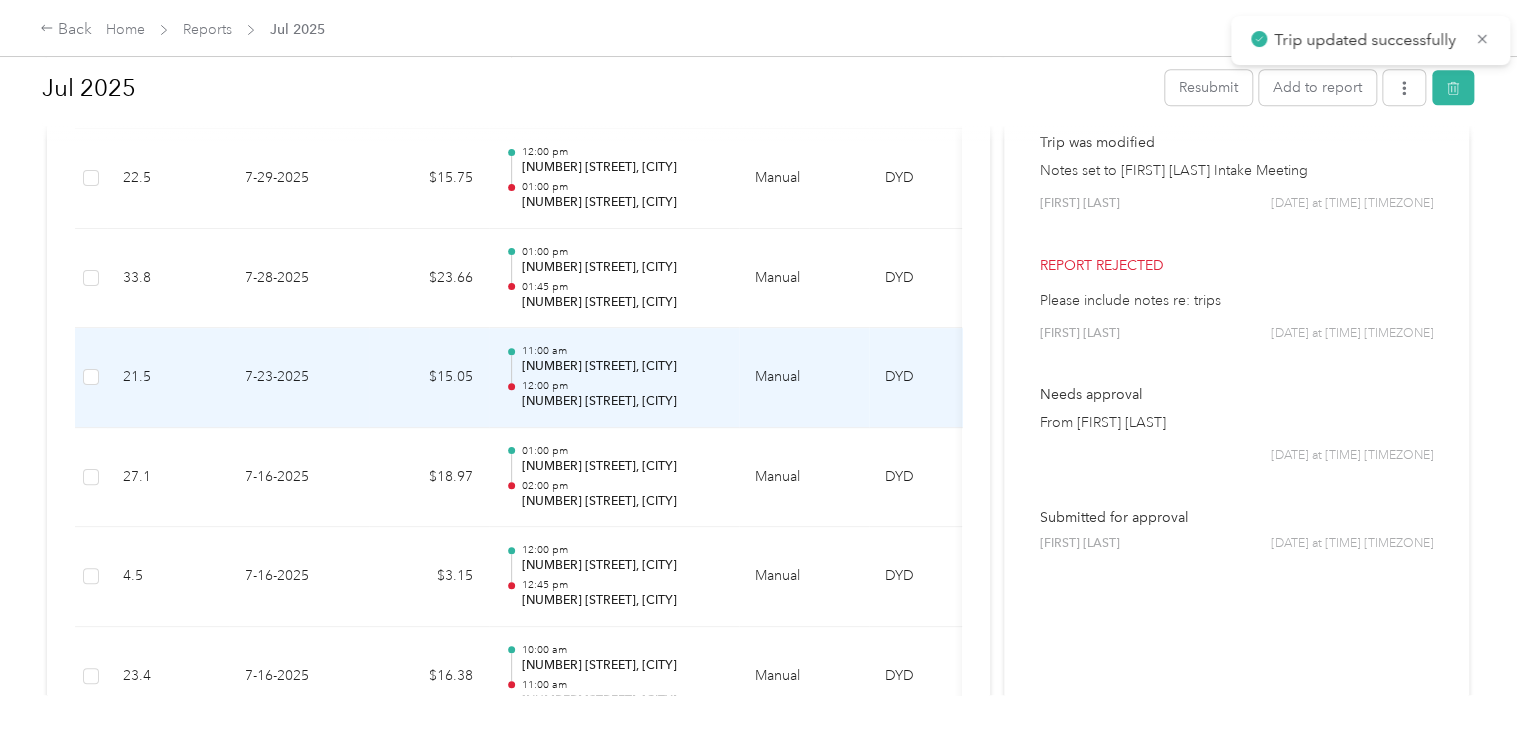 click on "[NUMBER] [STREET], [CITY]" at bounding box center (622, 402) 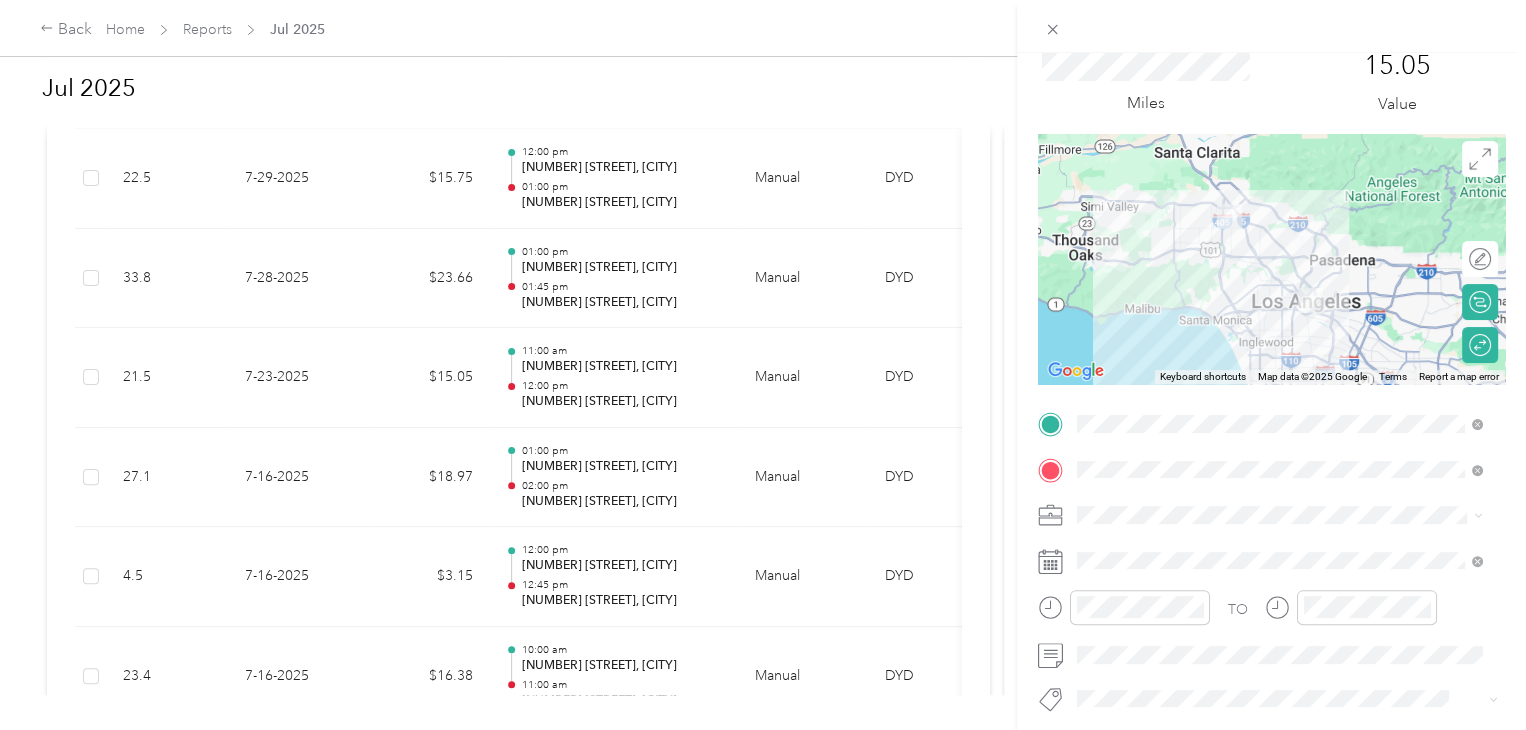 scroll, scrollTop: 100, scrollLeft: 0, axis: vertical 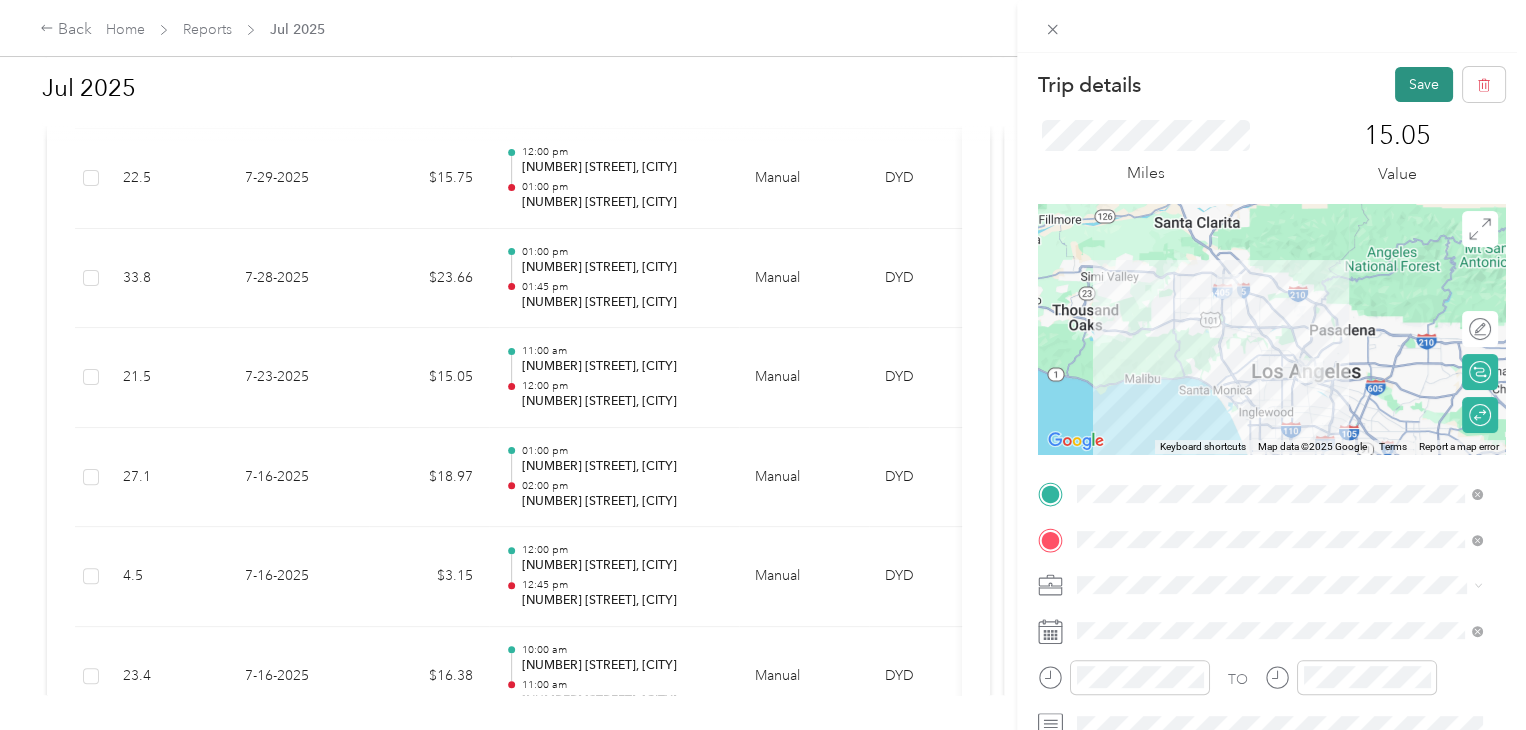 click on "Save" at bounding box center [1424, 84] 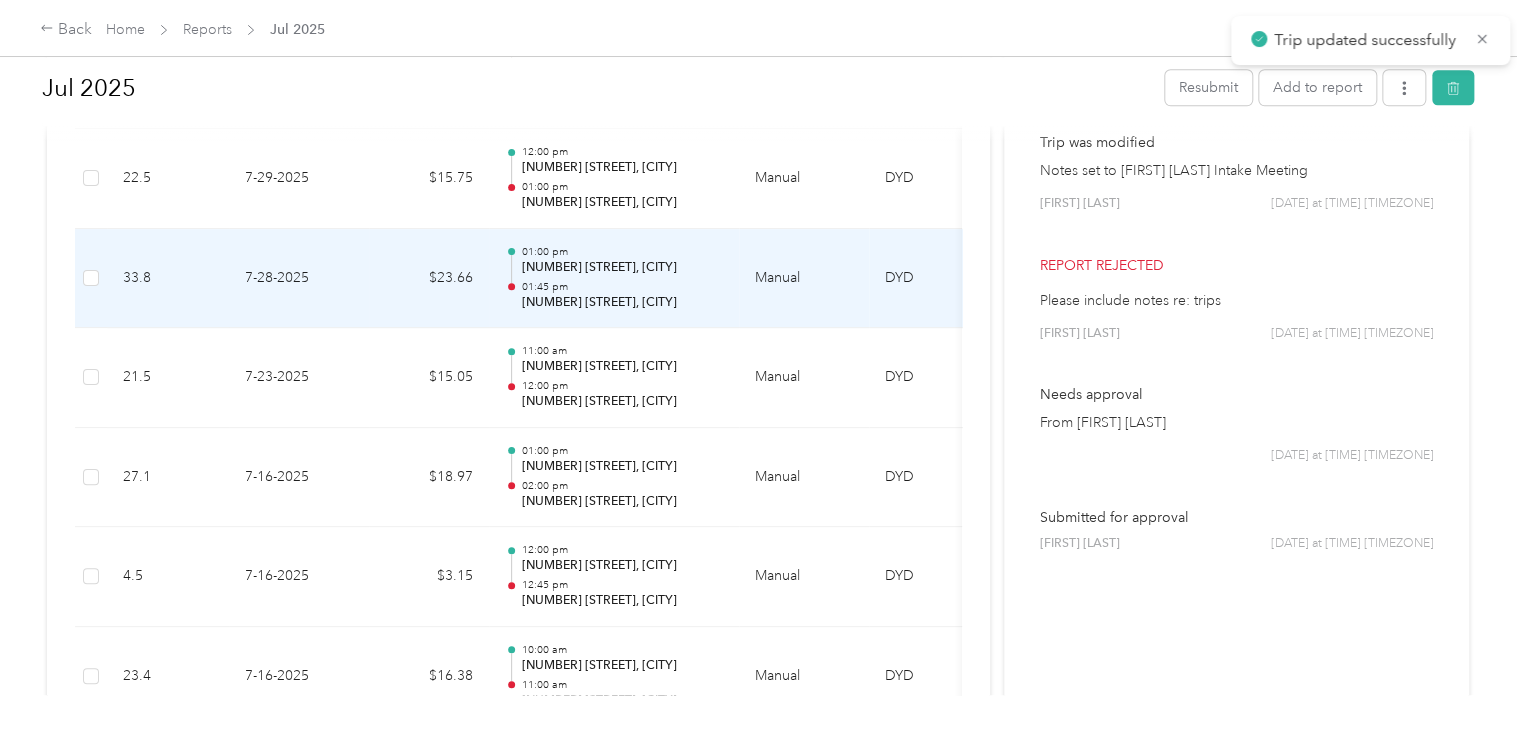 click on "[NUMBER] [STREET], [CITY]" at bounding box center [622, 303] 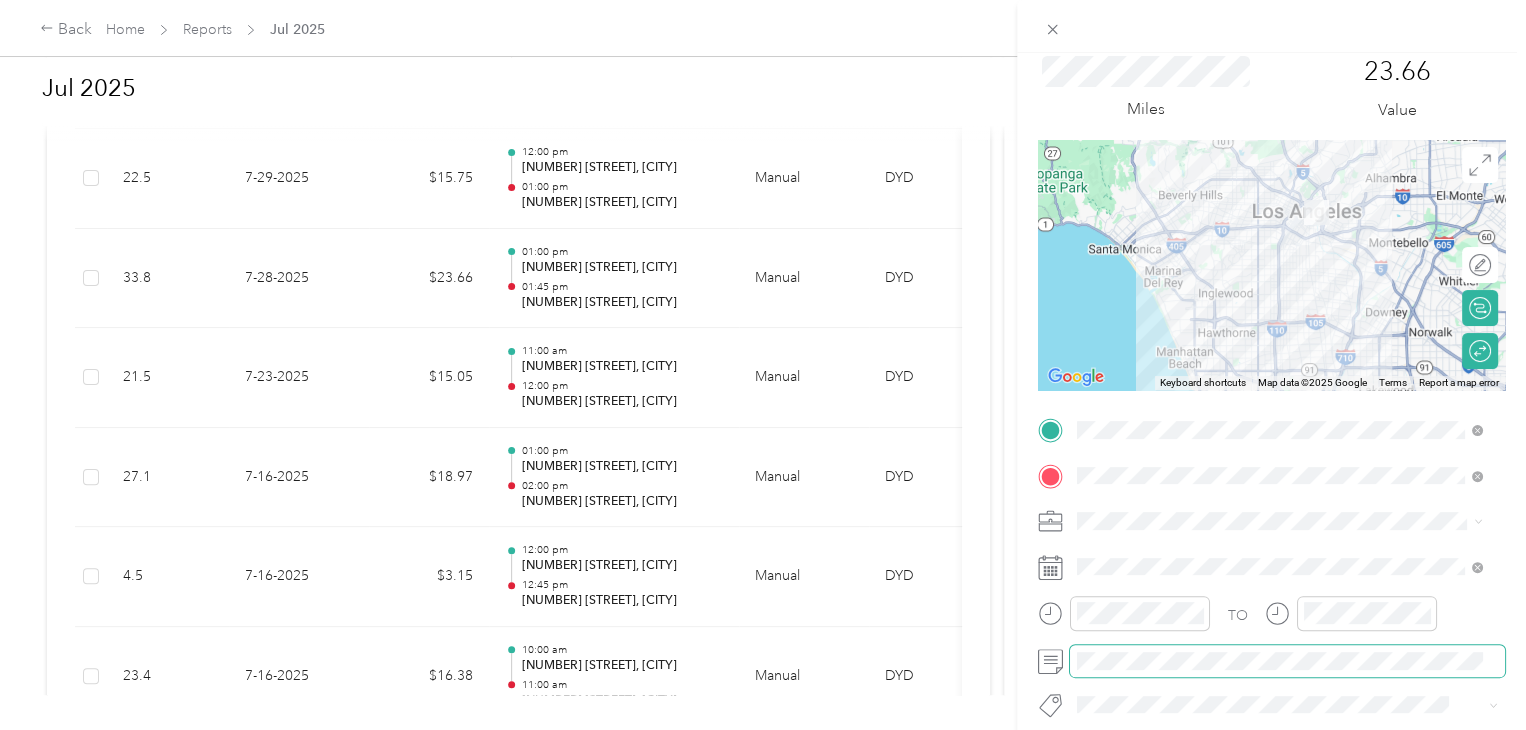 scroll, scrollTop: 100, scrollLeft: 0, axis: vertical 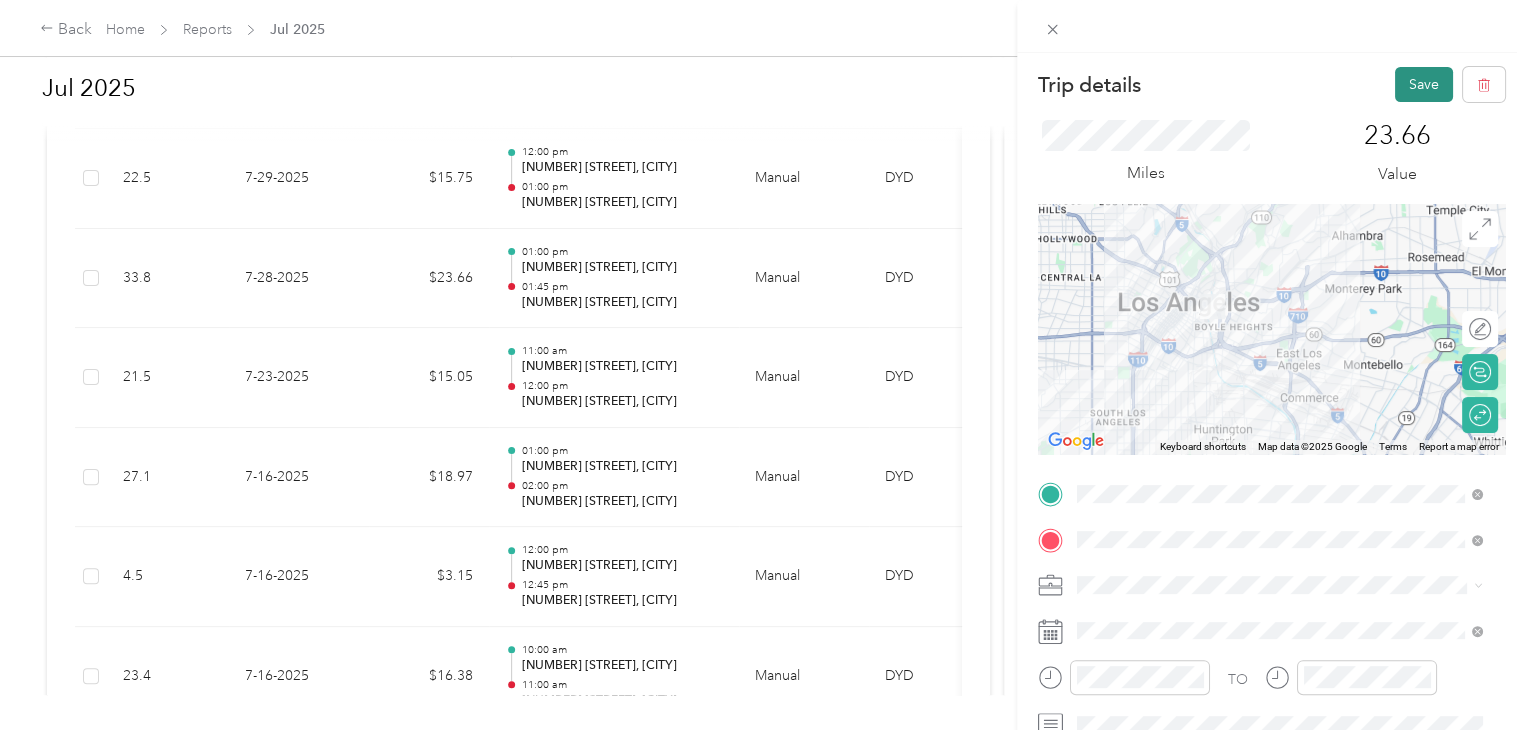 click on "Save" at bounding box center [1424, 84] 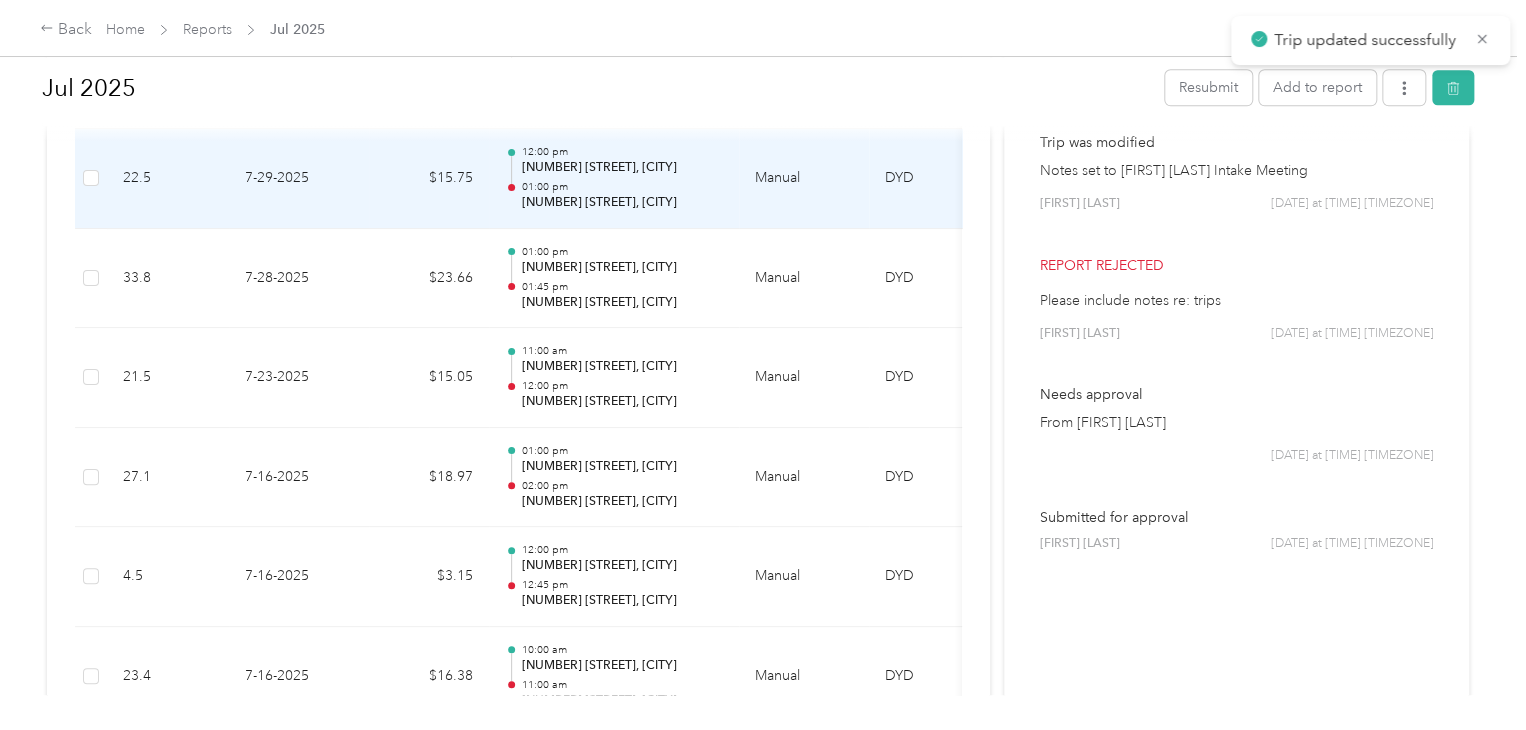 click on "[NUMBER] [STREET], [CITY]" at bounding box center [622, 203] 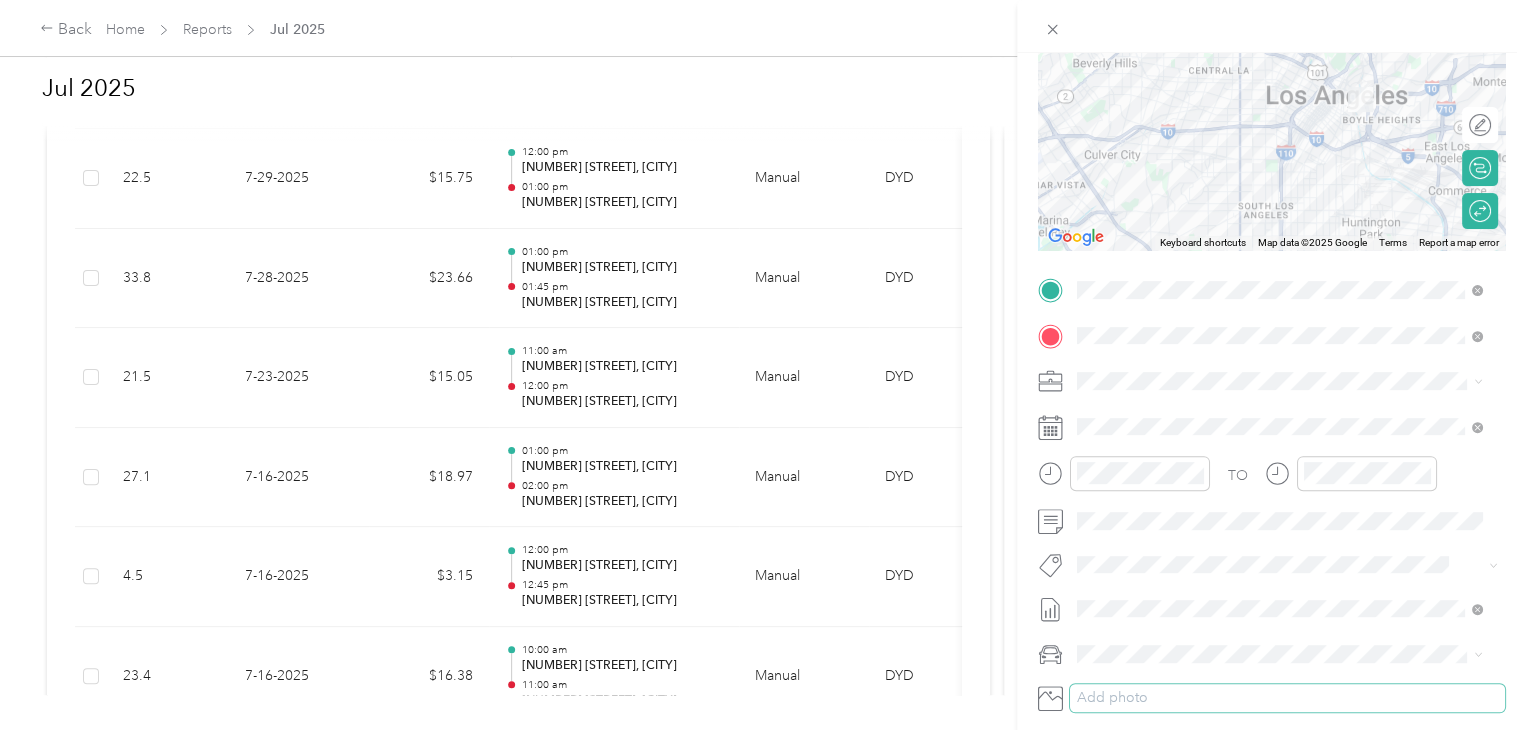 scroll, scrollTop: 300, scrollLeft: 0, axis: vertical 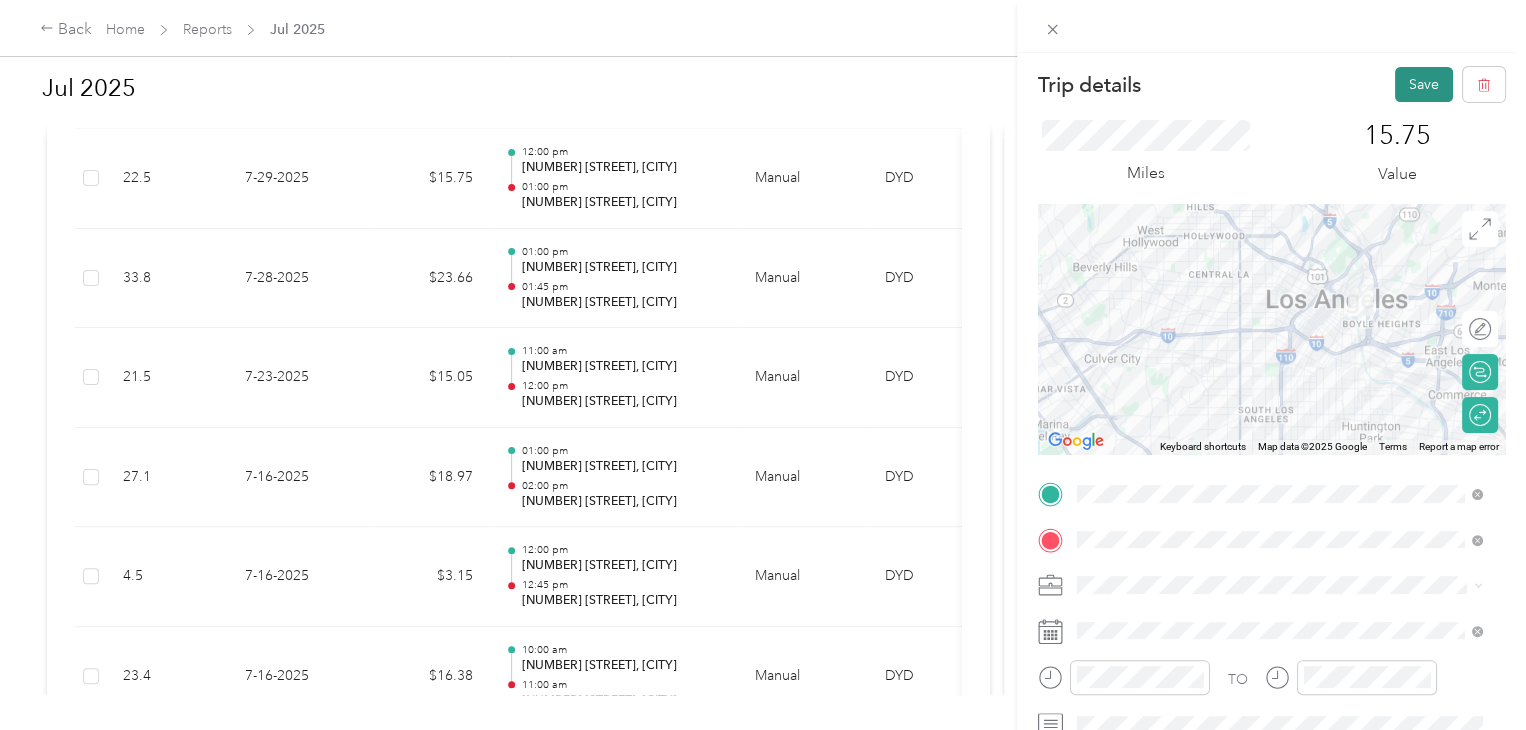 click on "Save" at bounding box center (1424, 84) 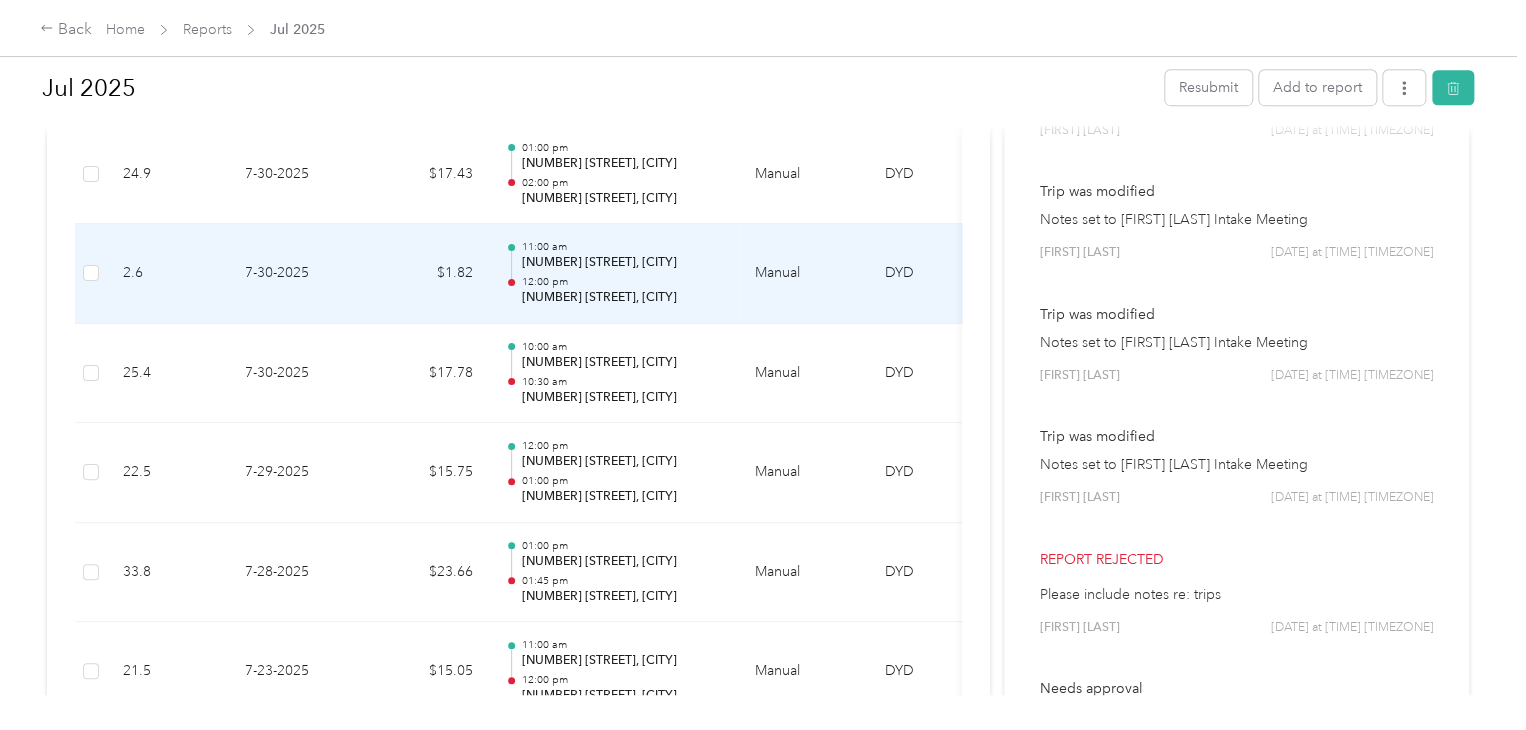 scroll, scrollTop: 600, scrollLeft: 0, axis: vertical 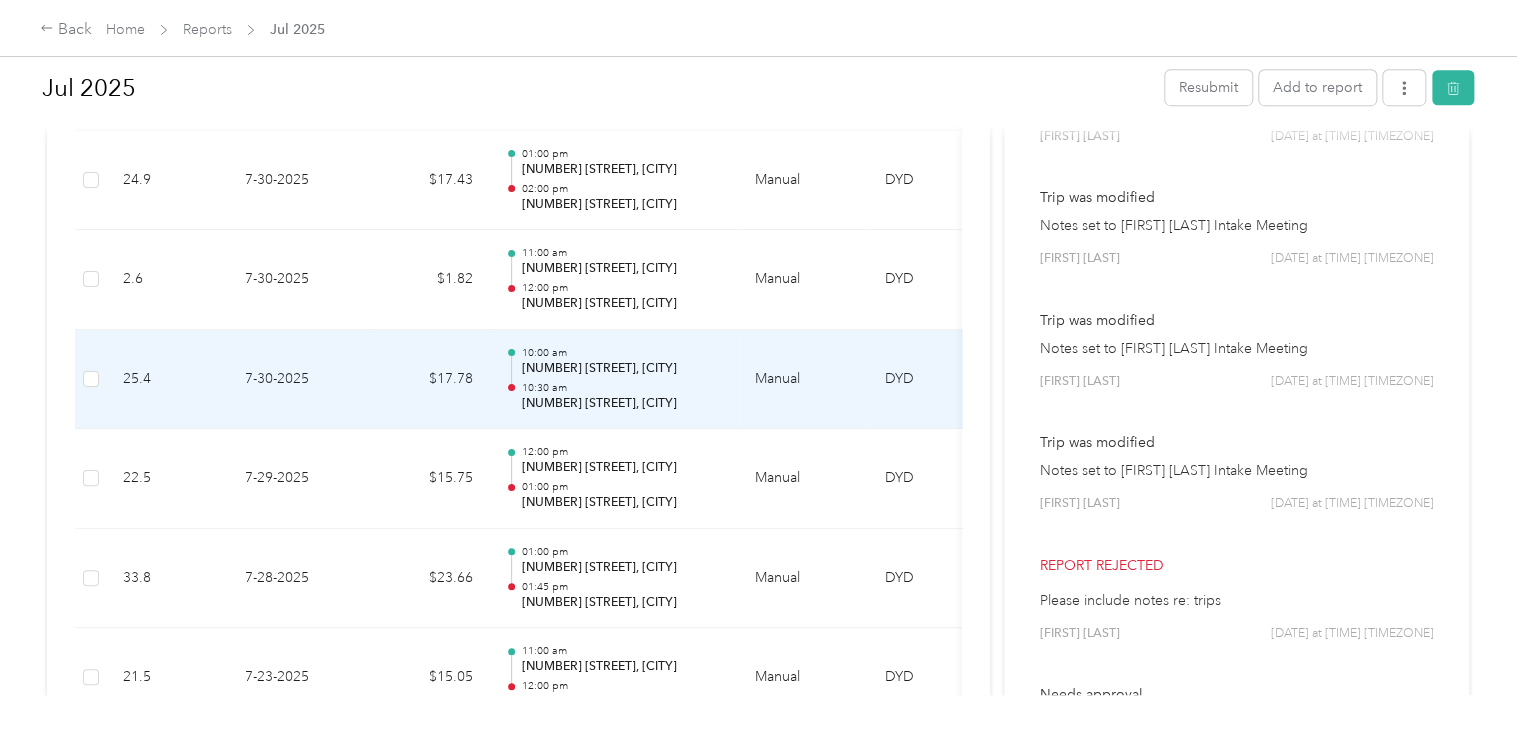 click on "[NUMBER] [STREET], [CITY]" at bounding box center (622, 404) 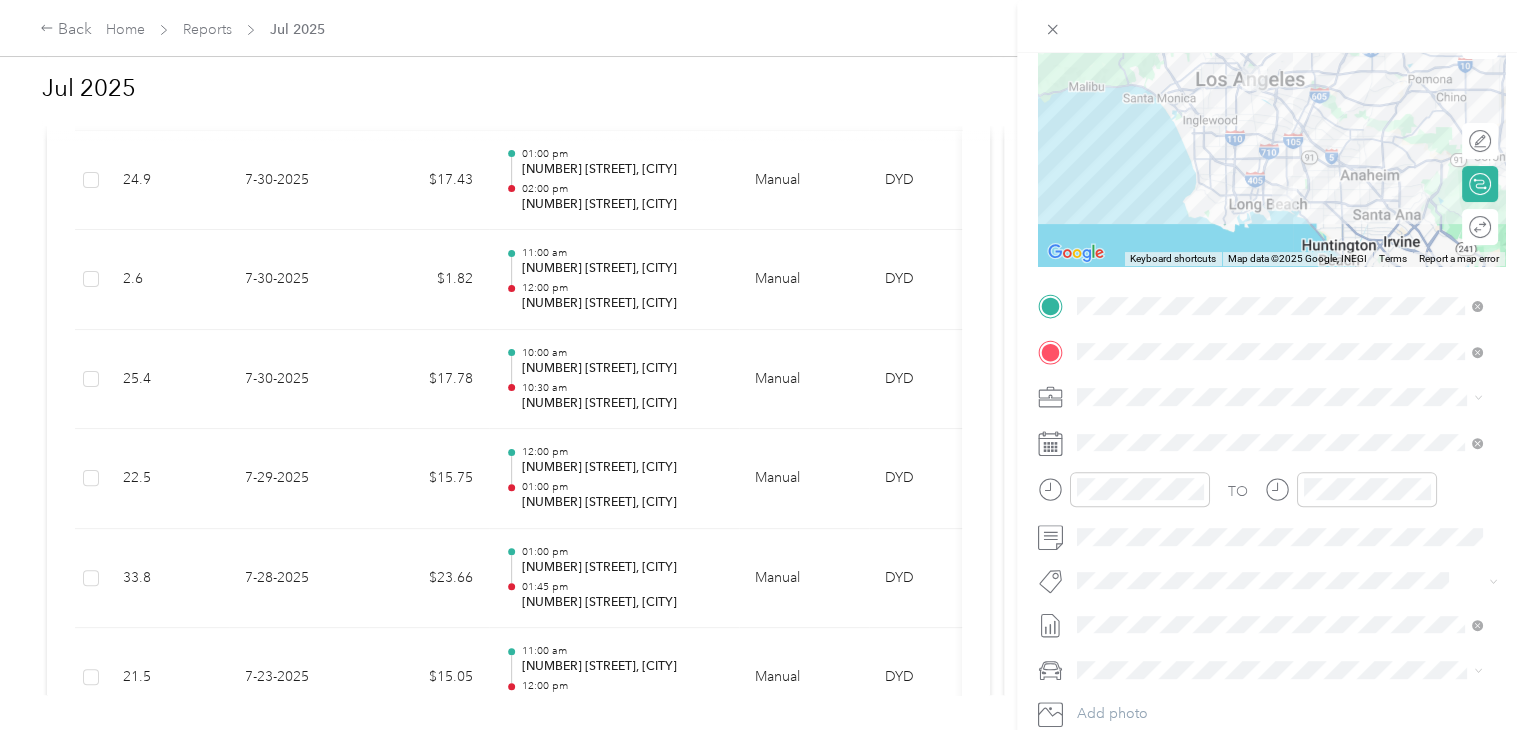 scroll, scrollTop: 200, scrollLeft: 0, axis: vertical 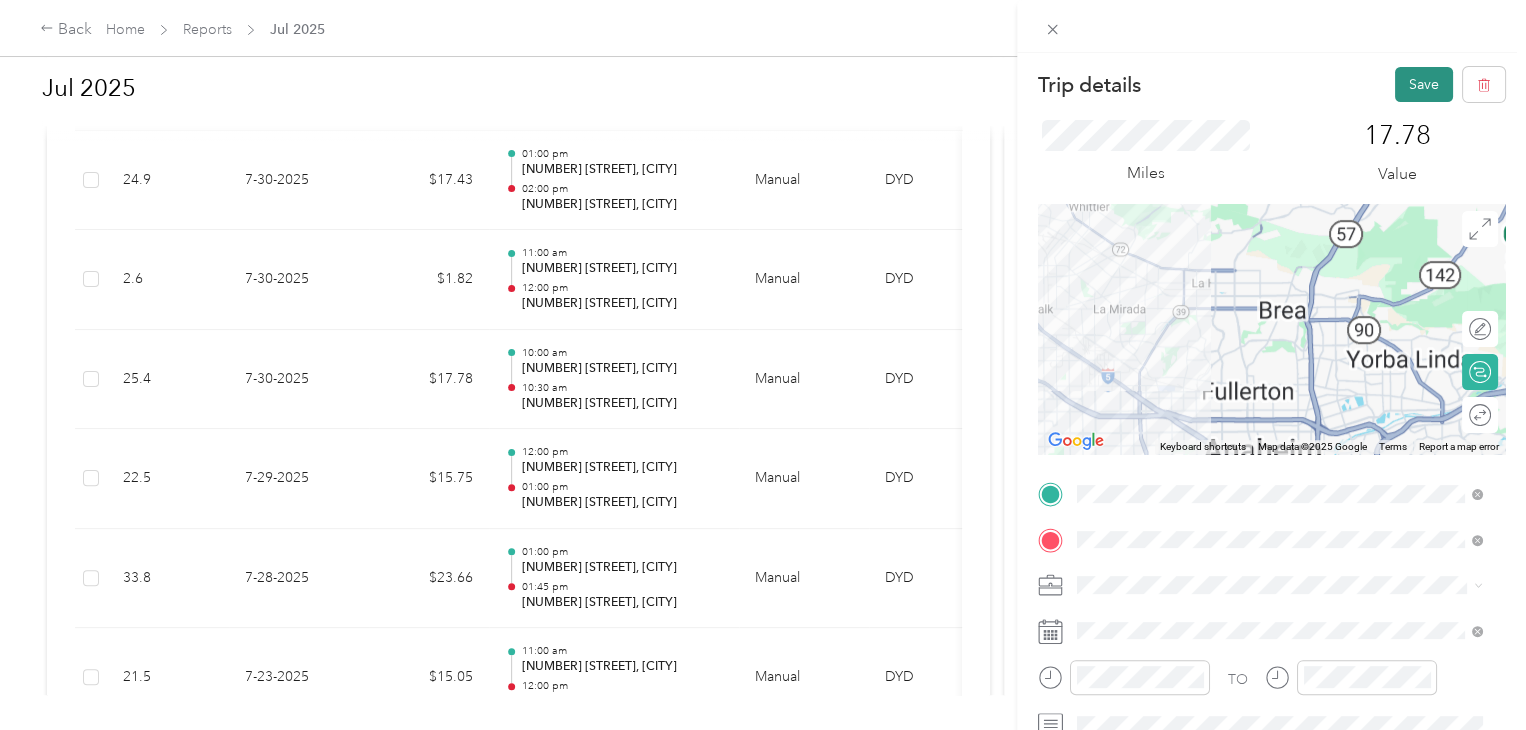 click on "Save" at bounding box center (1424, 84) 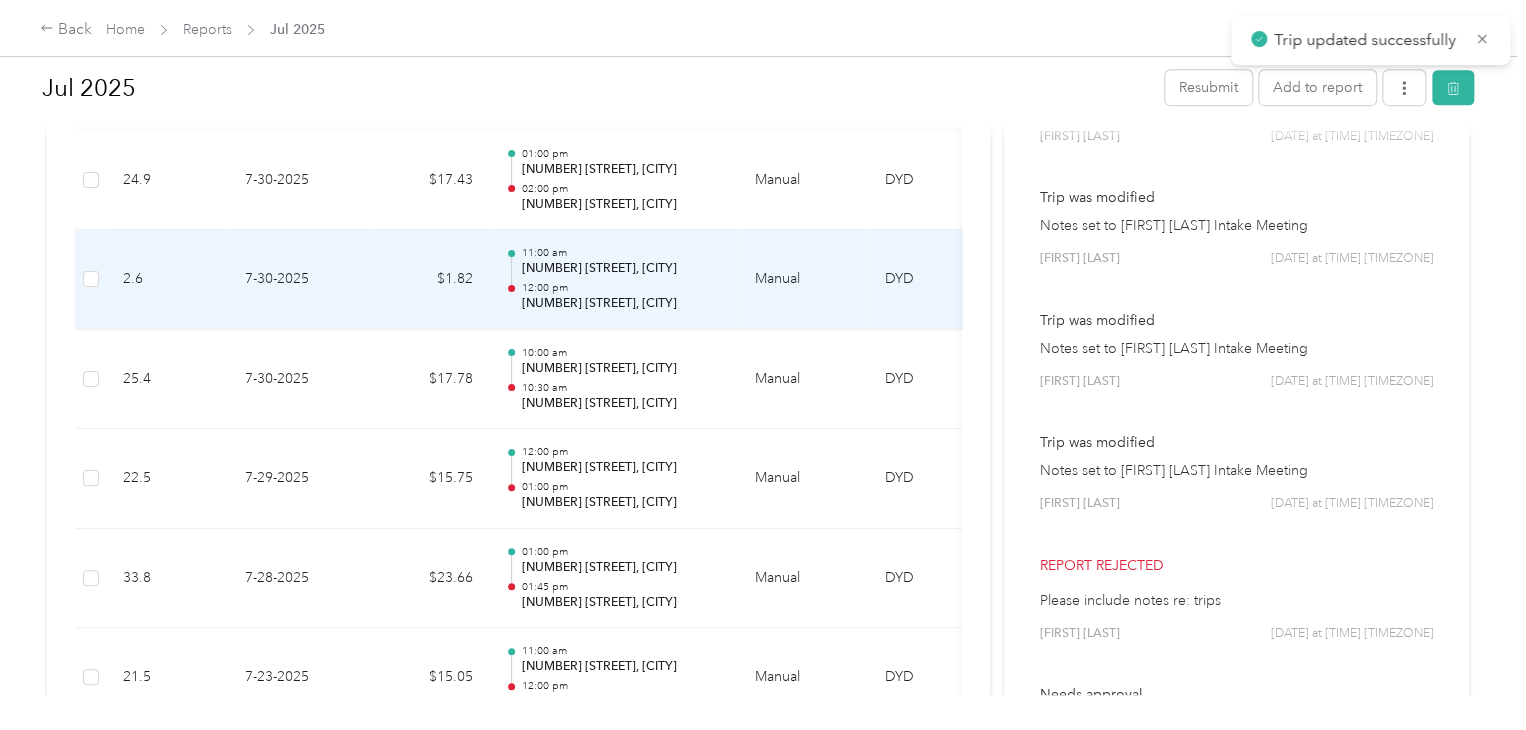 click on "[NUMBER] [STREET], [CITY]" at bounding box center [622, 269] 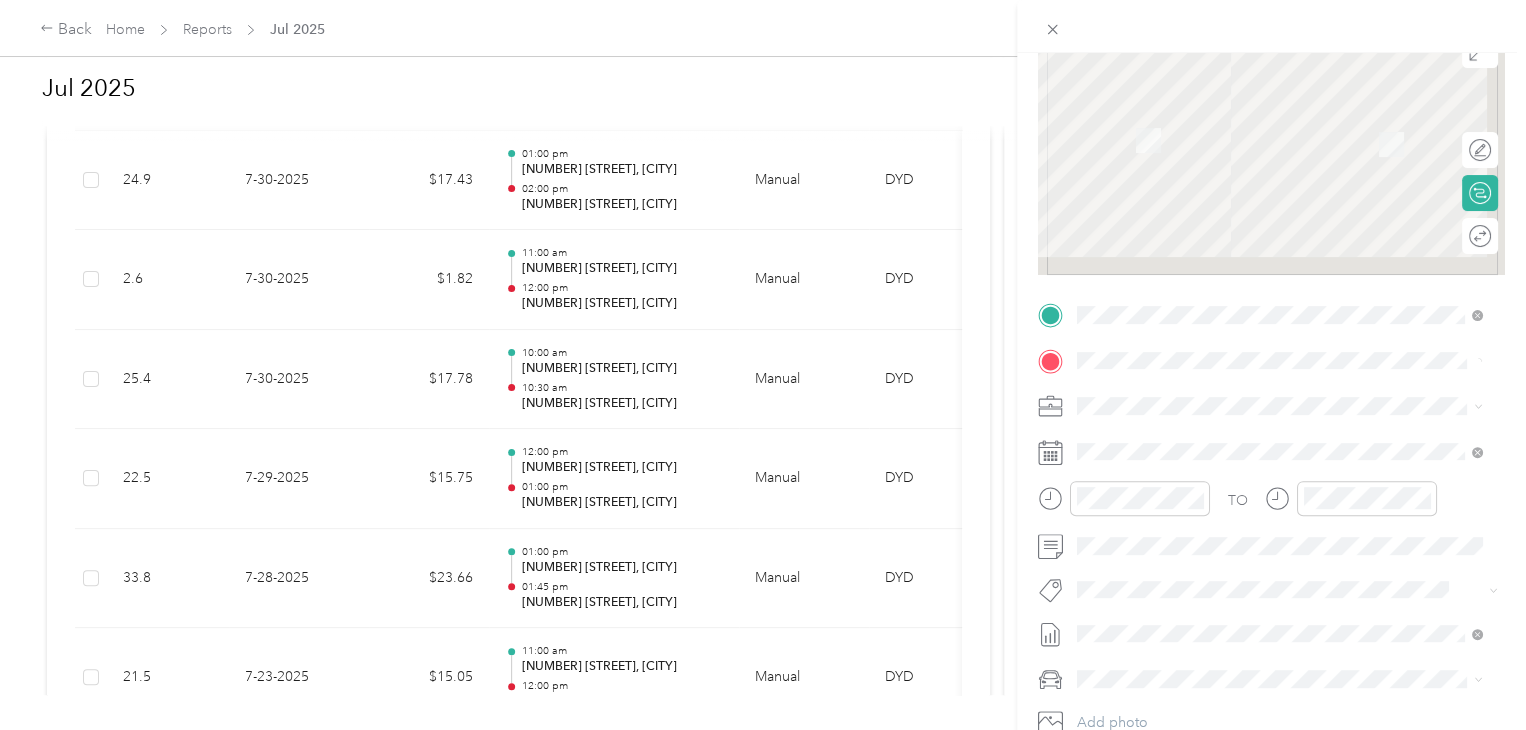 scroll, scrollTop: 200, scrollLeft: 0, axis: vertical 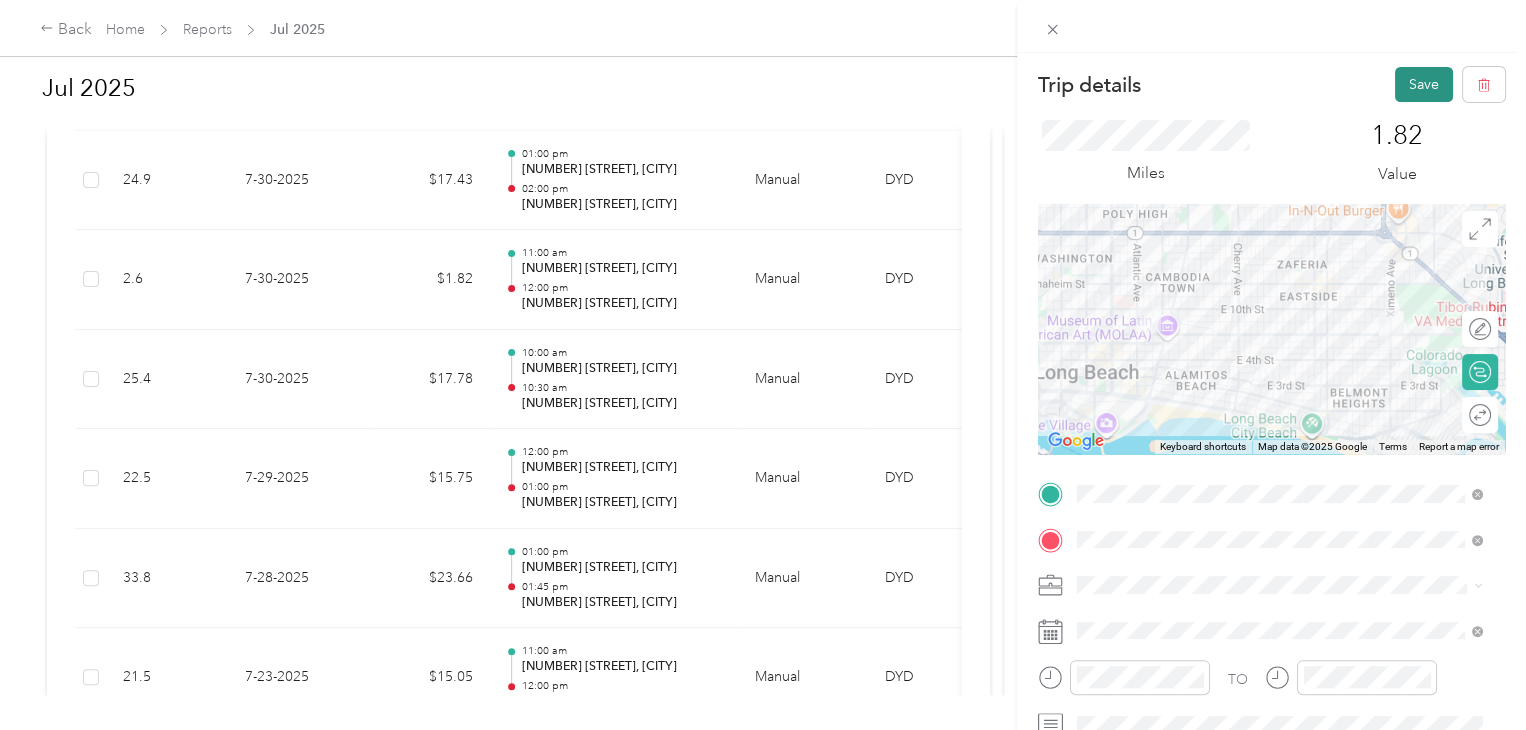 click on "Save" at bounding box center [1424, 84] 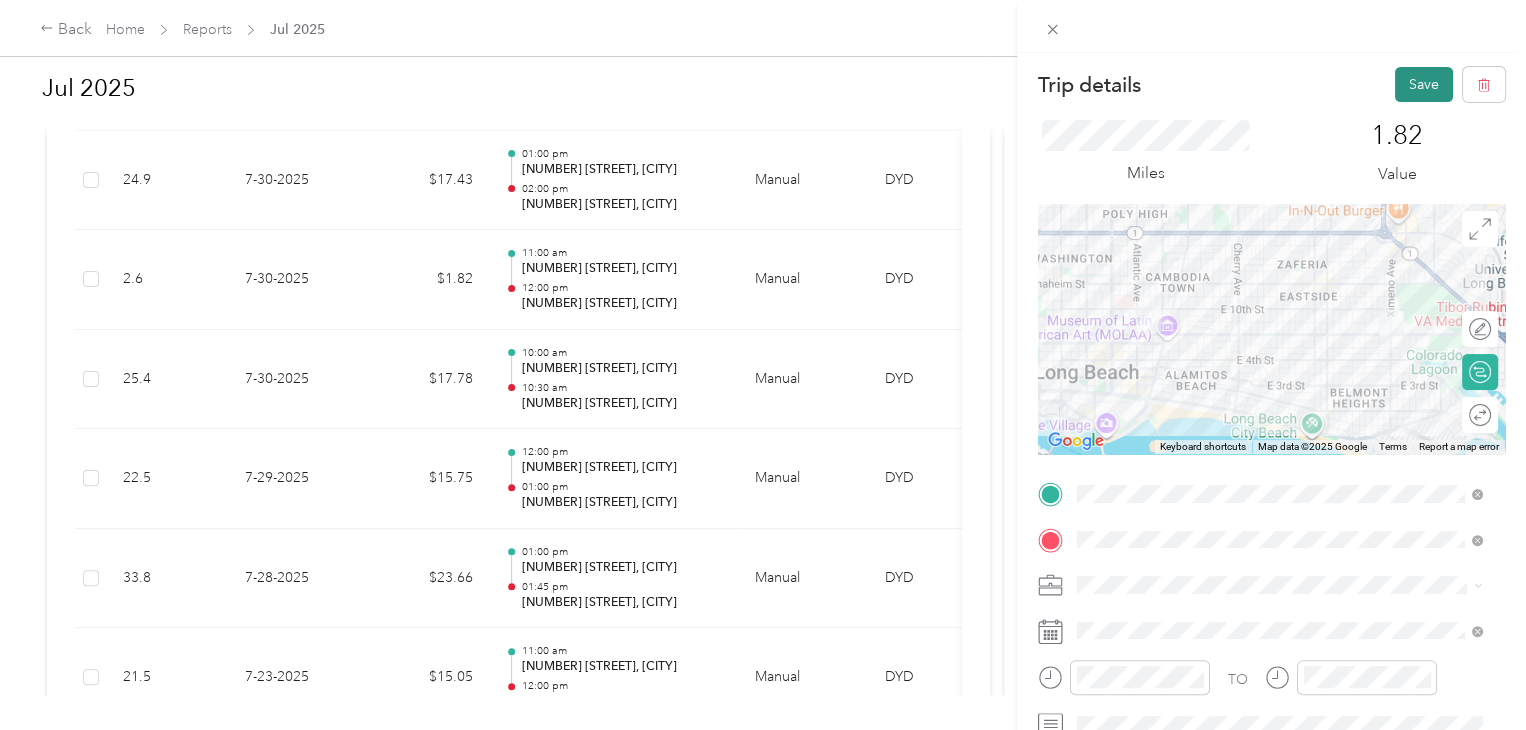 click on "Save" at bounding box center [1424, 84] 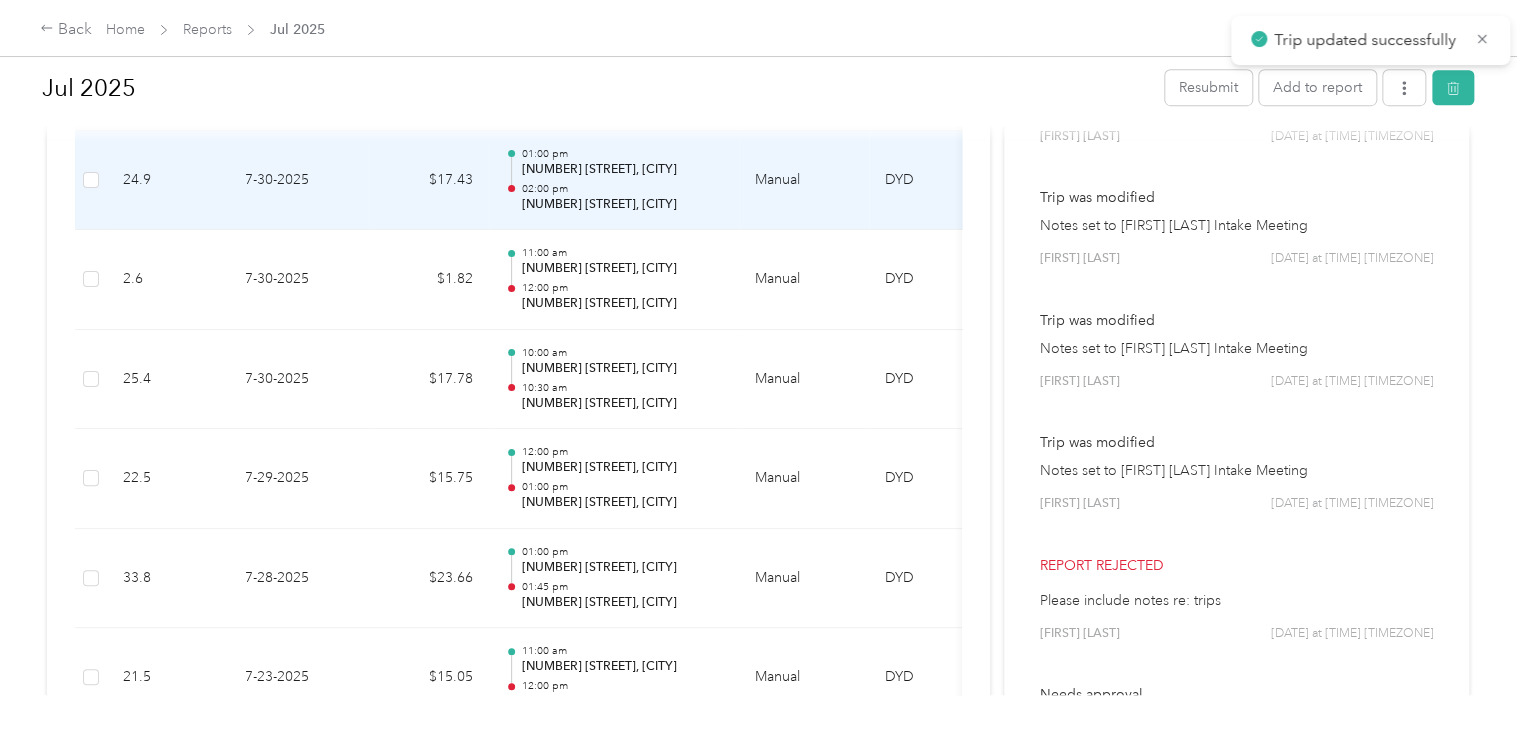 click on "02:00 pm" at bounding box center (622, 189) 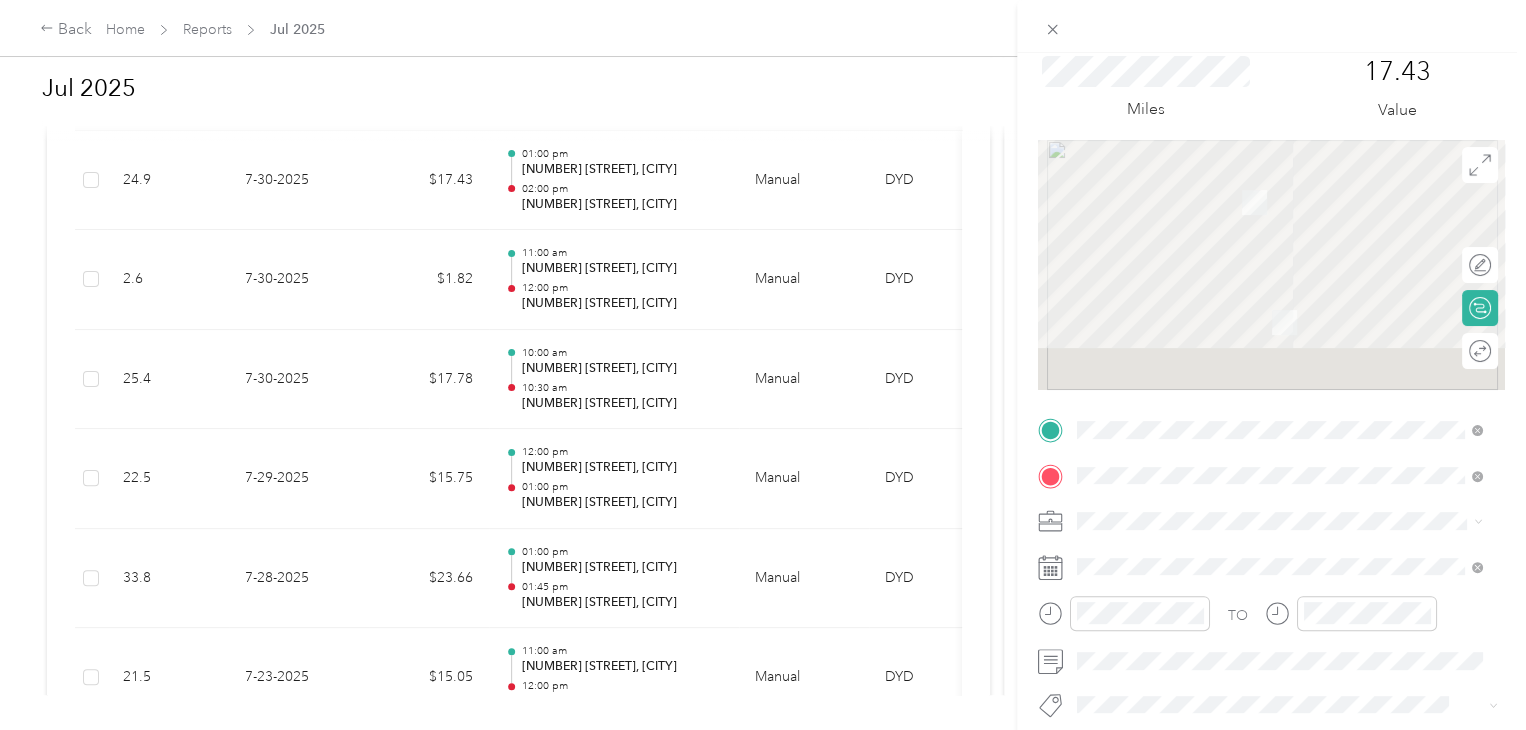 scroll, scrollTop: 100, scrollLeft: 0, axis: vertical 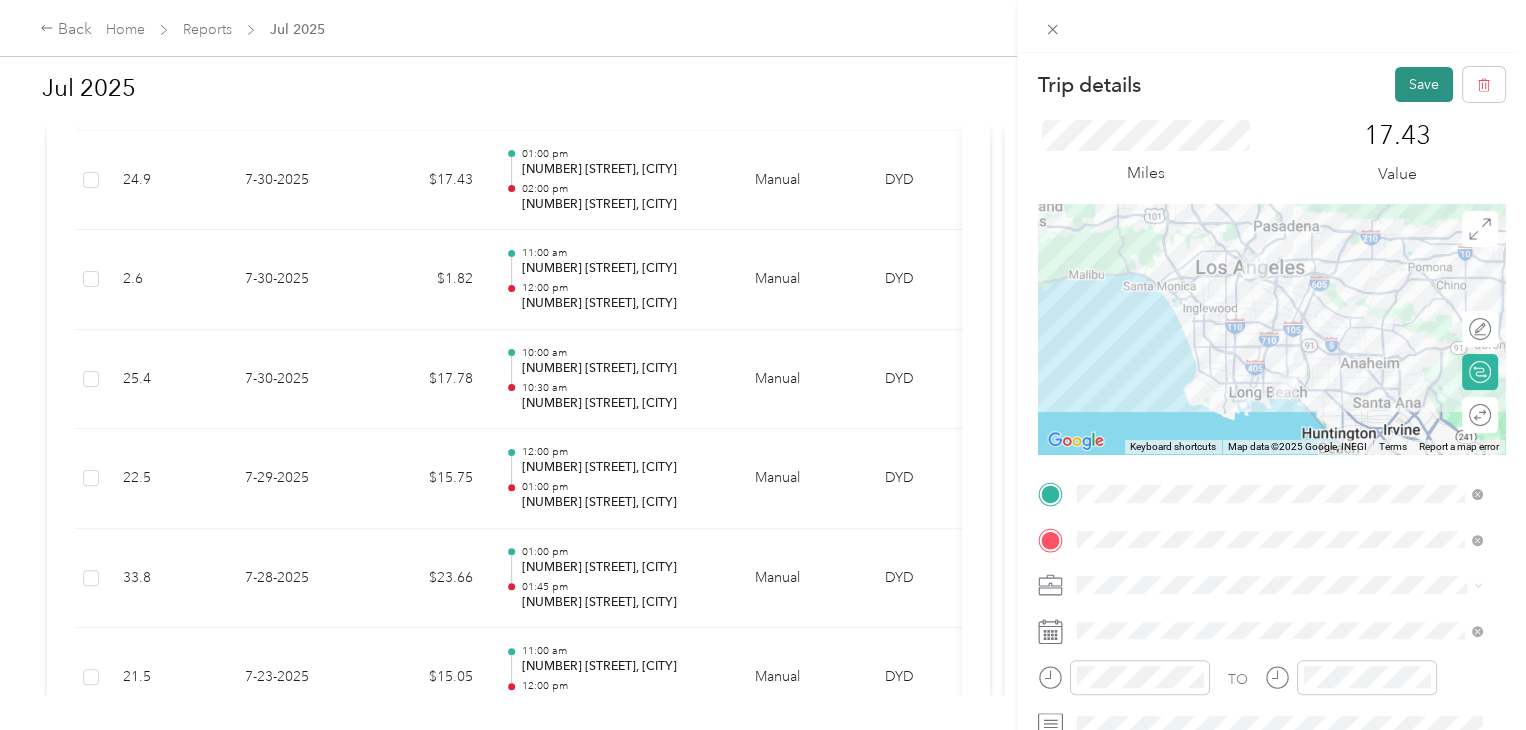 click on "Save" at bounding box center (1424, 84) 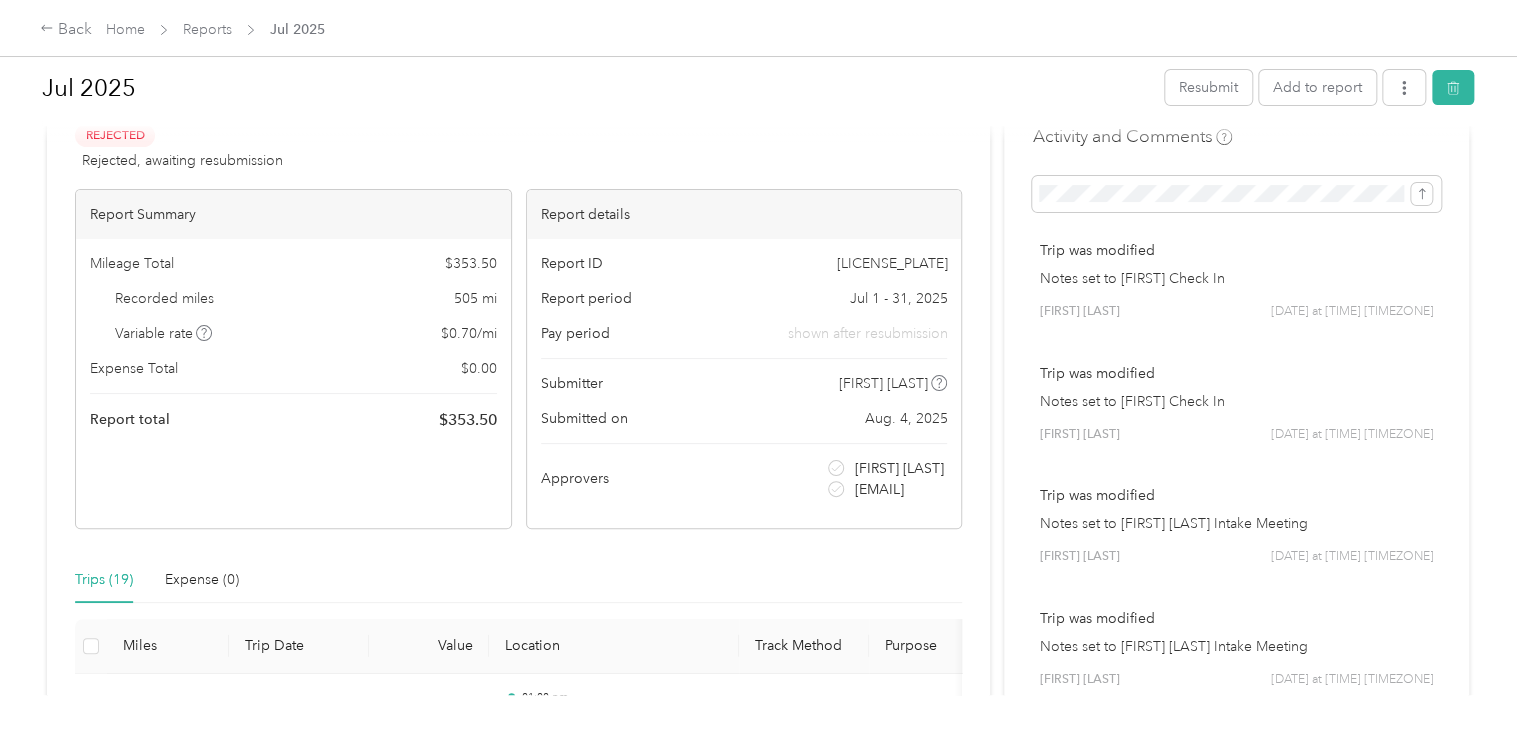 scroll, scrollTop: 0, scrollLeft: 0, axis: both 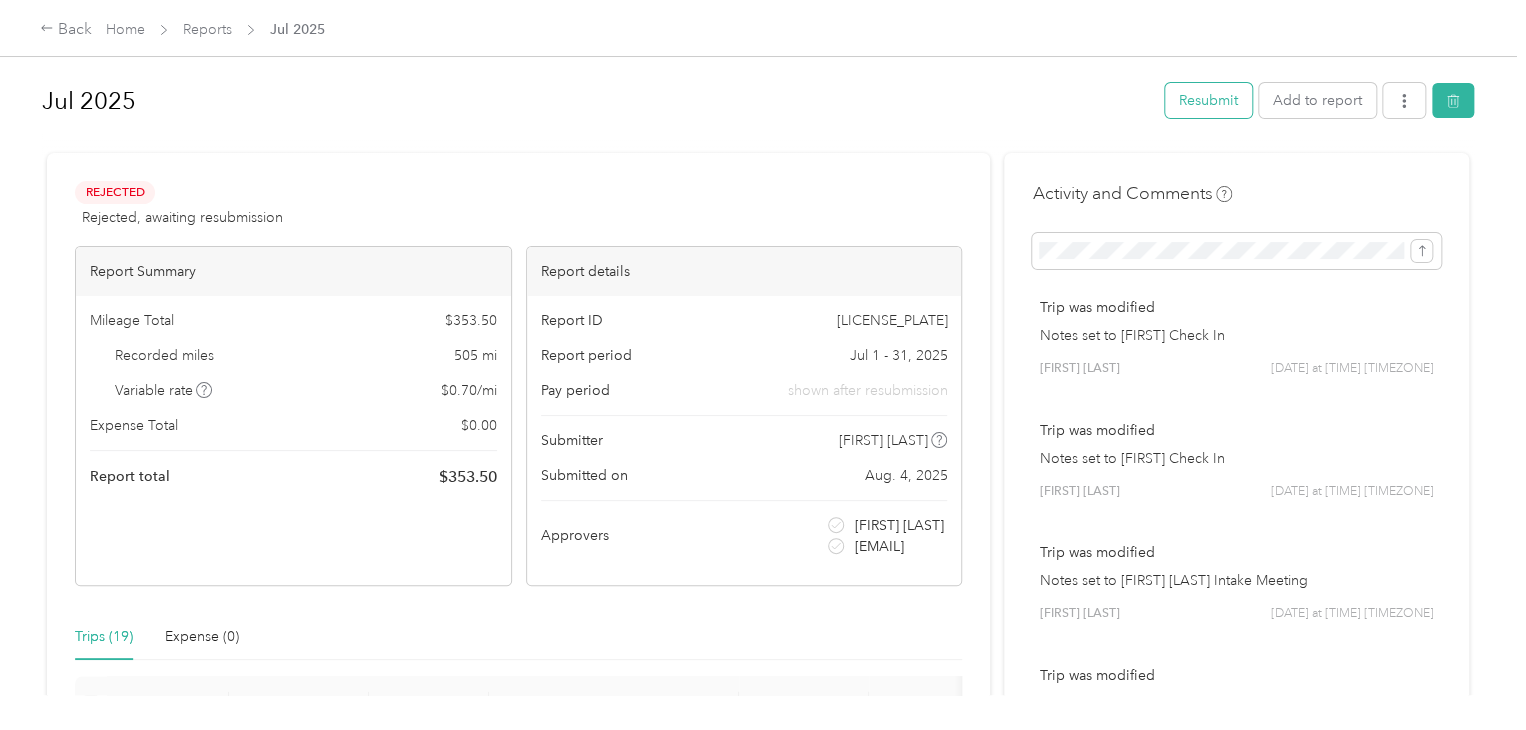 click on "Resubmit" at bounding box center (1208, 100) 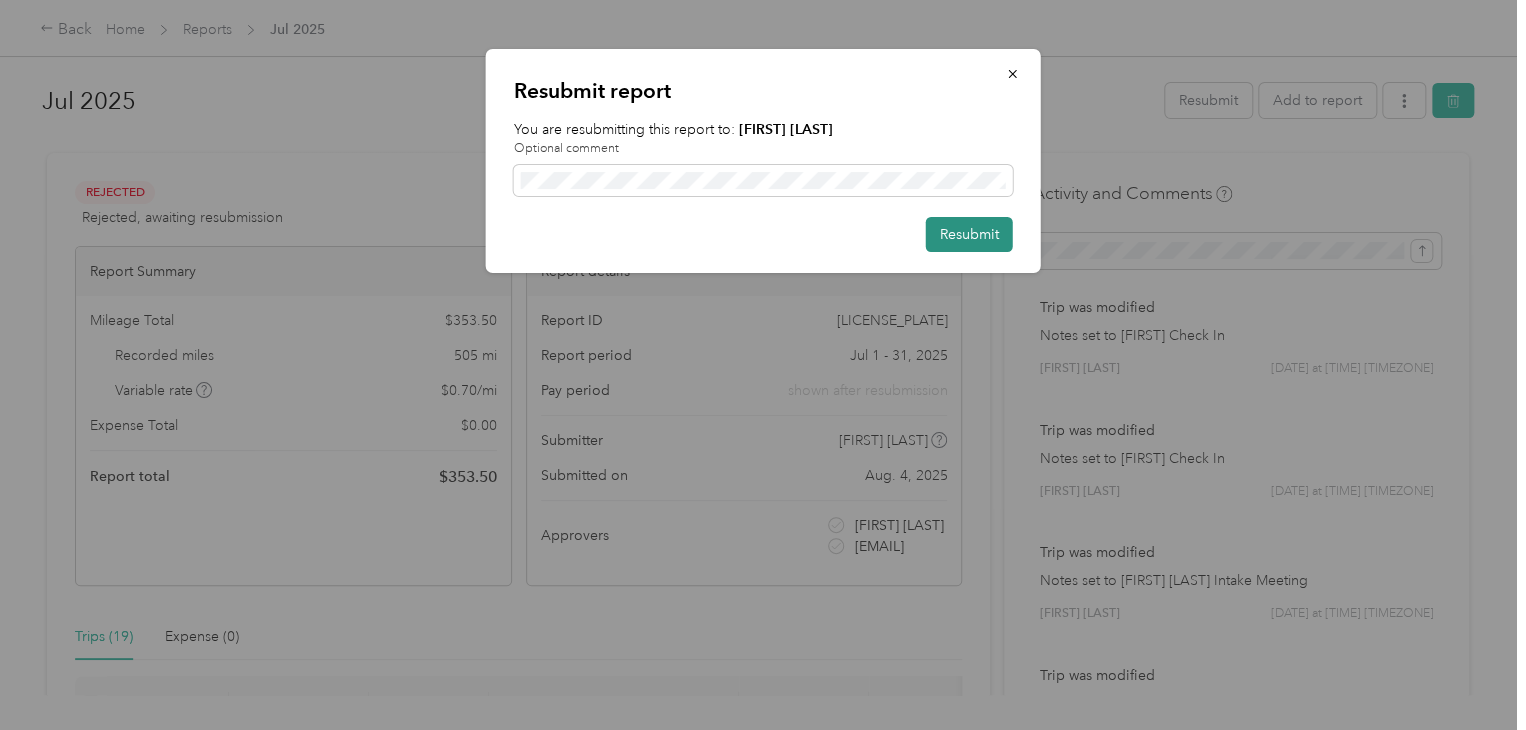 click on "Resubmit" at bounding box center (969, 234) 